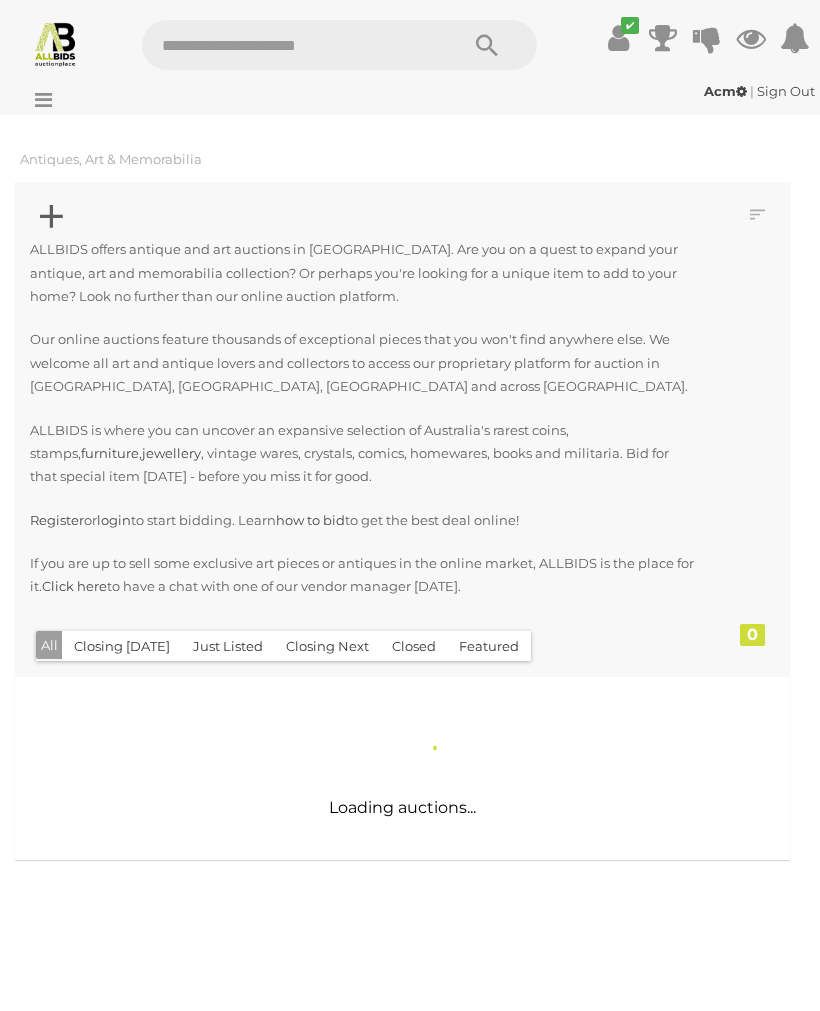 scroll, scrollTop: 0, scrollLeft: 0, axis: both 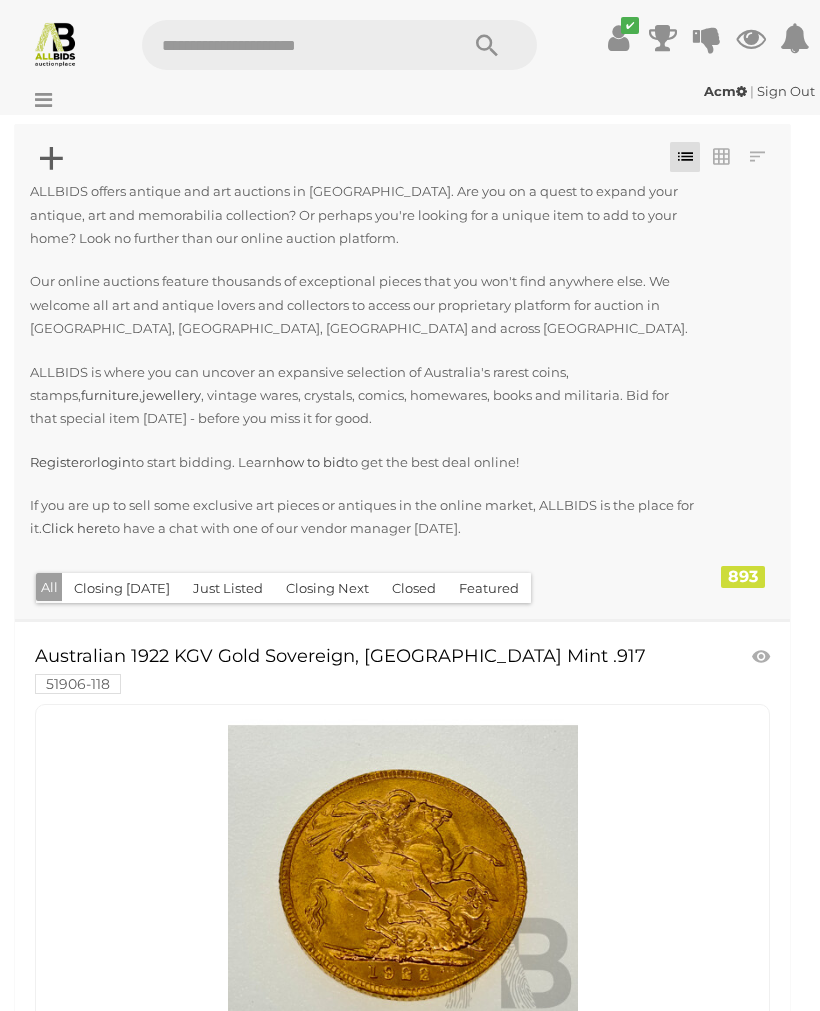 click at bounding box center (38, 100) 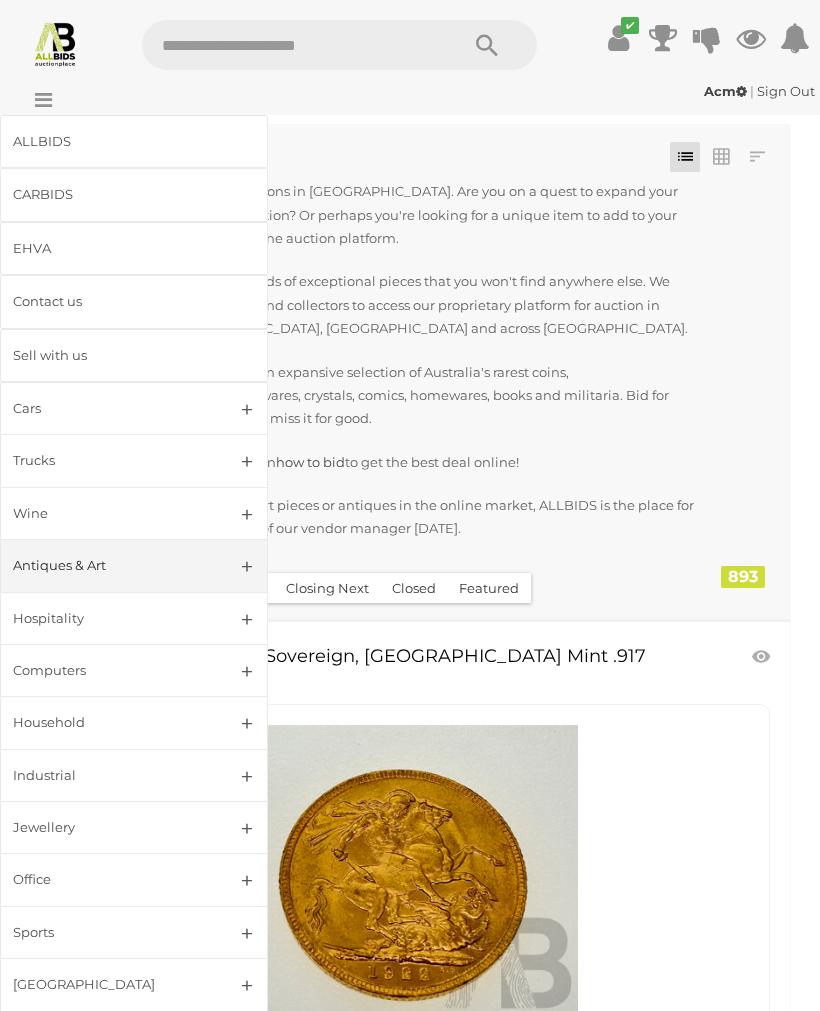 click on "Jewellery" at bounding box center [110, 827] 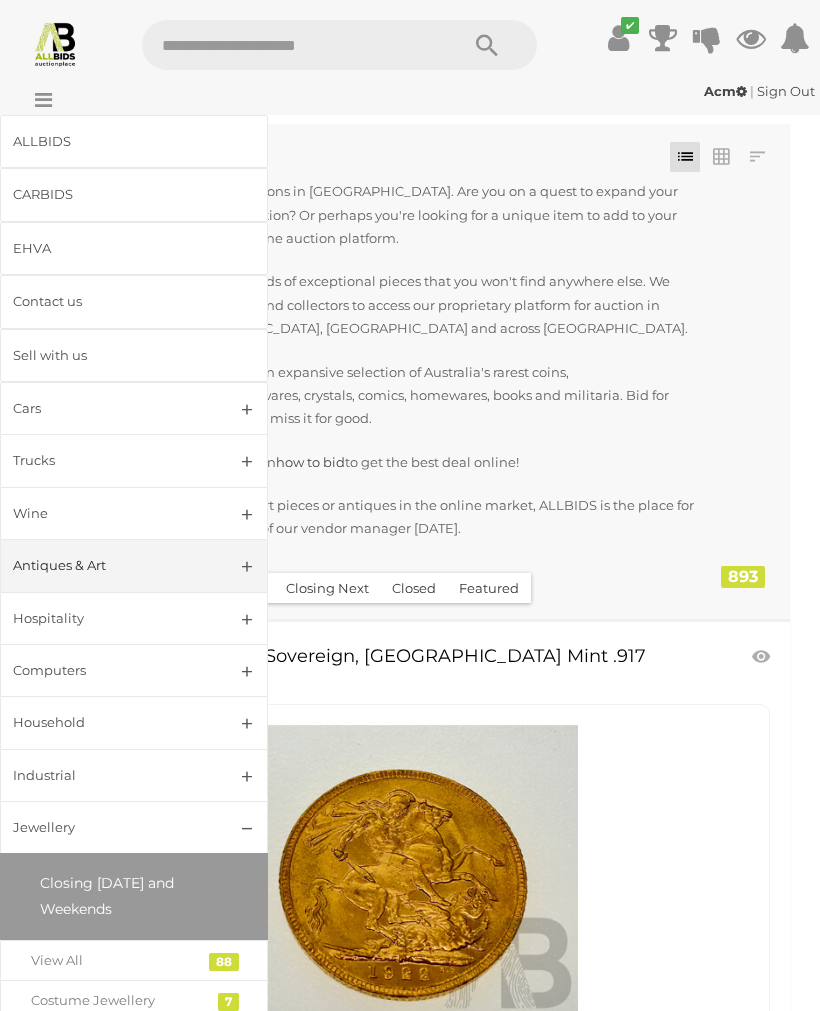 click on "View All" at bounding box center (119, 960) 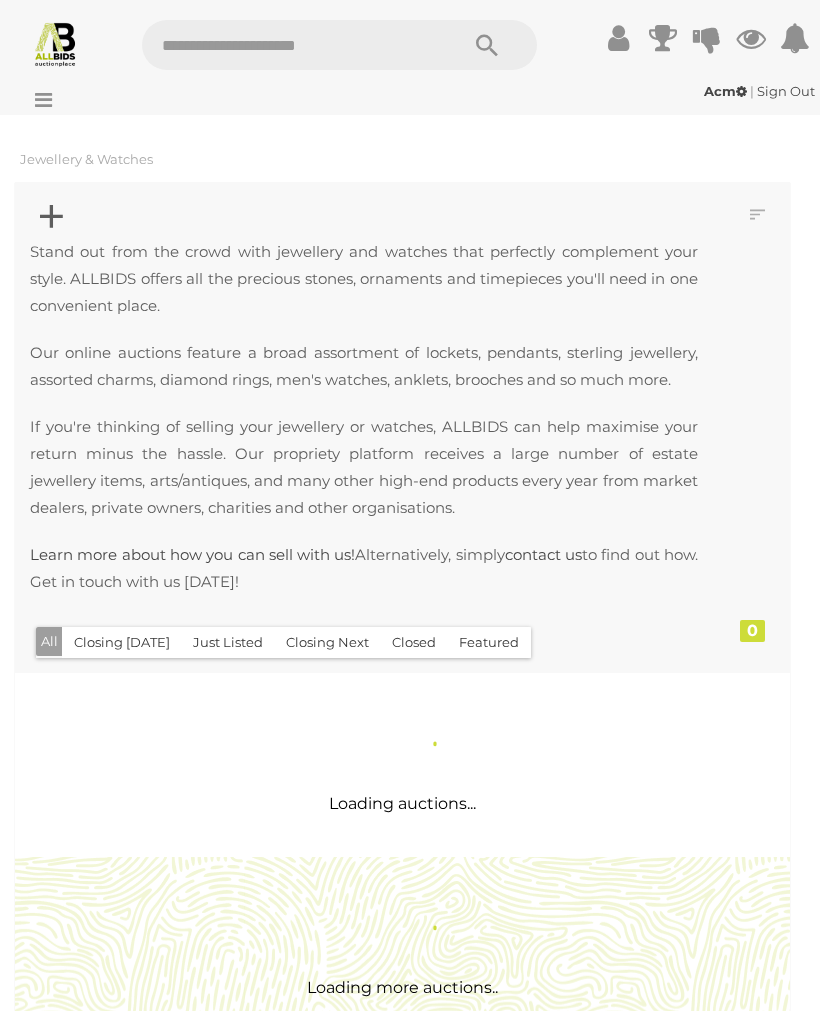 scroll, scrollTop: 0, scrollLeft: 0, axis: both 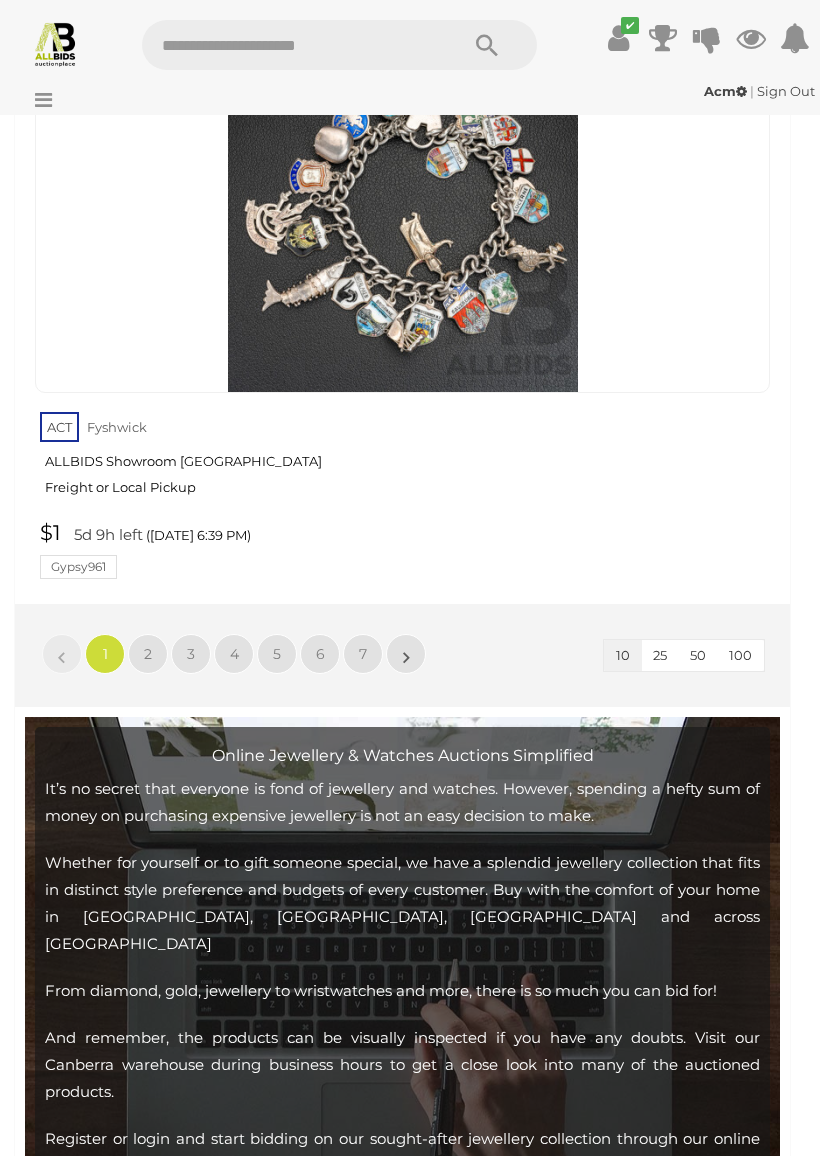 click on "2" at bounding box center [148, 654] 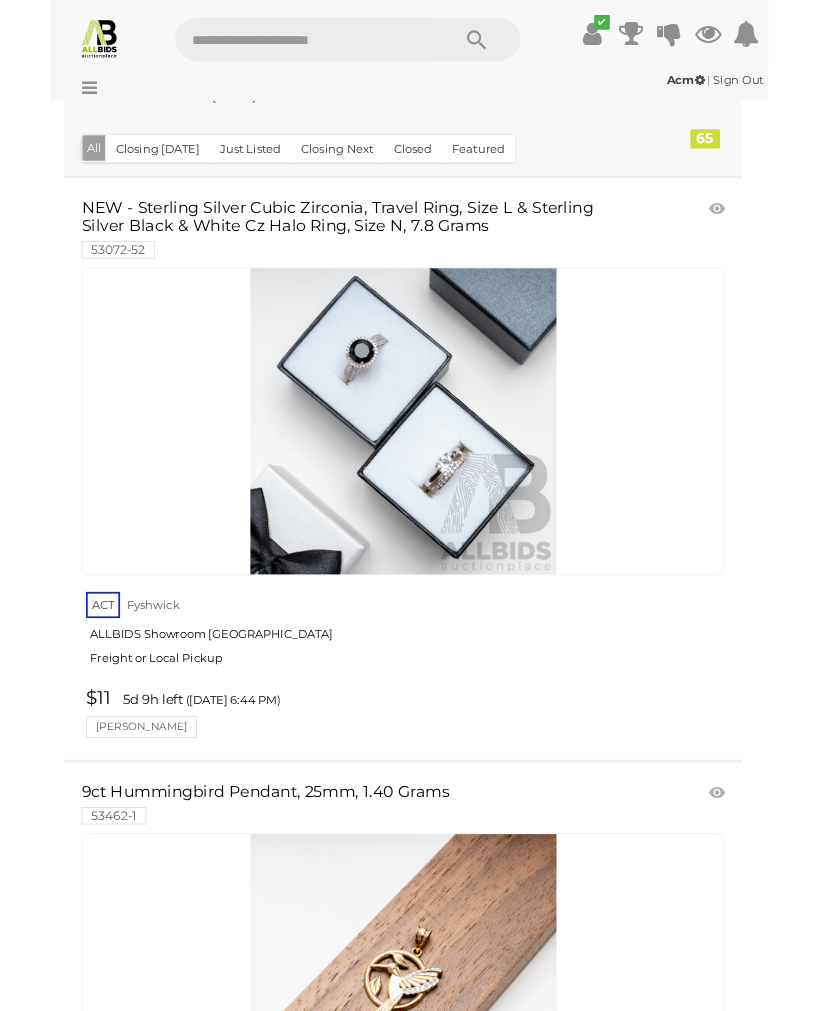 scroll, scrollTop: 536, scrollLeft: 0, axis: vertical 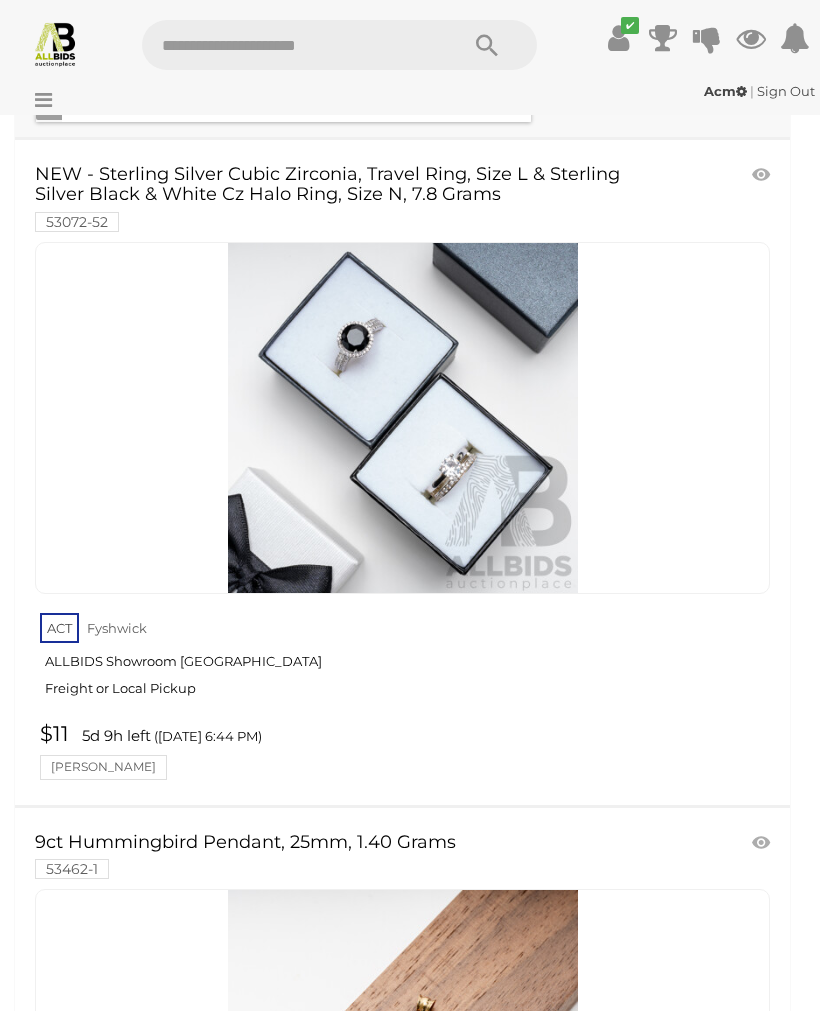 click on "New
Used" at bounding box center [-101, 915] 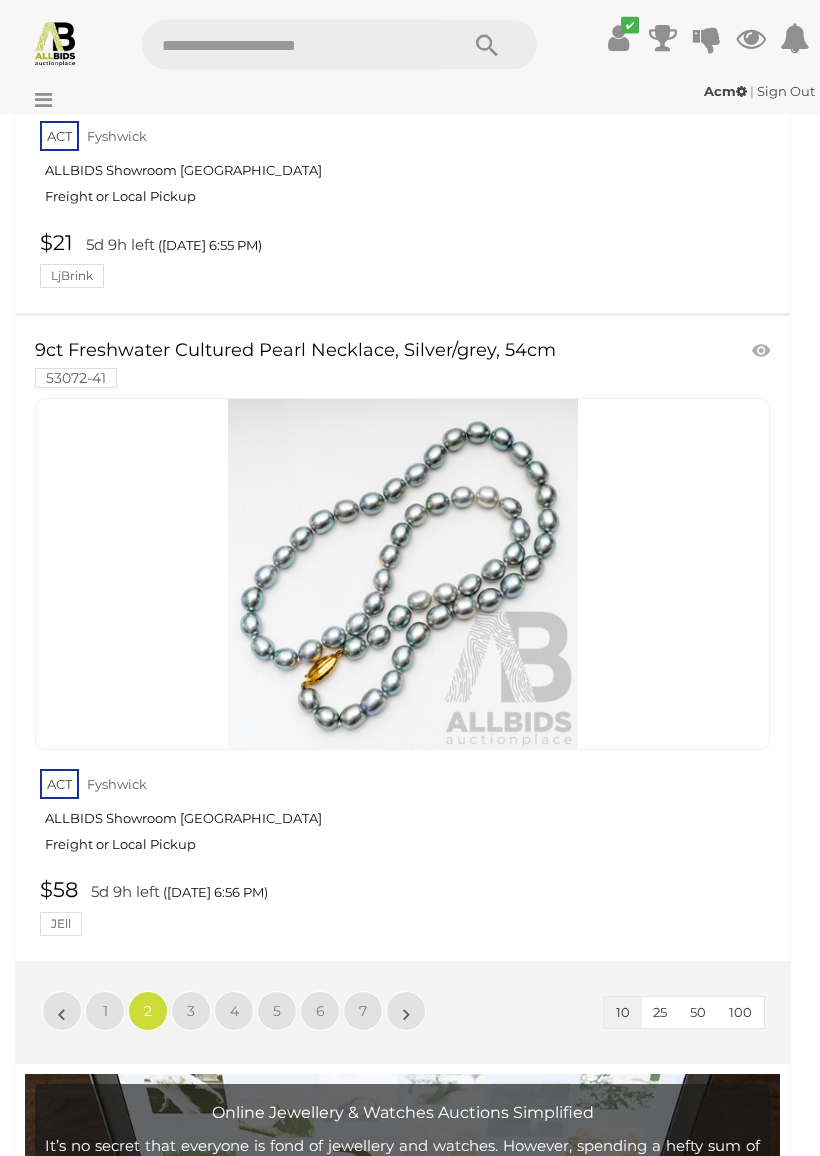 scroll, scrollTop: 6308, scrollLeft: 0, axis: vertical 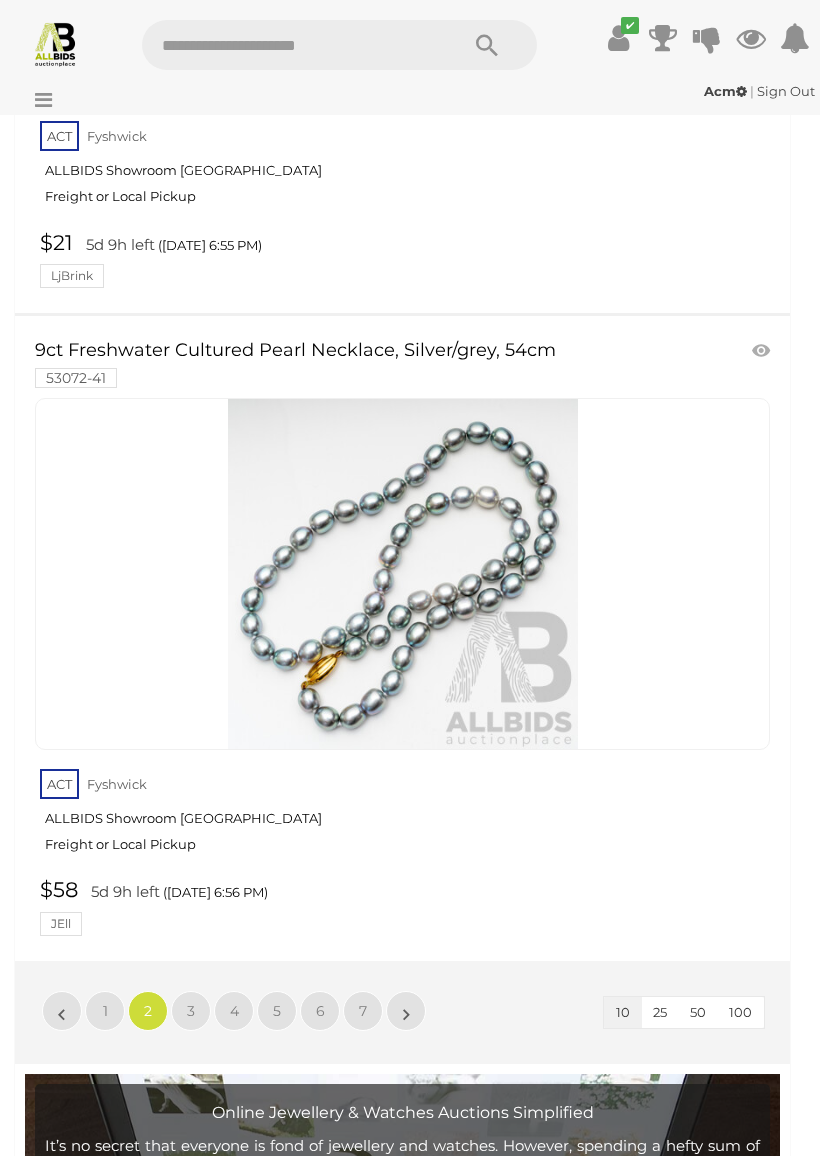 click on "3" at bounding box center (191, 1011) 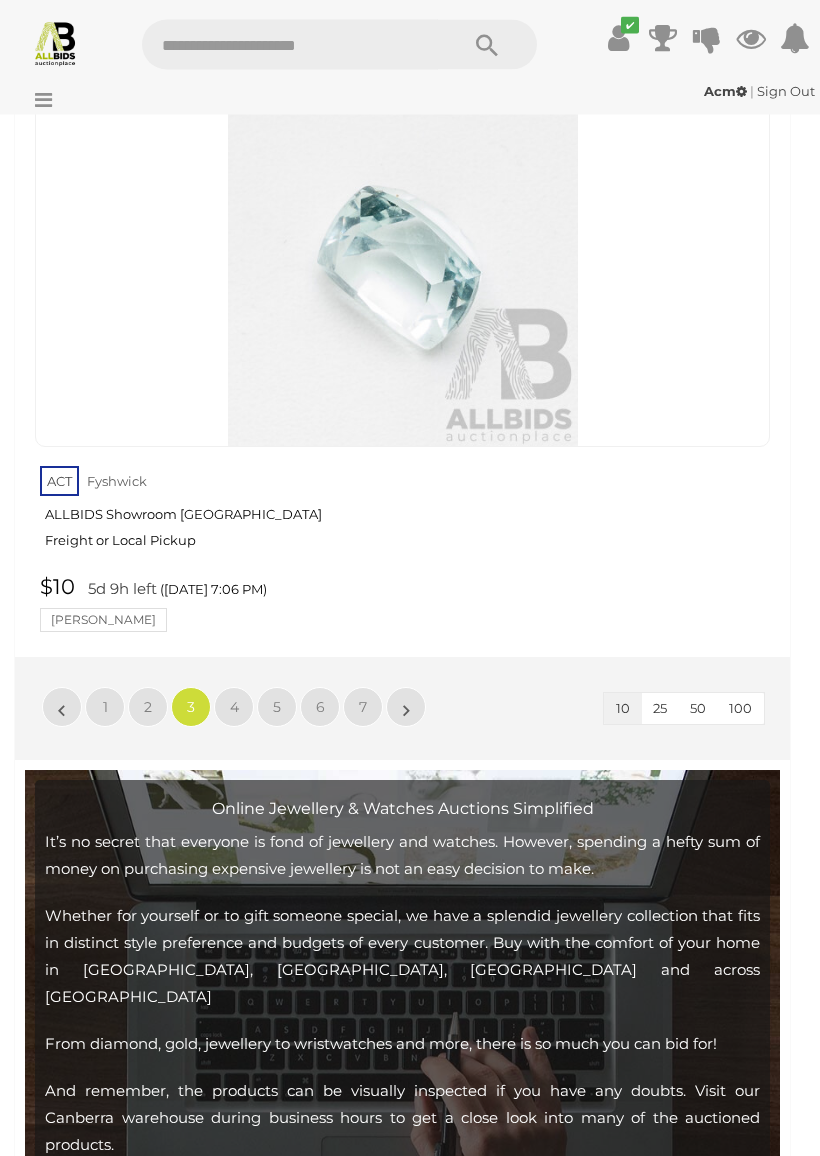 scroll, scrollTop: 6771, scrollLeft: 0, axis: vertical 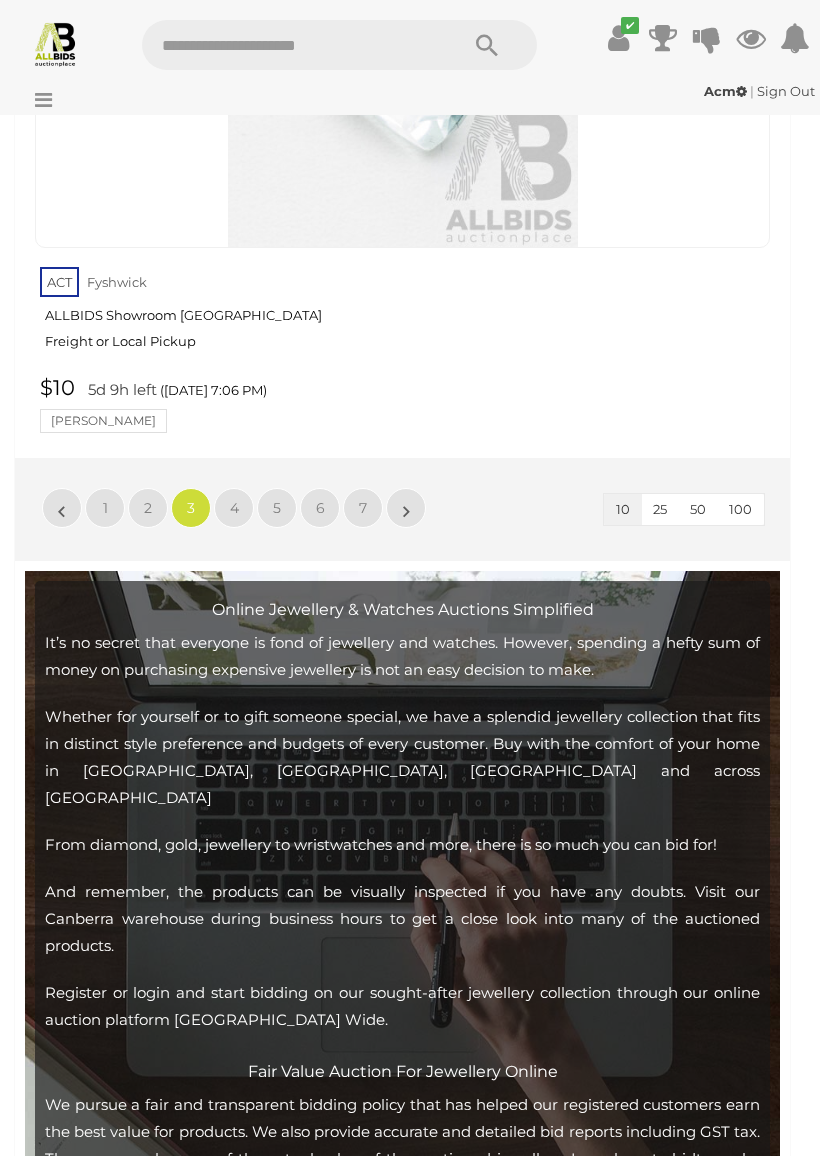 click on "4" at bounding box center [234, 508] 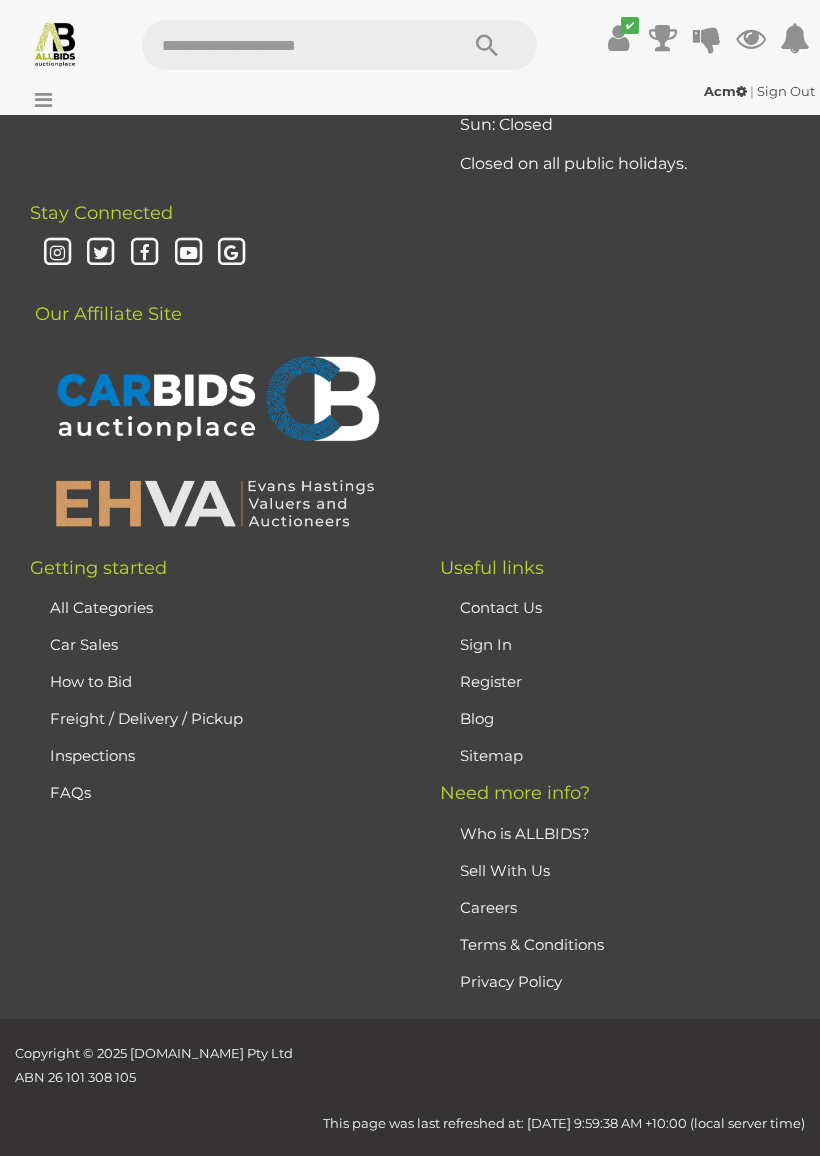 scroll, scrollTop: 472, scrollLeft: 0, axis: vertical 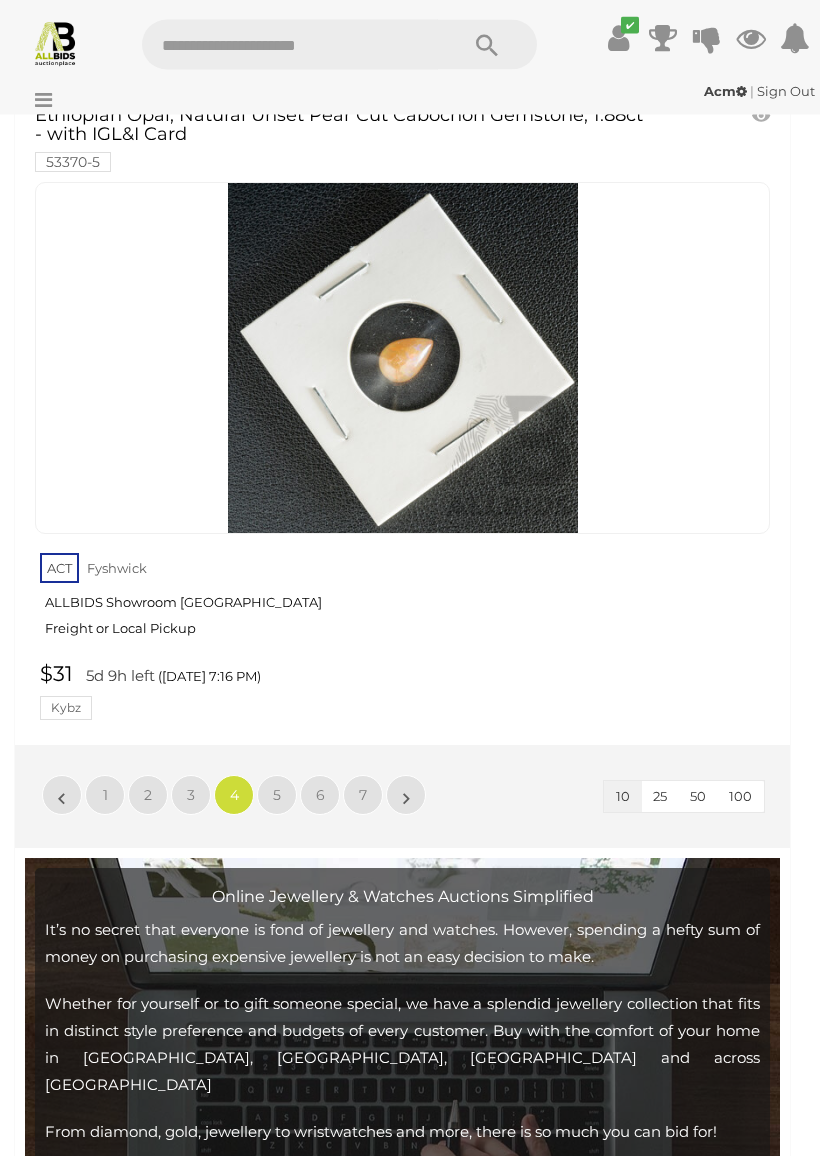 click on "5" at bounding box center (277, 796) 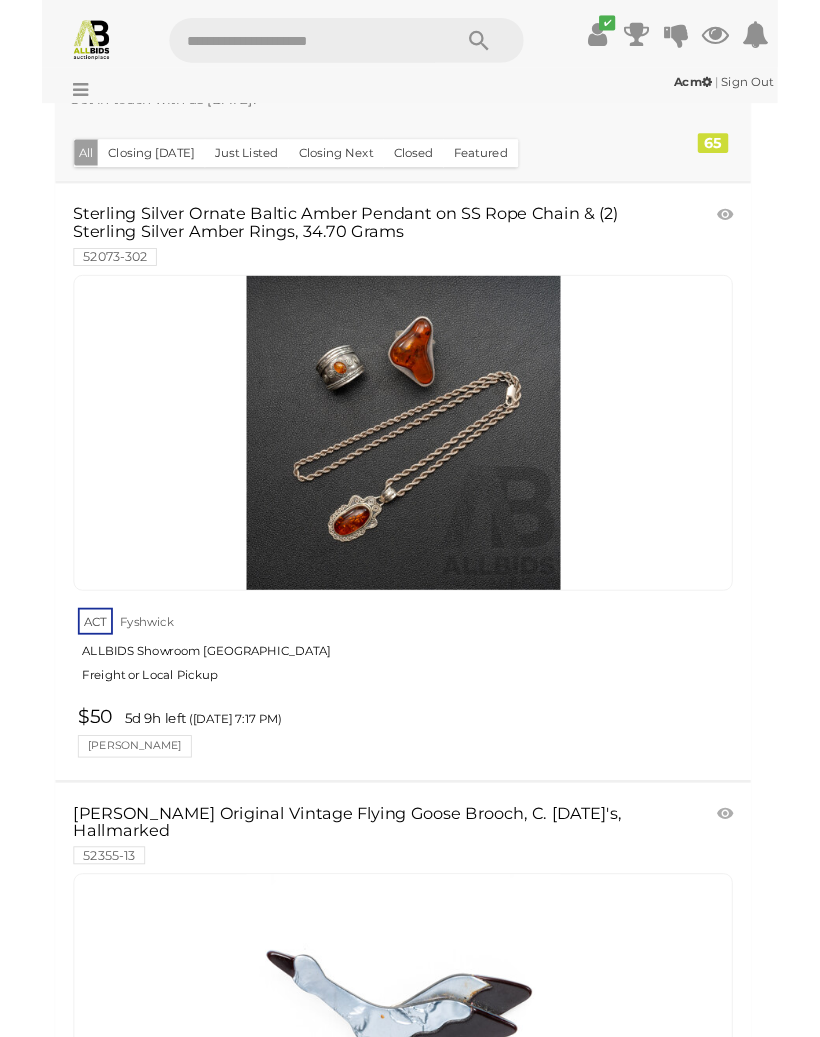 scroll, scrollTop: 536, scrollLeft: 0, axis: vertical 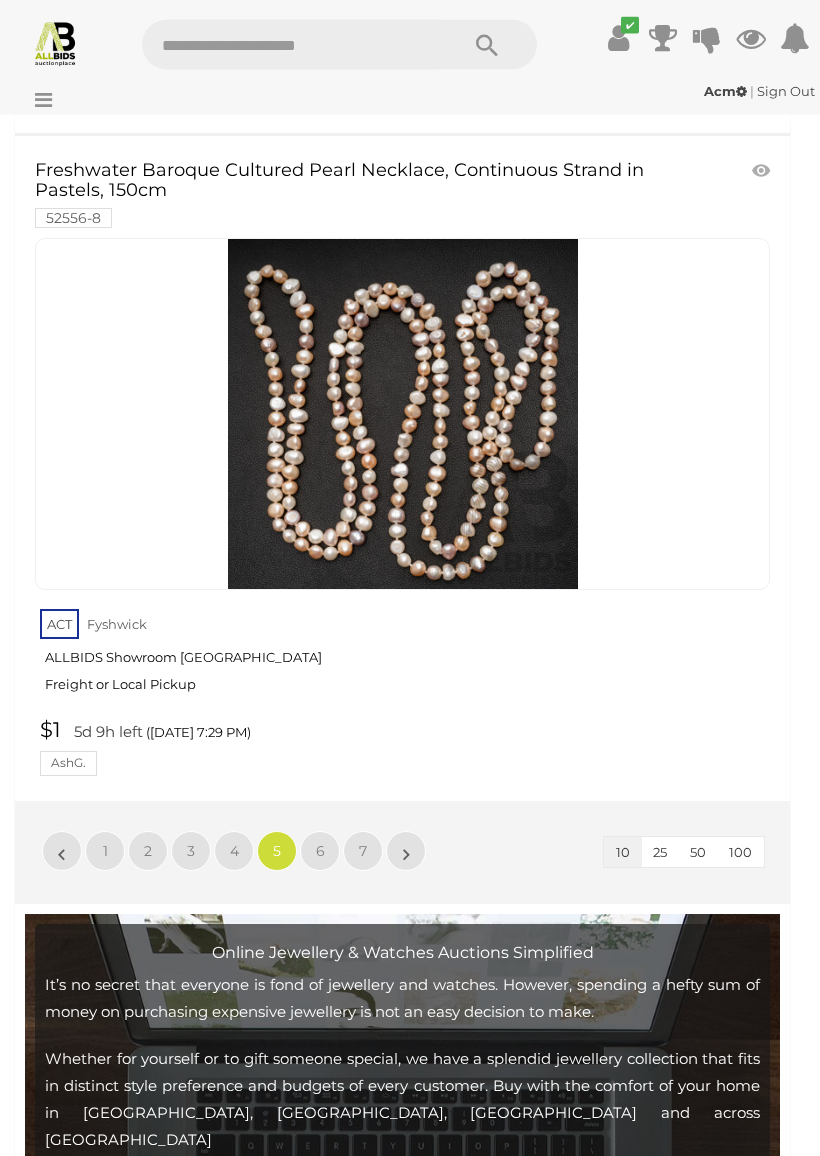 click on "6" at bounding box center [320, 852] 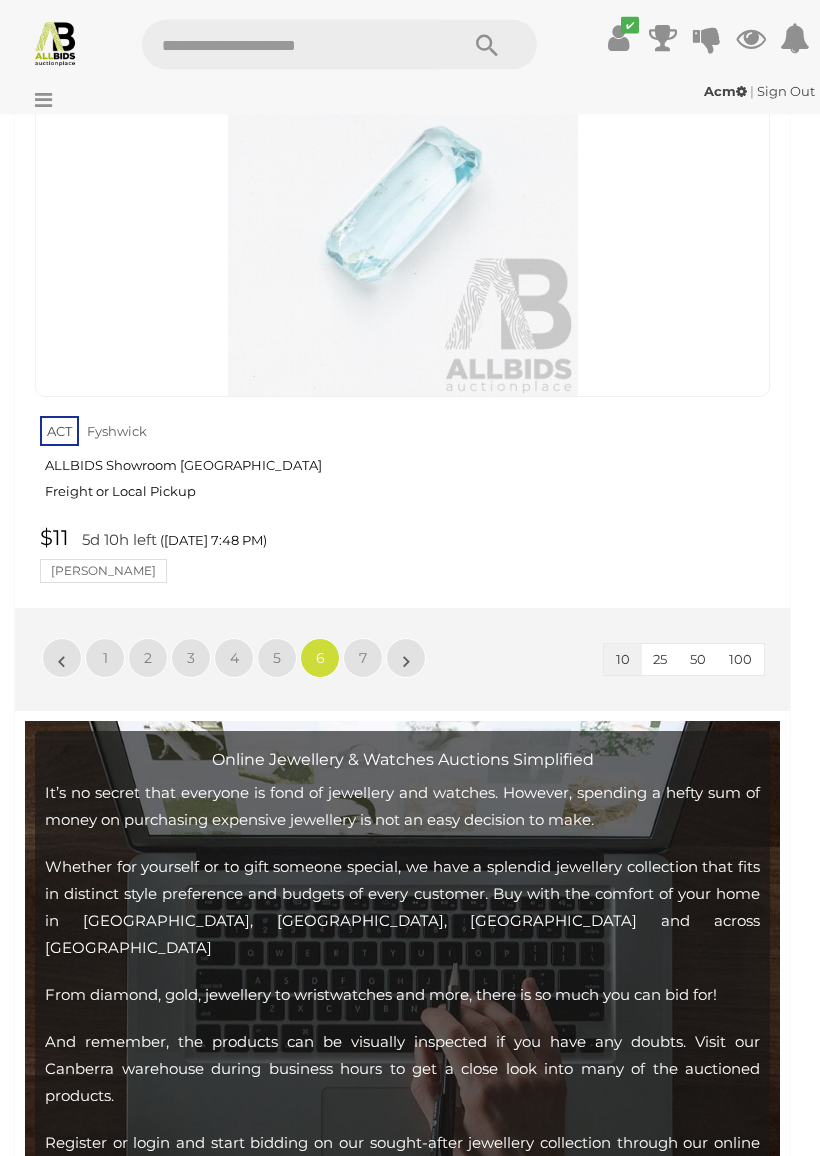 scroll, scrollTop: 6717, scrollLeft: 0, axis: vertical 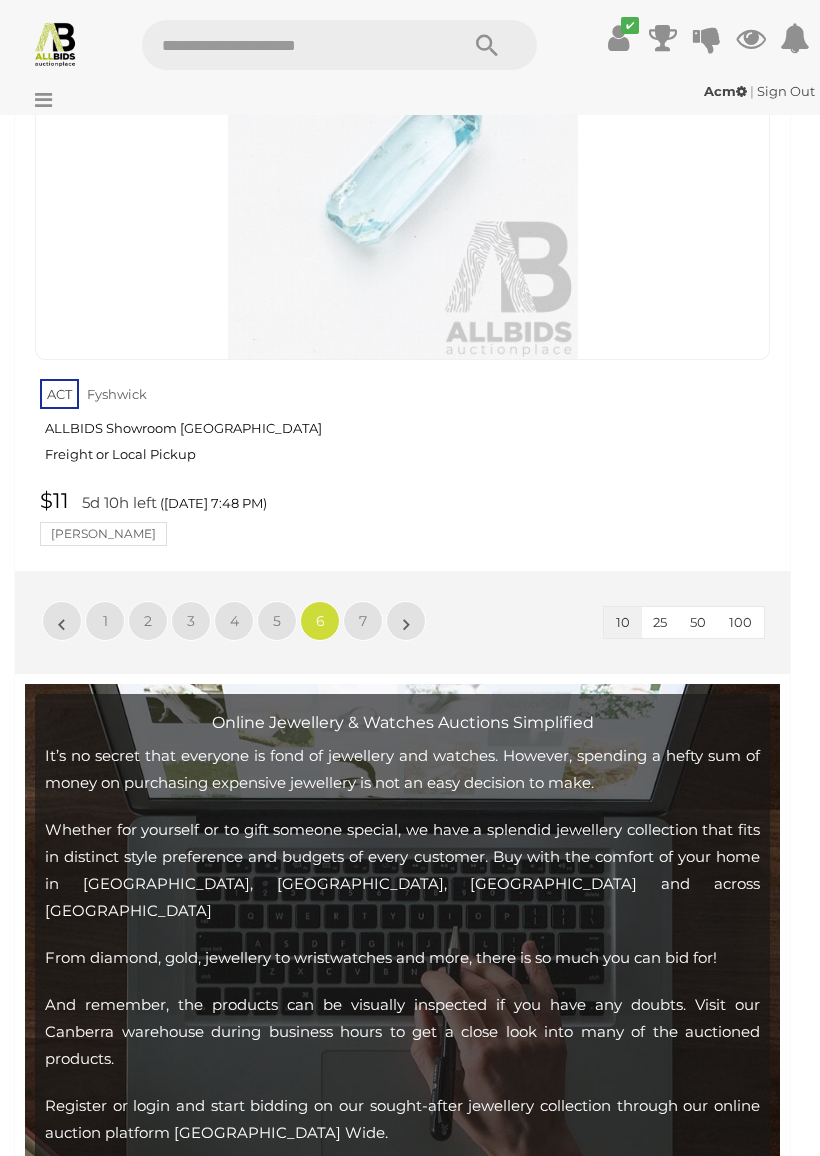 click on "7" at bounding box center [363, 621] 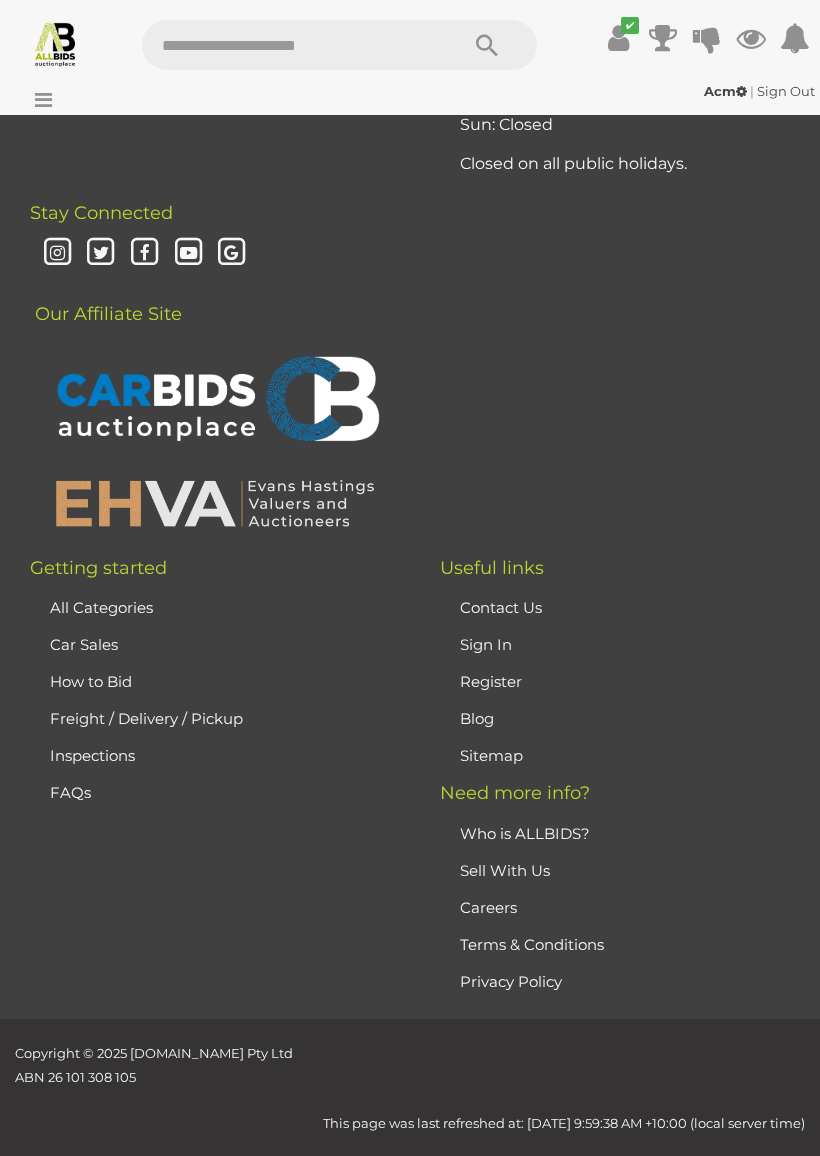 scroll, scrollTop: 472, scrollLeft: 0, axis: vertical 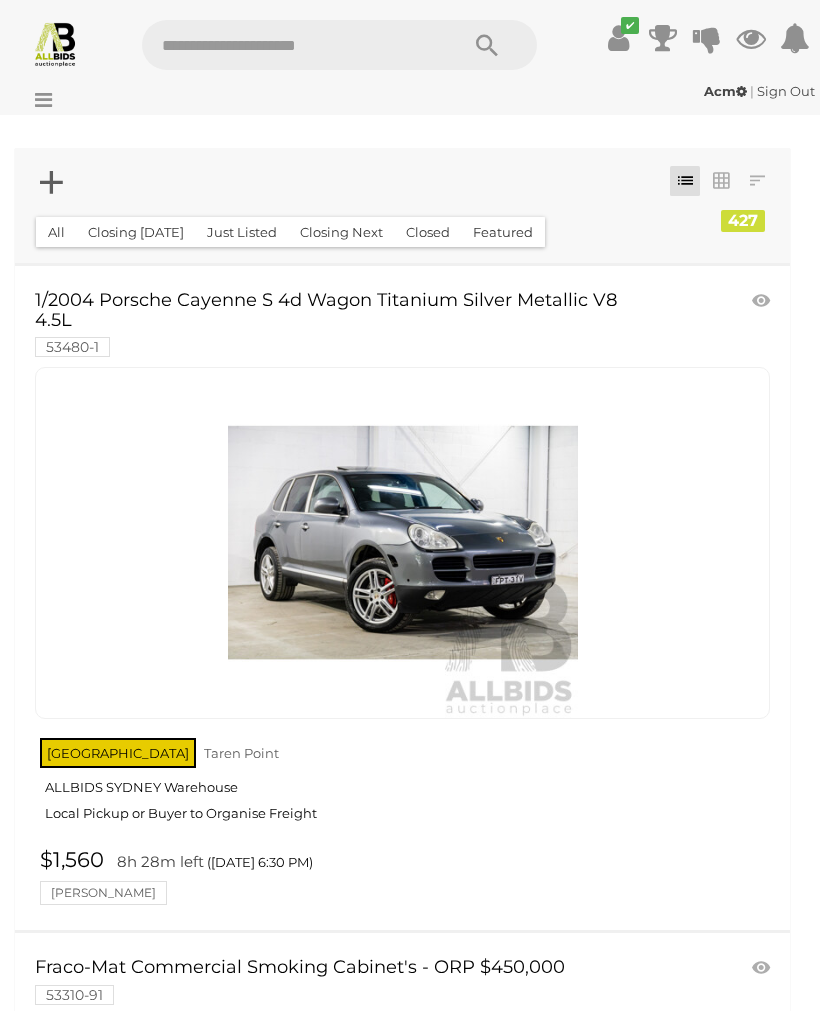 click on "Acm
|
Sign Out
Acm
|
Sign Out" at bounding box center [410, 95] 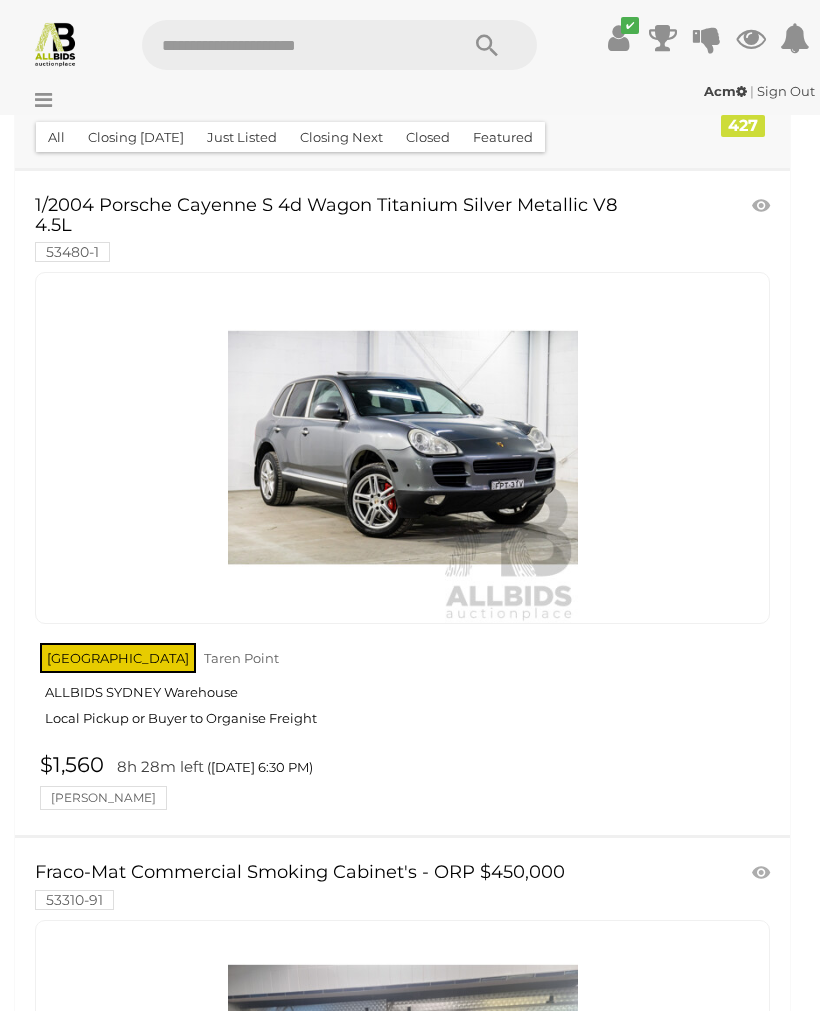 scroll, scrollTop: 0, scrollLeft: 0, axis: both 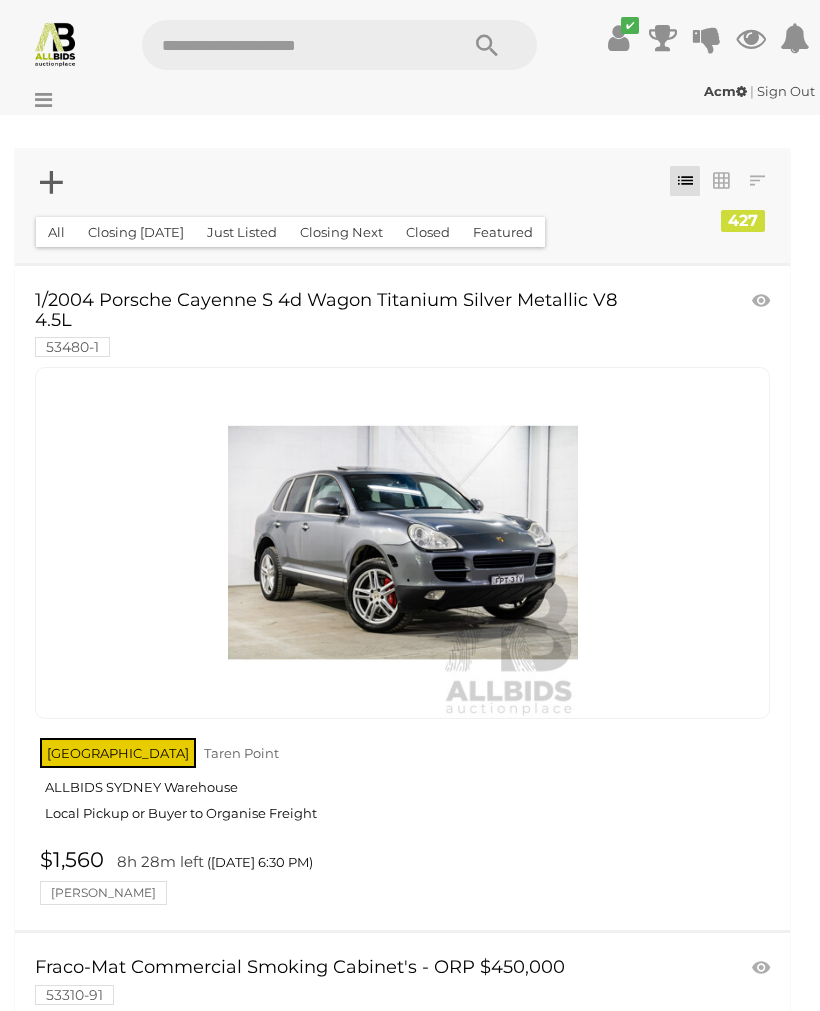 click at bounding box center [38, 100] 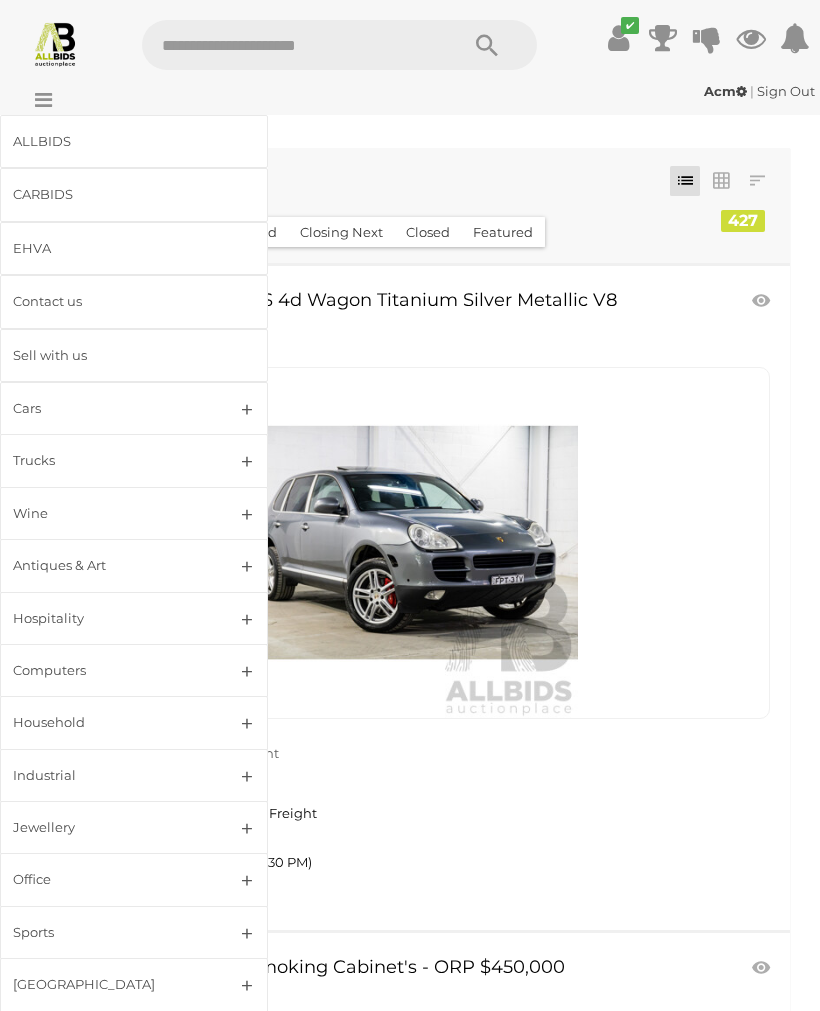 click on "Antiques & Art" at bounding box center [134, 565] 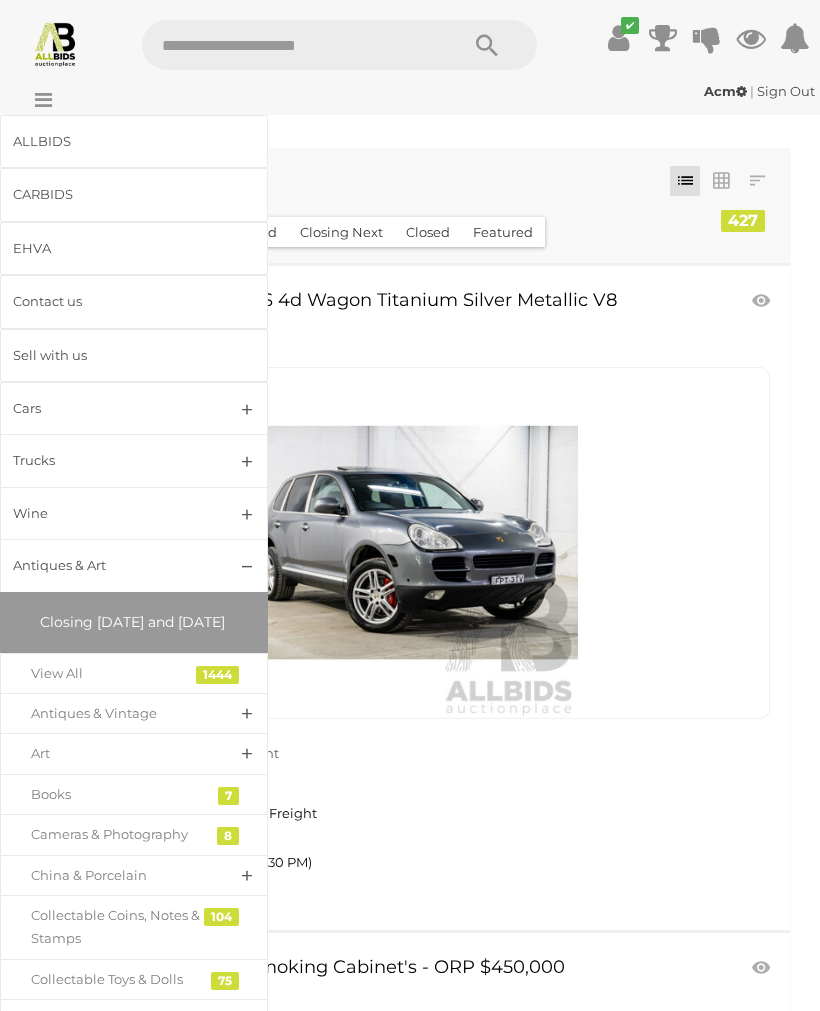 click on "View All" at bounding box center [134, 673] 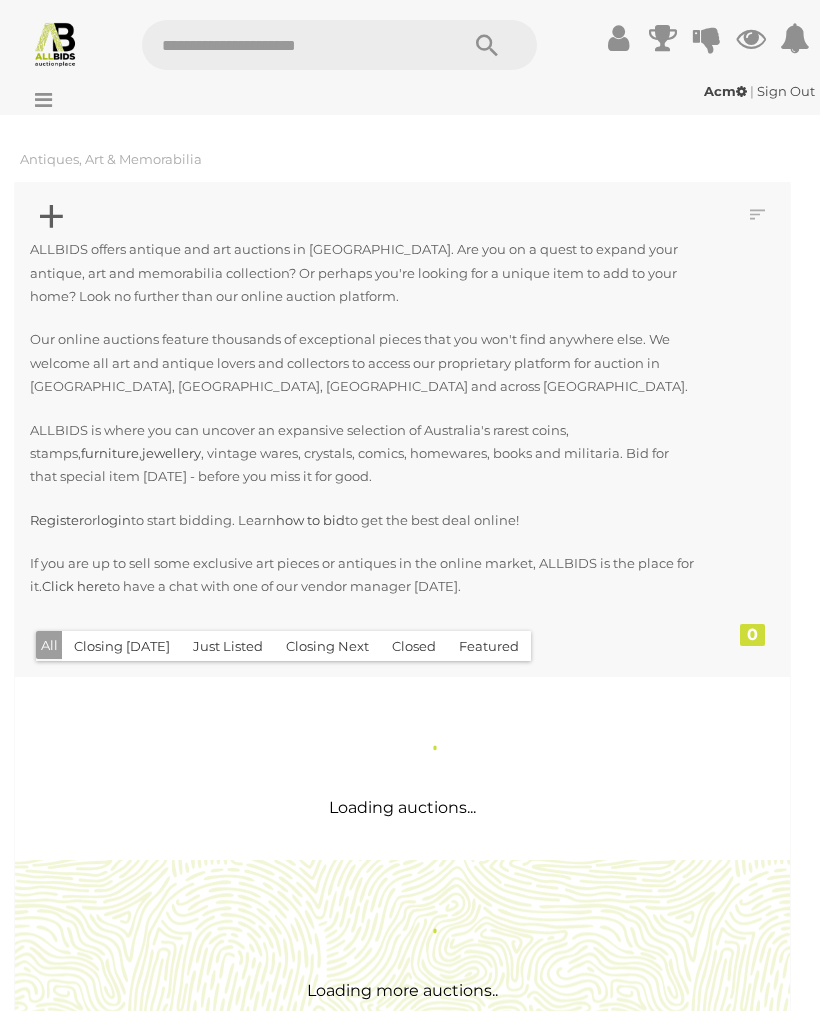 scroll, scrollTop: 0, scrollLeft: 0, axis: both 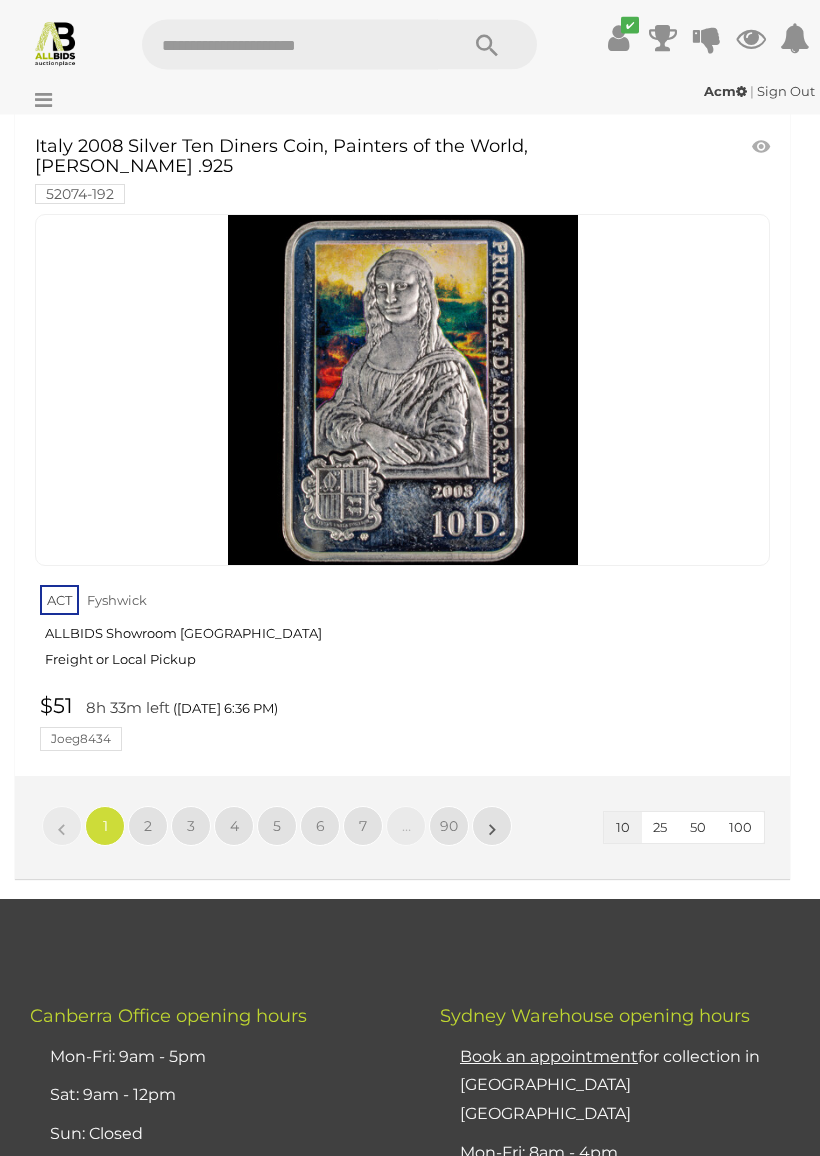 click on "2" at bounding box center (148, 827) 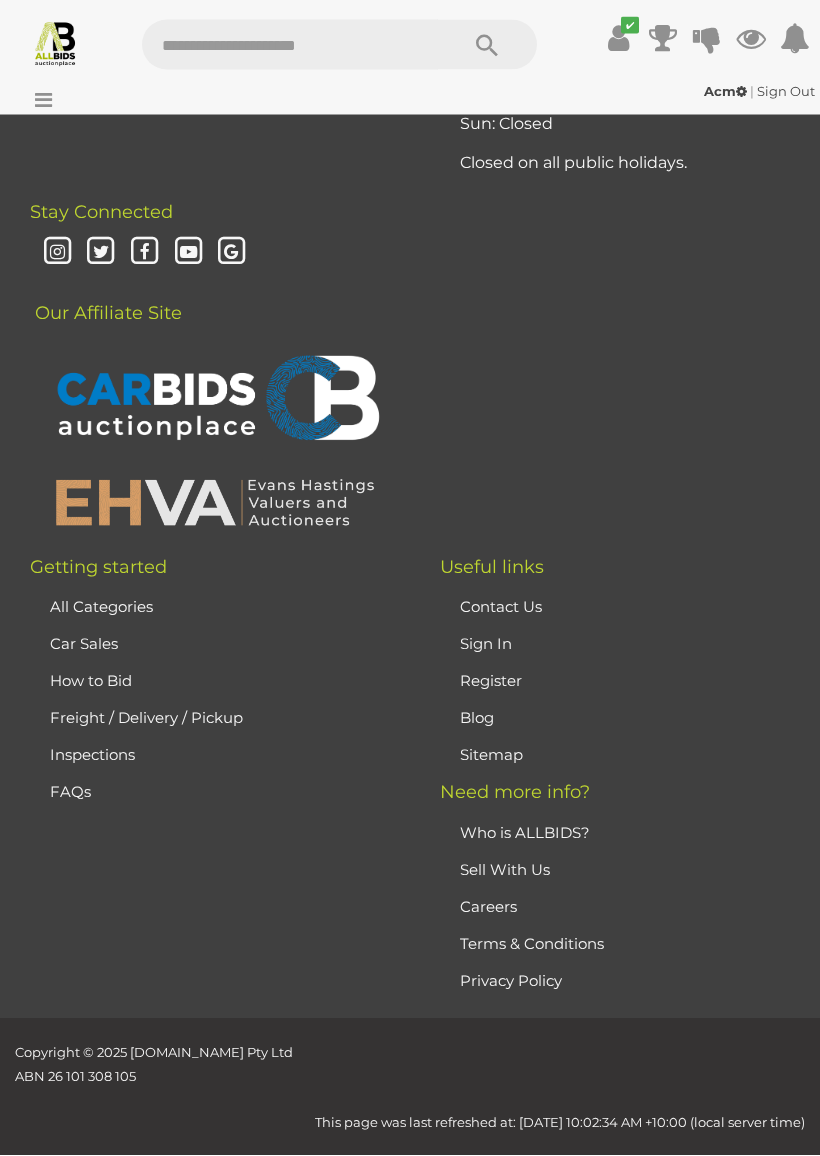scroll, scrollTop: 471, scrollLeft: 0, axis: vertical 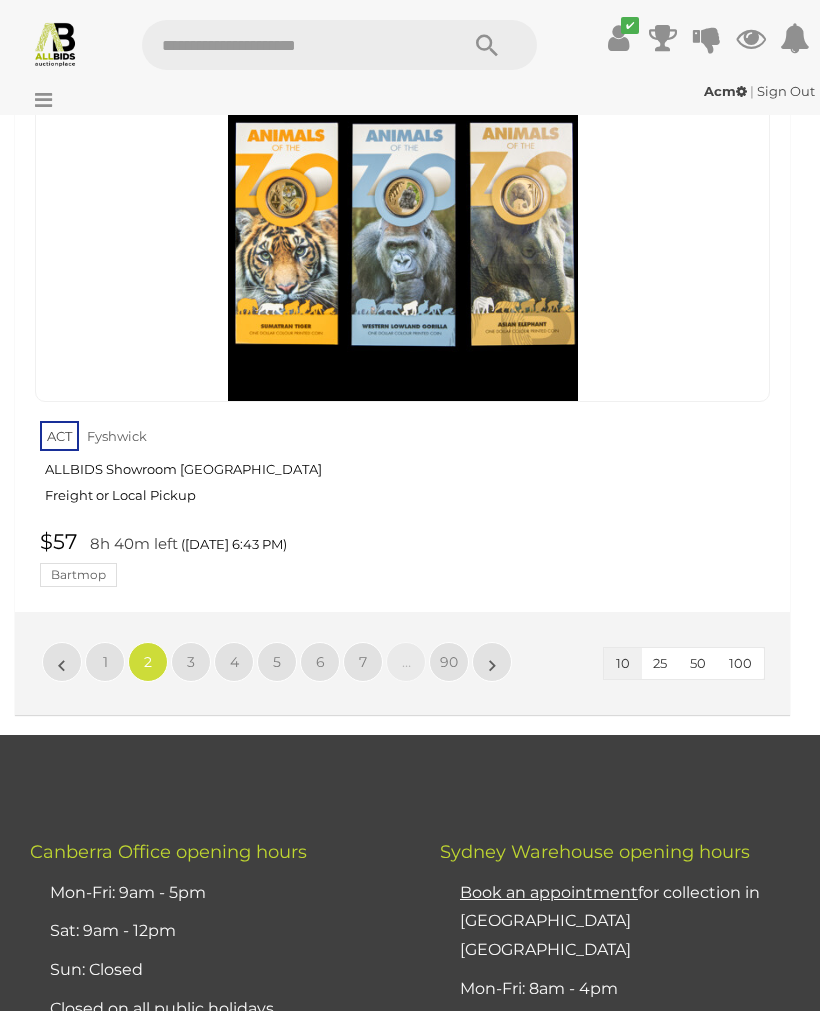 click on "3" at bounding box center (191, 662) 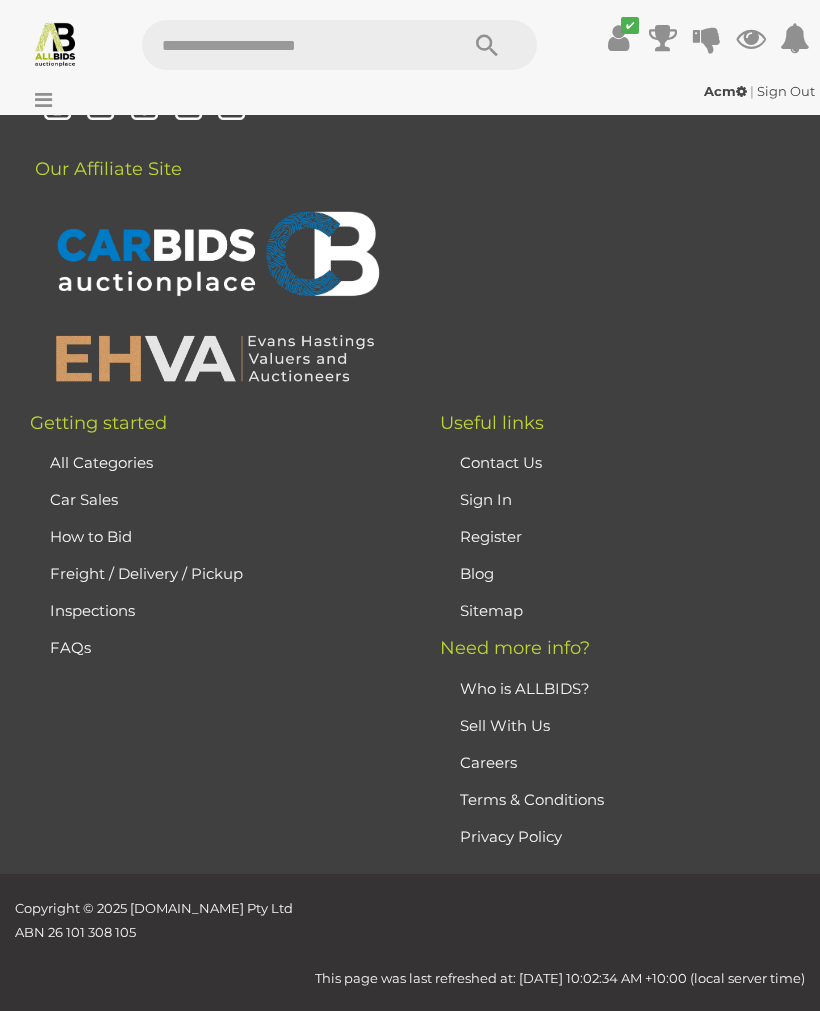 scroll, scrollTop: 471, scrollLeft: 0, axis: vertical 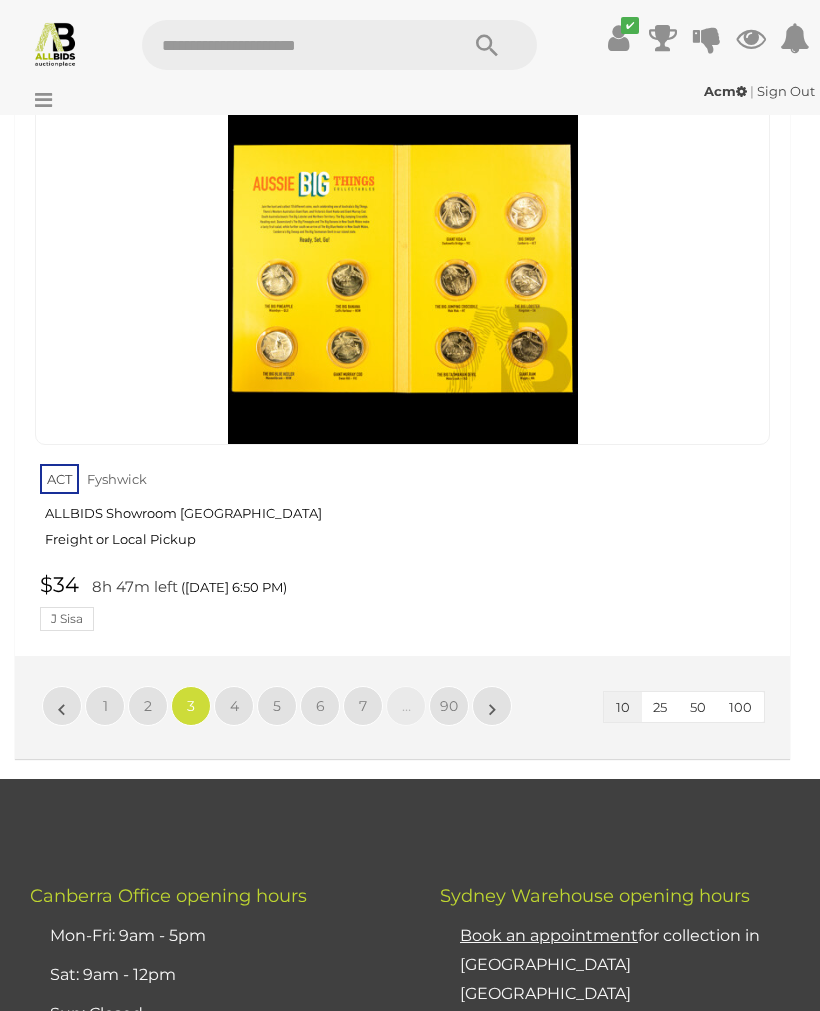click on "4" at bounding box center (234, 706) 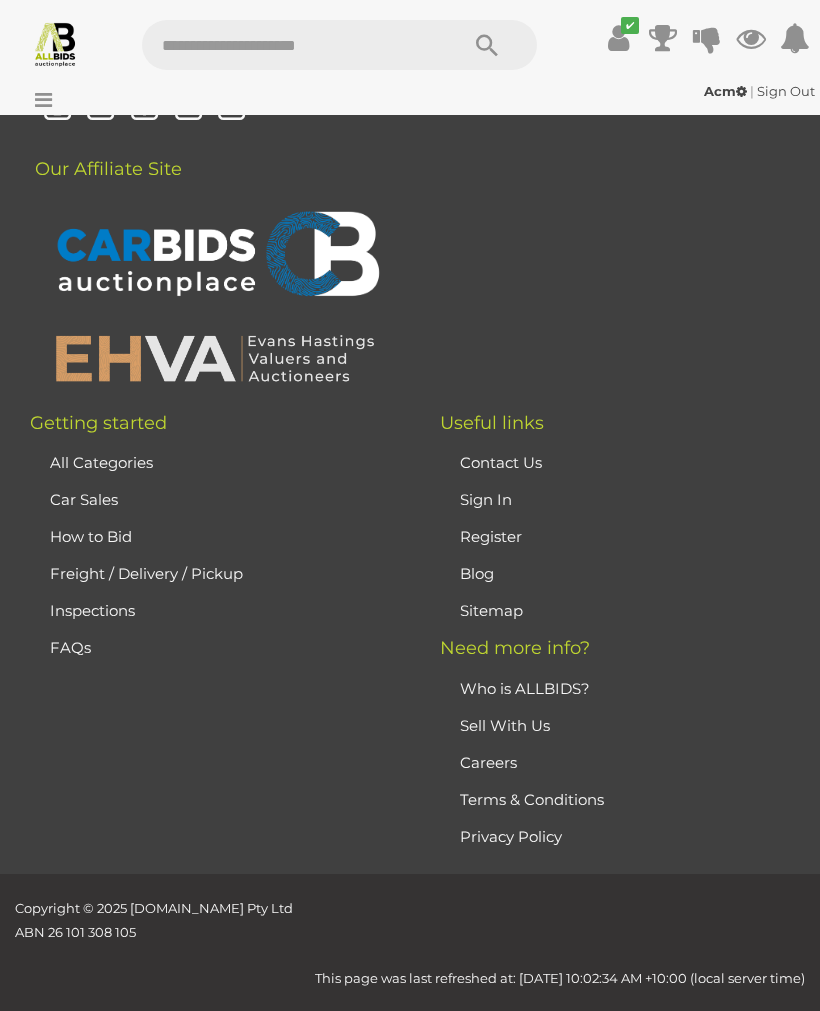 scroll, scrollTop: 471, scrollLeft: 0, axis: vertical 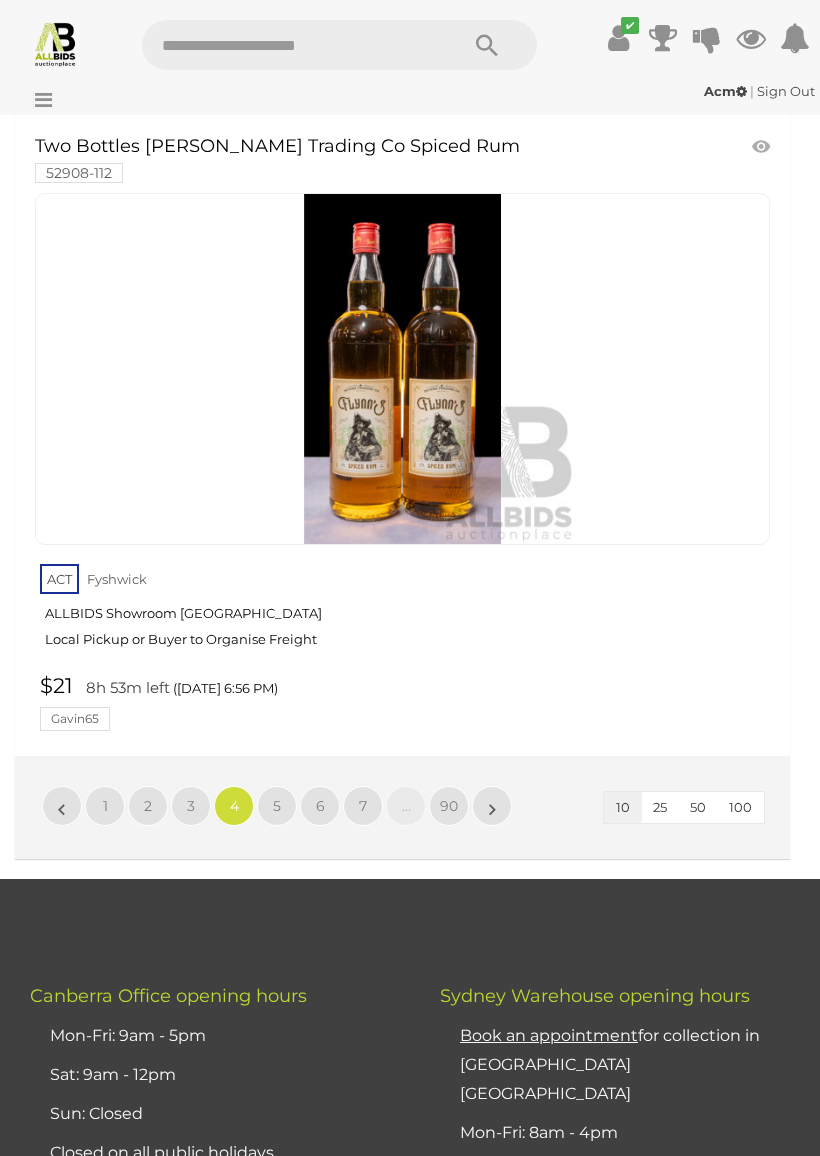 click on "5" at bounding box center (277, 806) 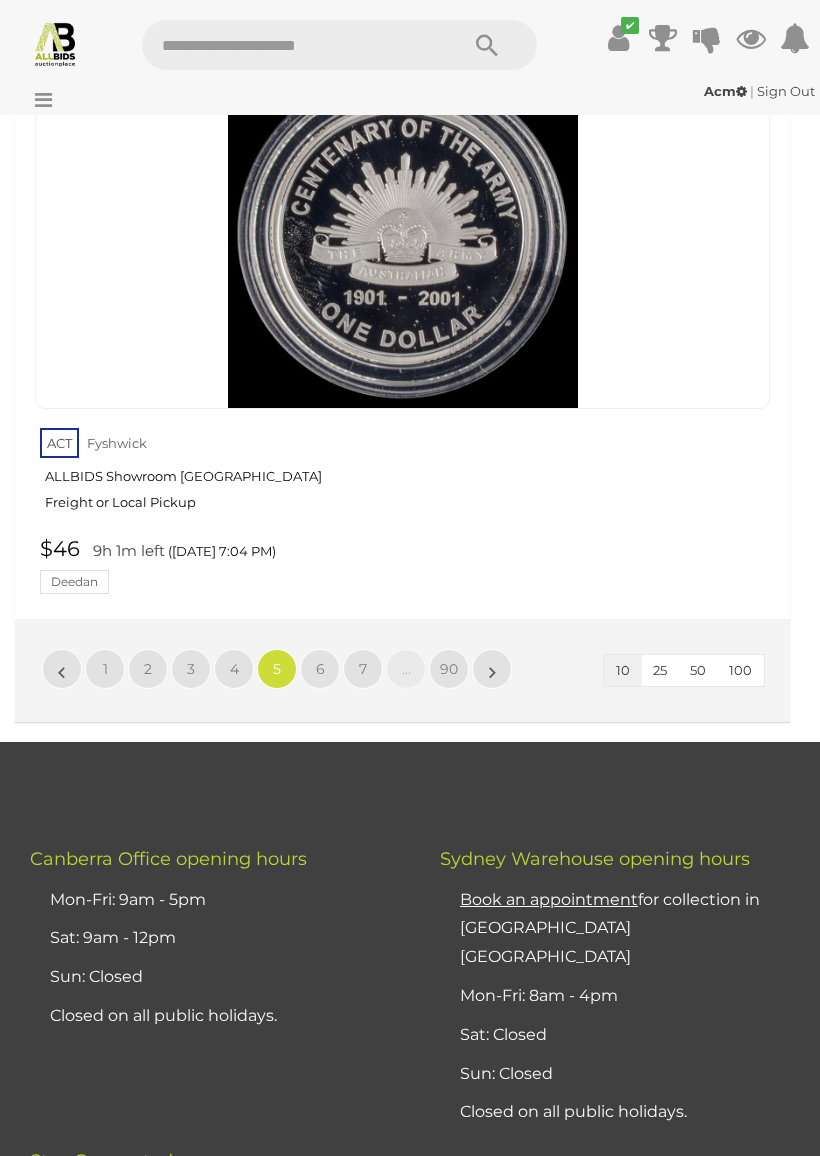click on "6" at bounding box center (320, 669) 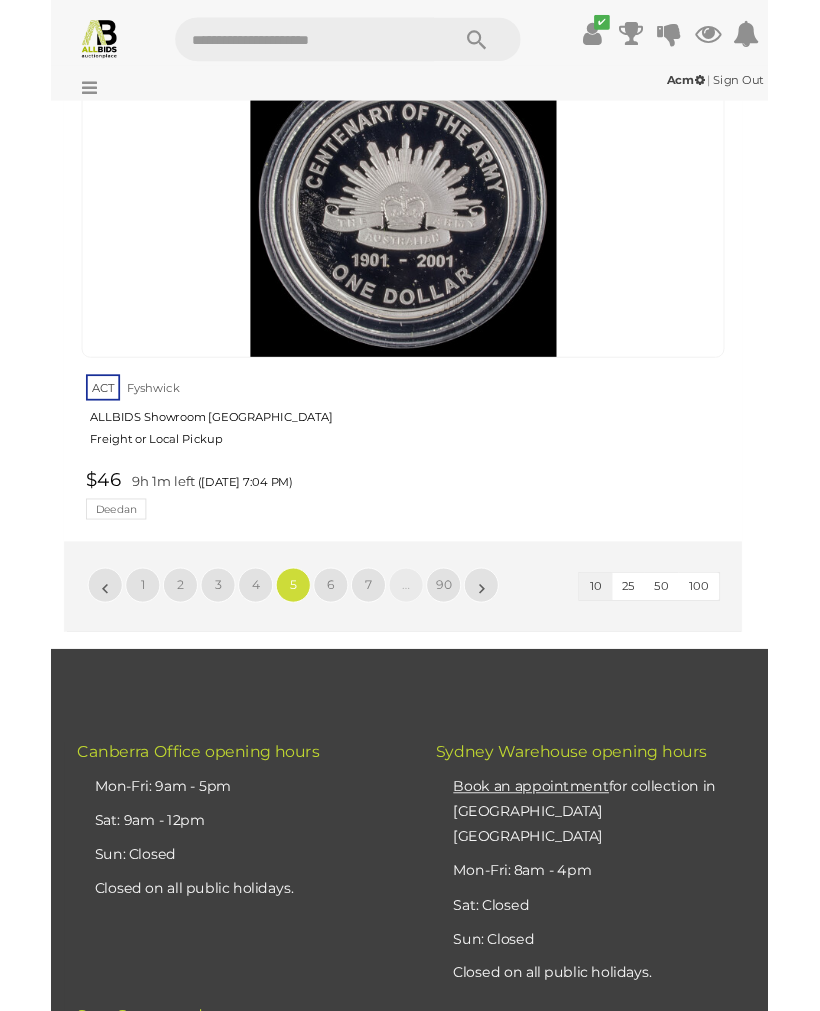 scroll, scrollTop: 471, scrollLeft: 0, axis: vertical 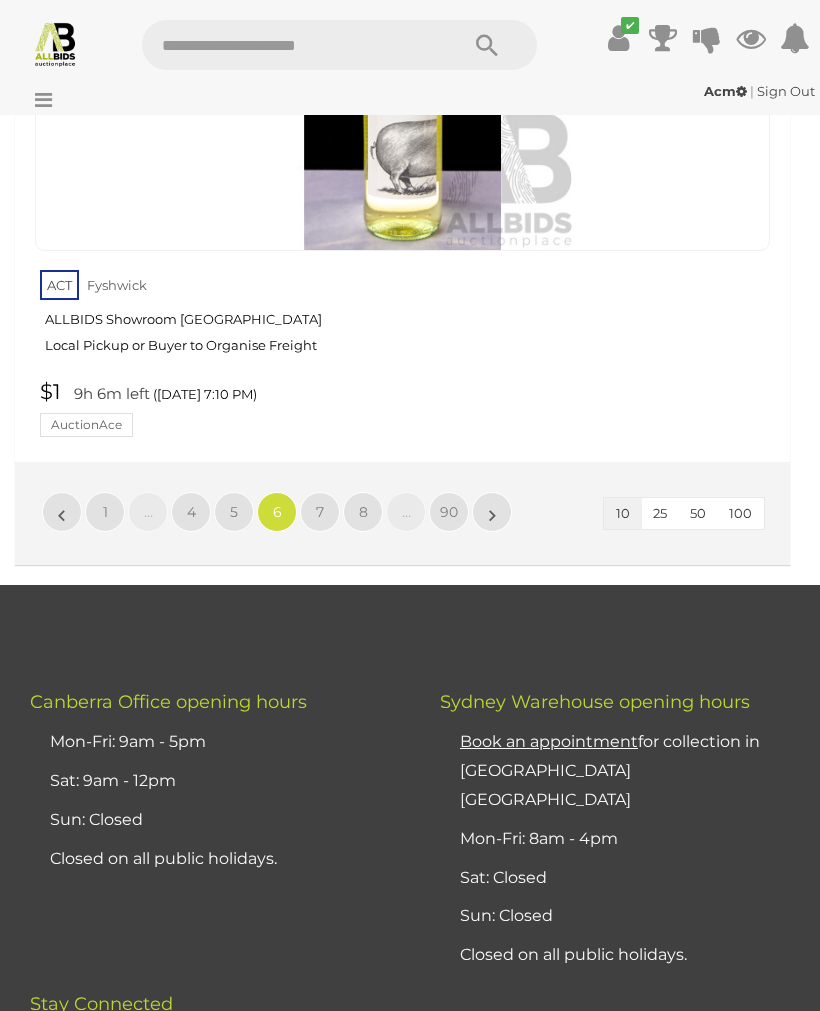 click on "7" at bounding box center [320, 512] 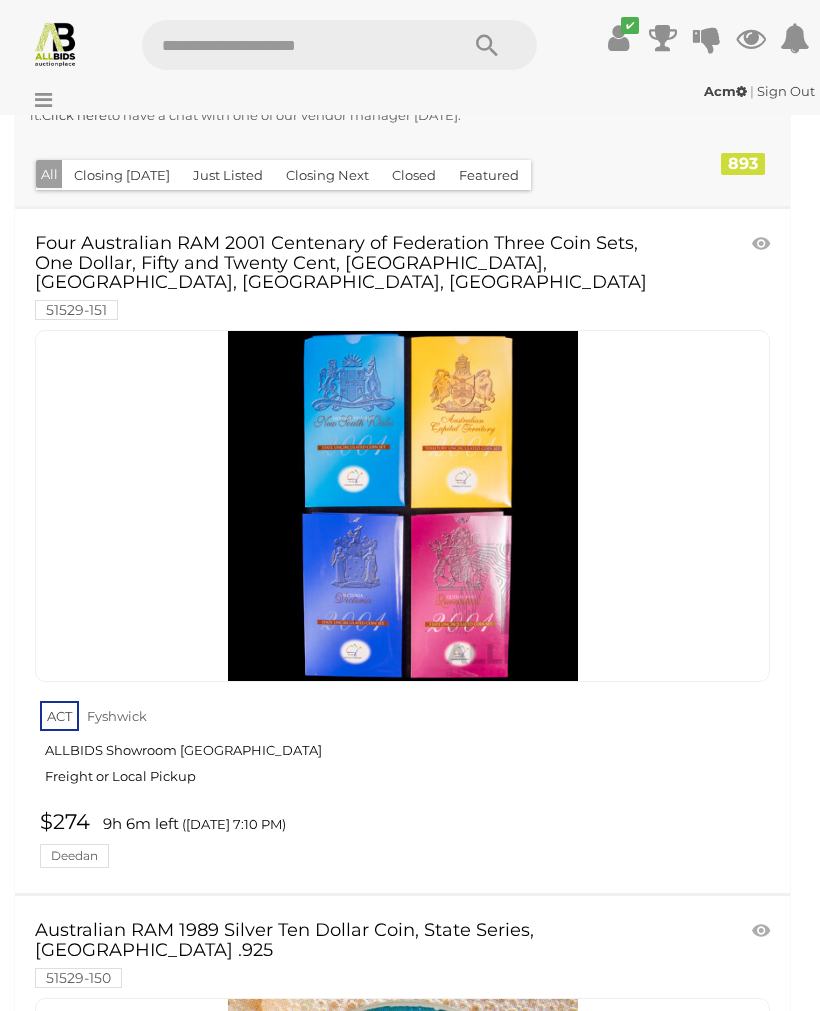 click at bounding box center [722, 931] 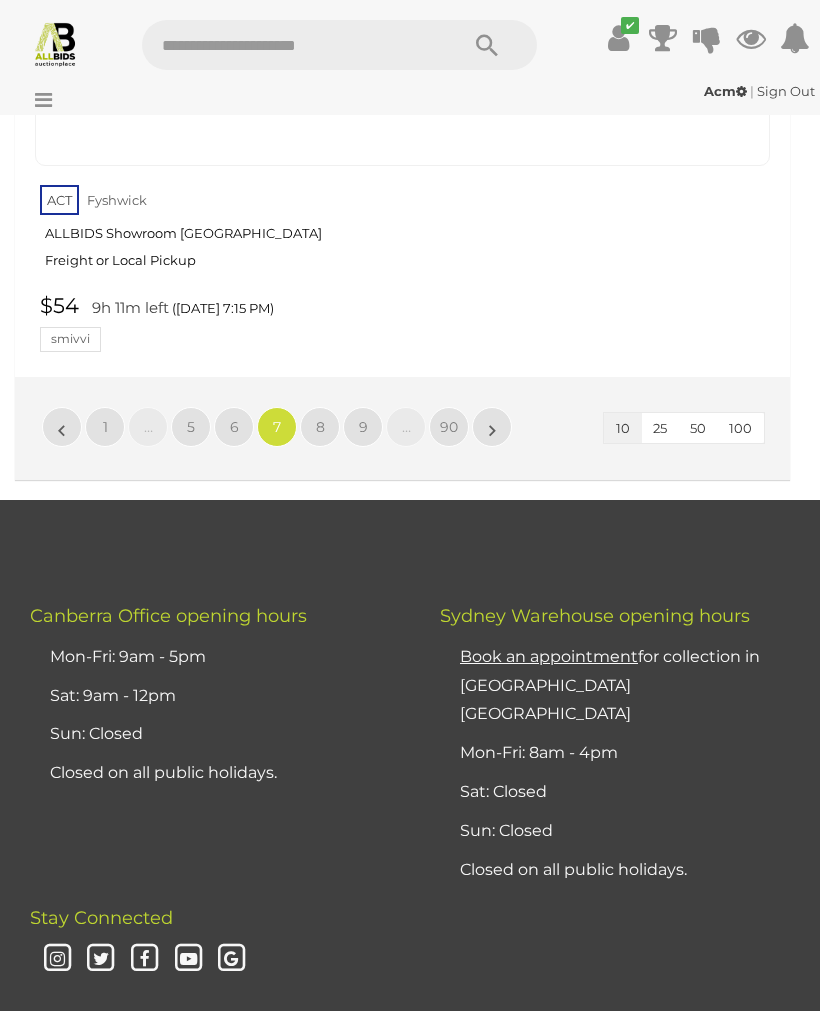 scroll, scrollTop: 6923, scrollLeft: 0, axis: vertical 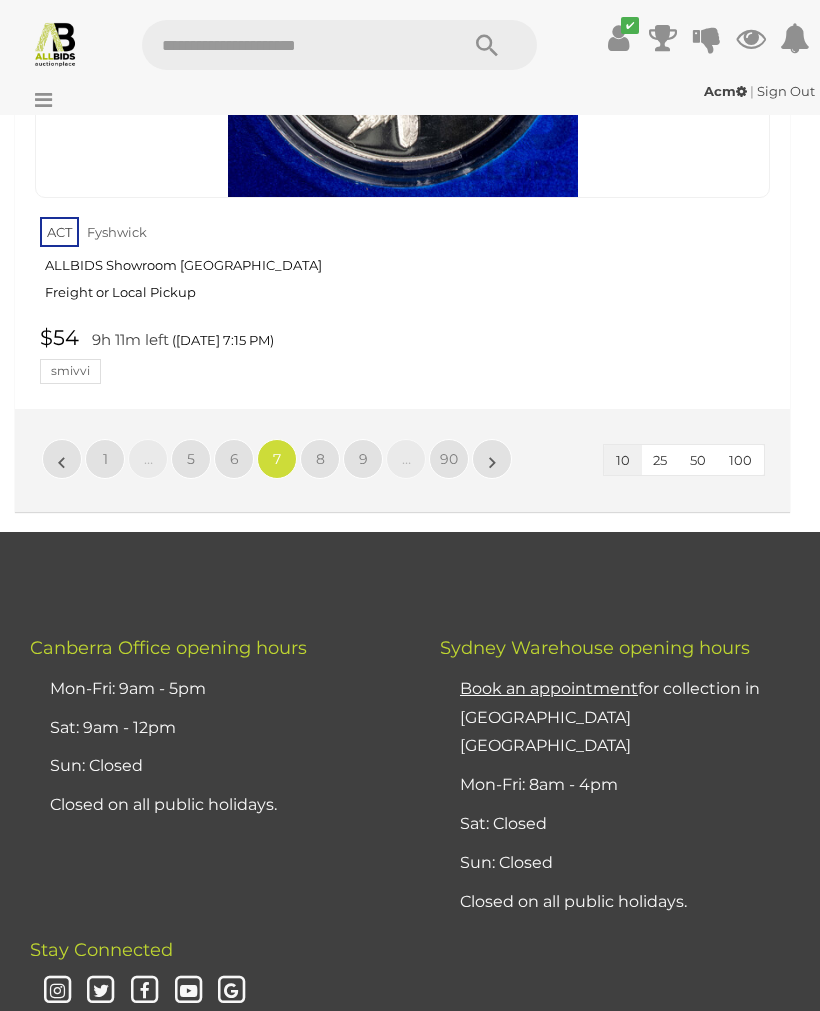 click on "8" at bounding box center [320, 459] 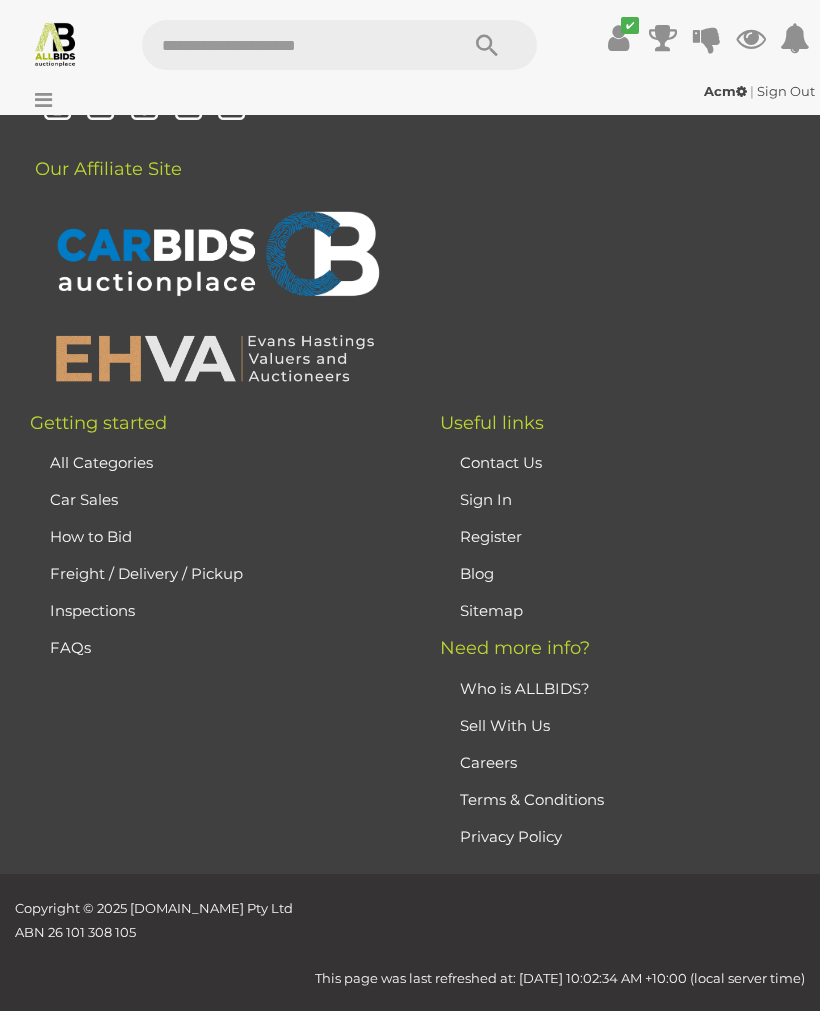 scroll, scrollTop: 471, scrollLeft: 0, axis: vertical 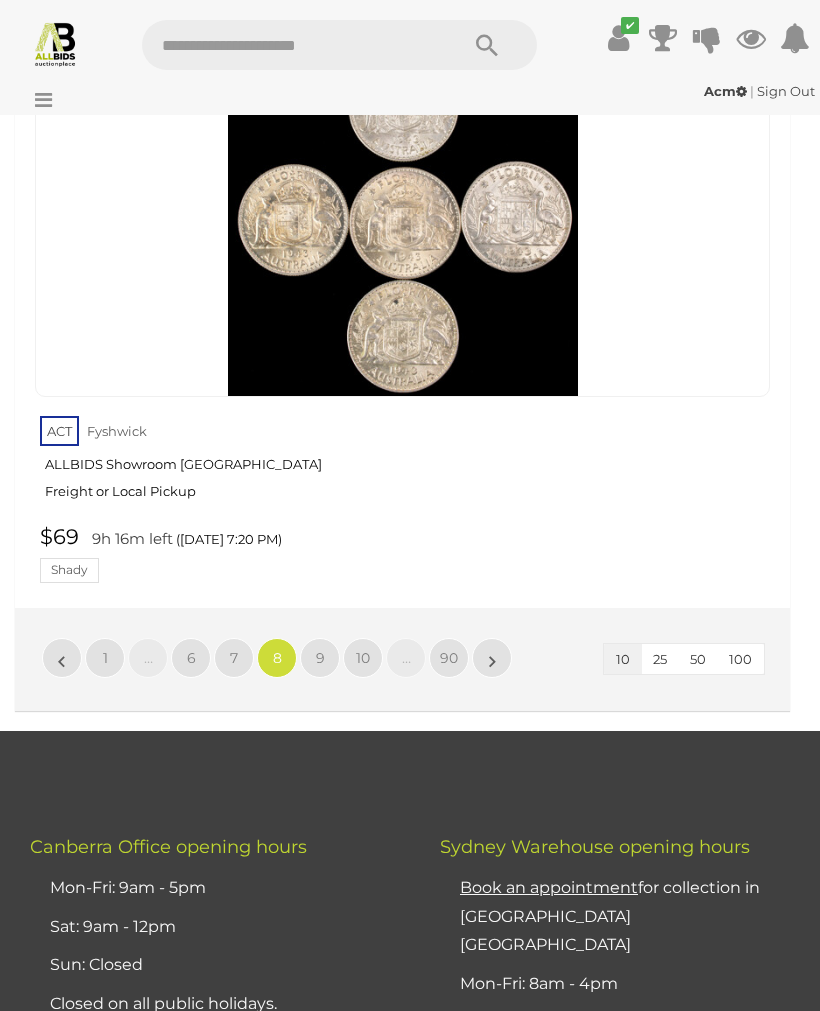 click on "9" at bounding box center (320, 658) 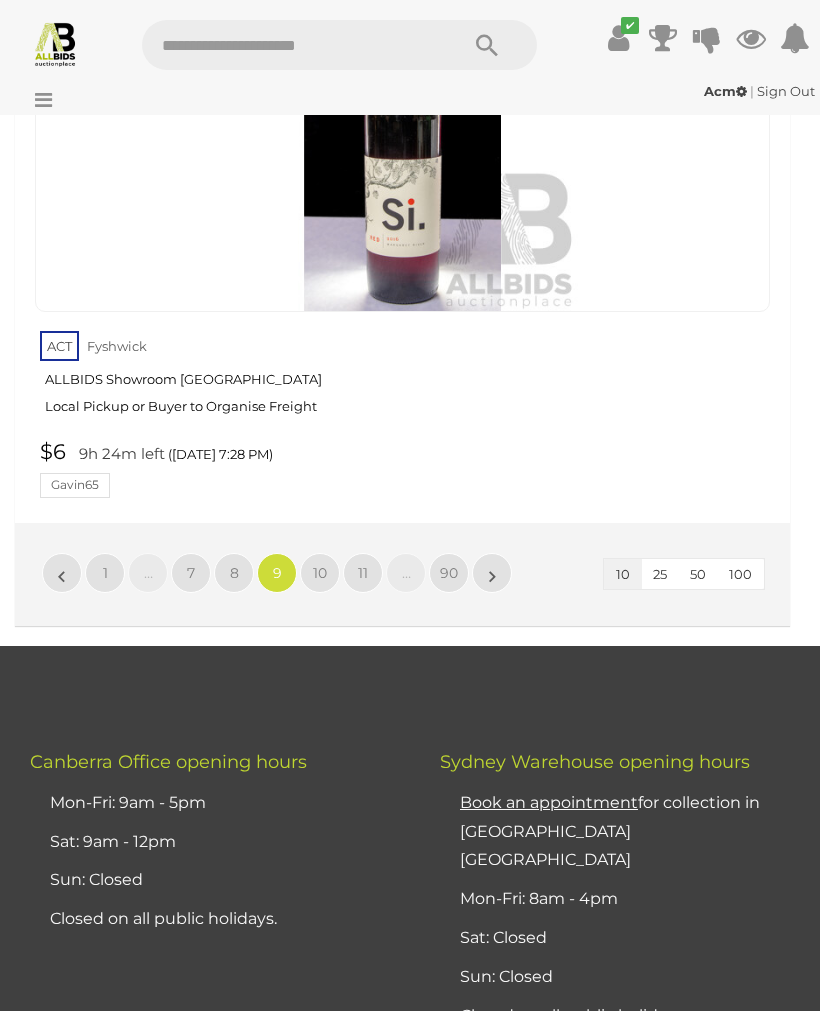 click on "10" at bounding box center [320, 573] 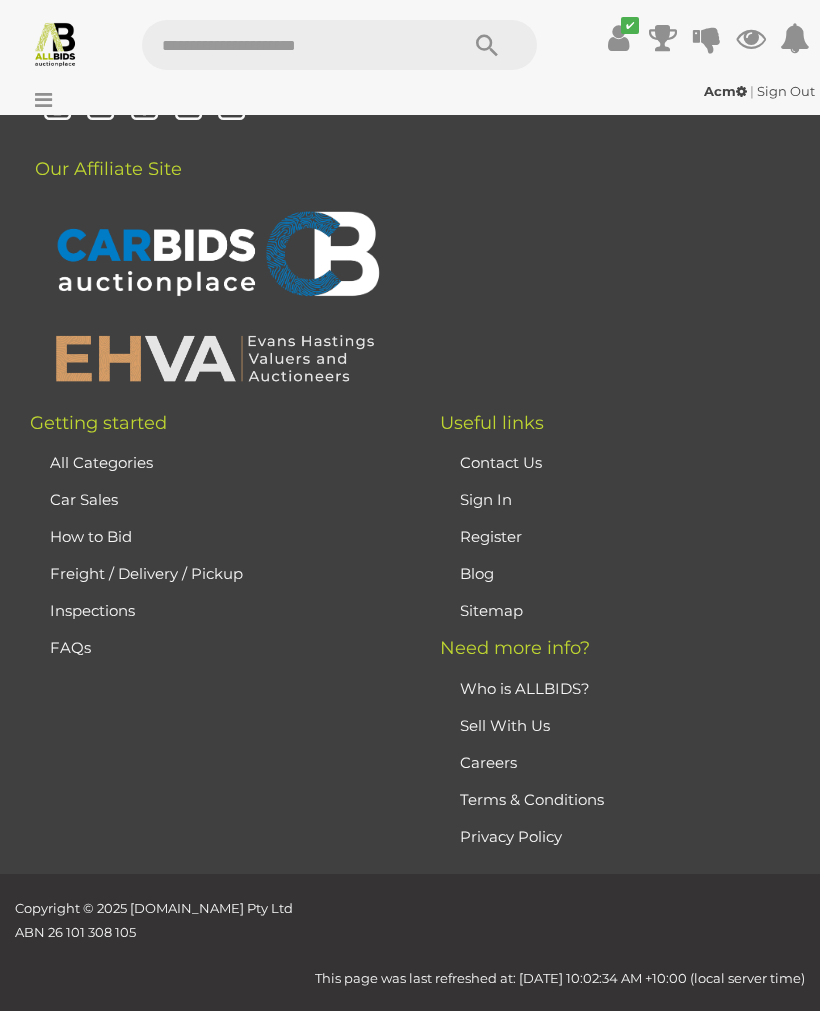 scroll, scrollTop: 471, scrollLeft: 0, axis: vertical 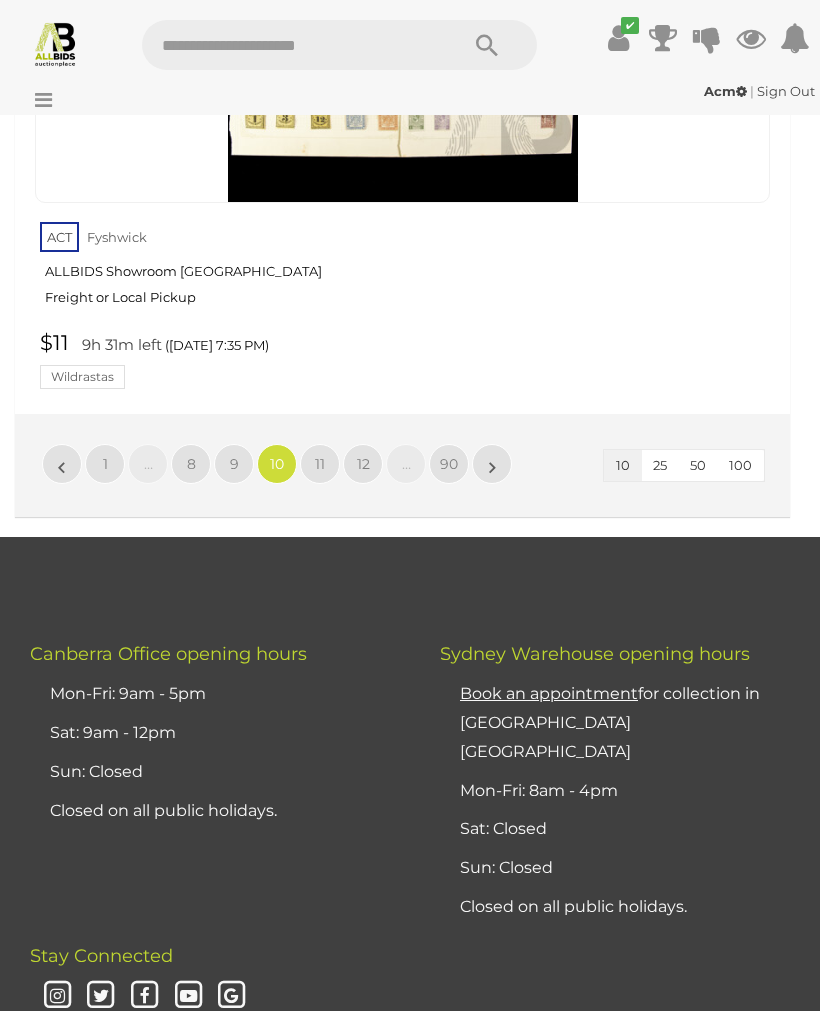 click on "11" at bounding box center (320, 464) 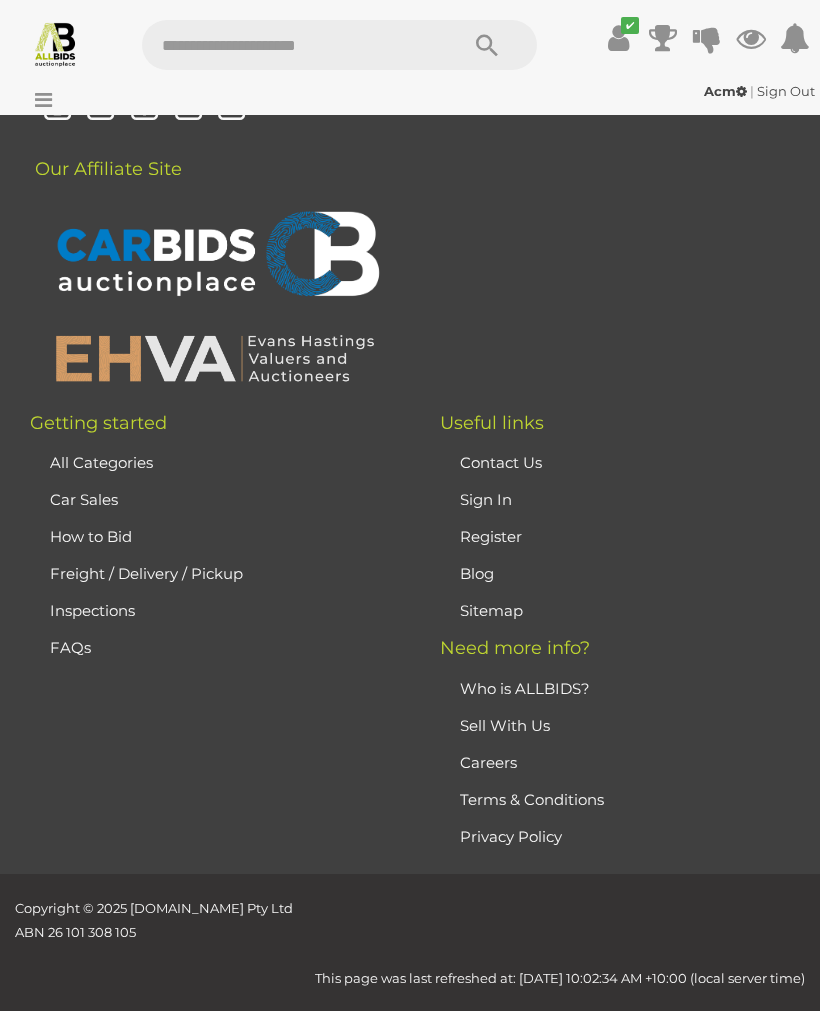 scroll, scrollTop: 471, scrollLeft: 0, axis: vertical 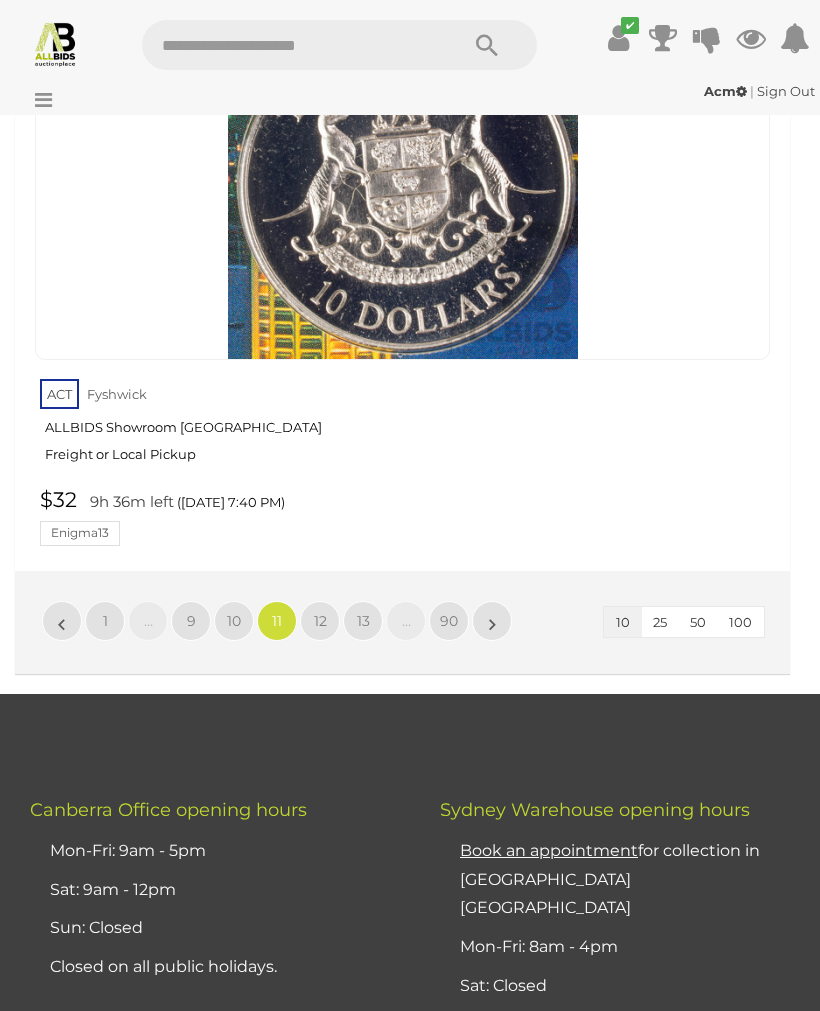 click on "12" at bounding box center [320, 621] 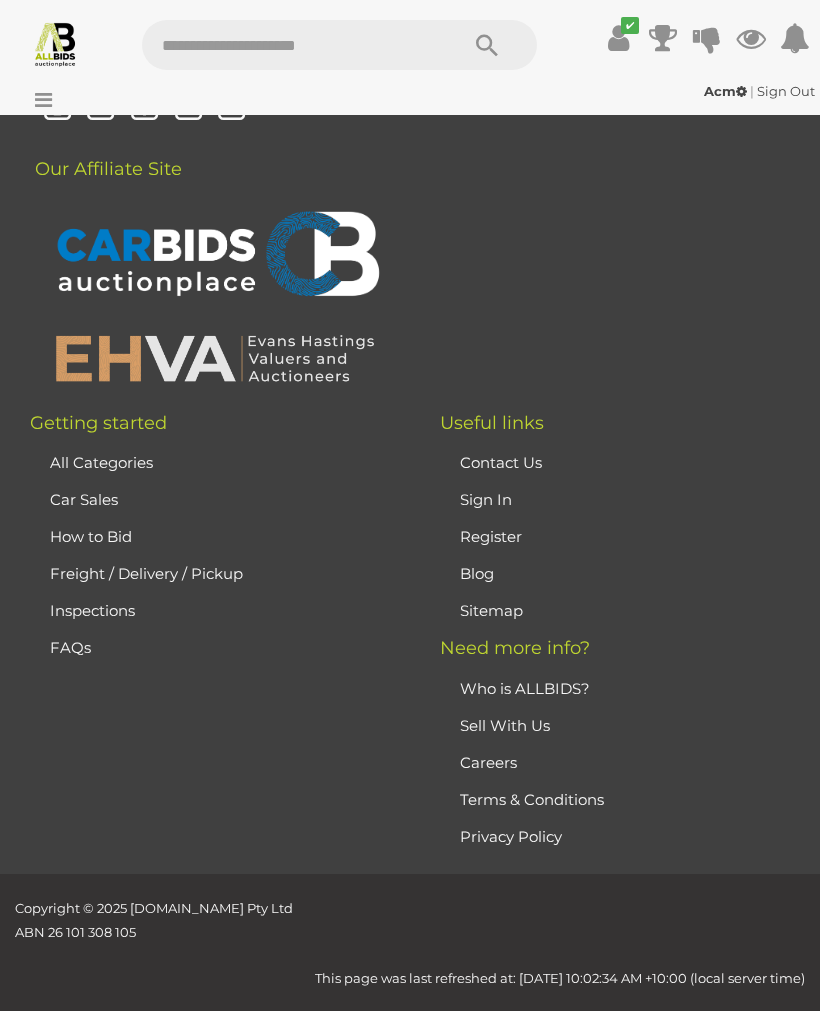 scroll, scrollTop: 471, scrollLeft: 0, axis: vertical 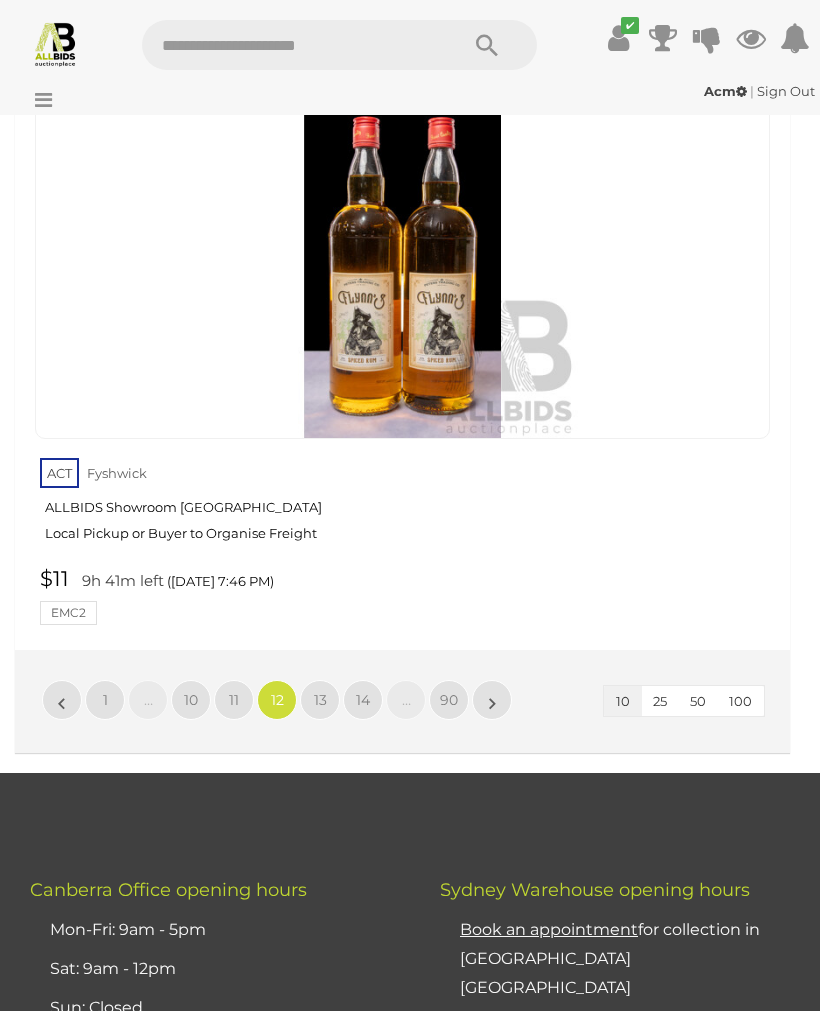 click on "13" at bounding box center (320, 700) 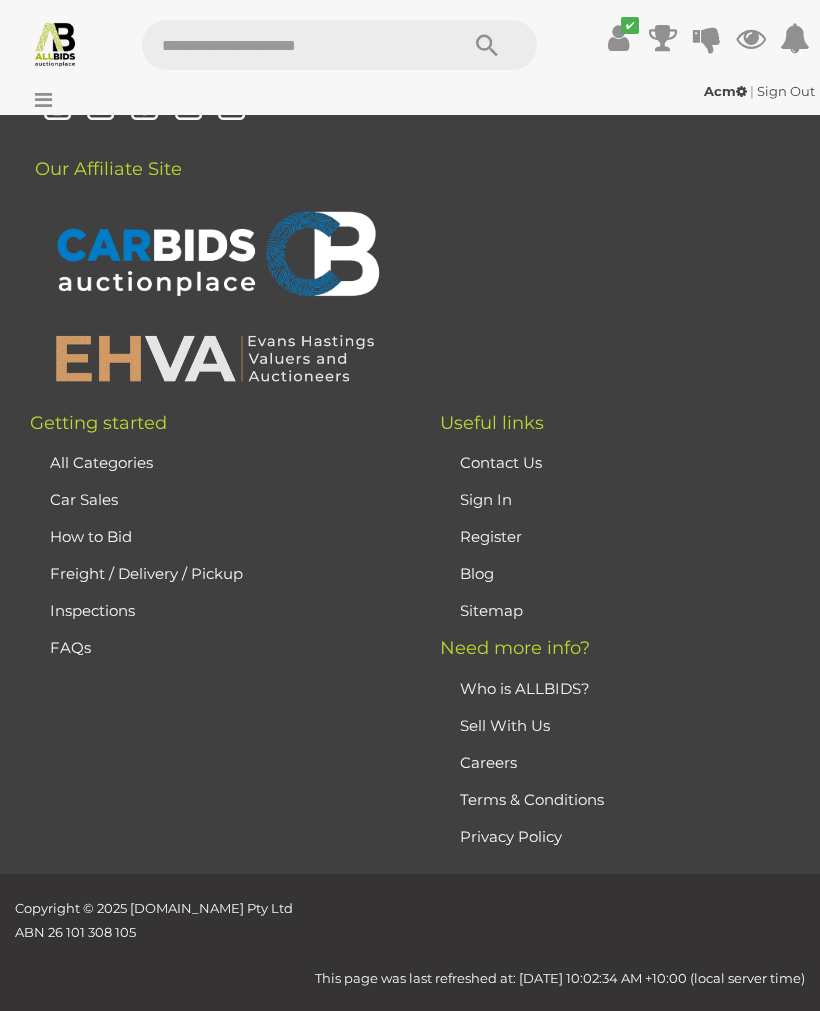 scroll, scrollTop: 471, scrollLeft: 0, axis: vertical 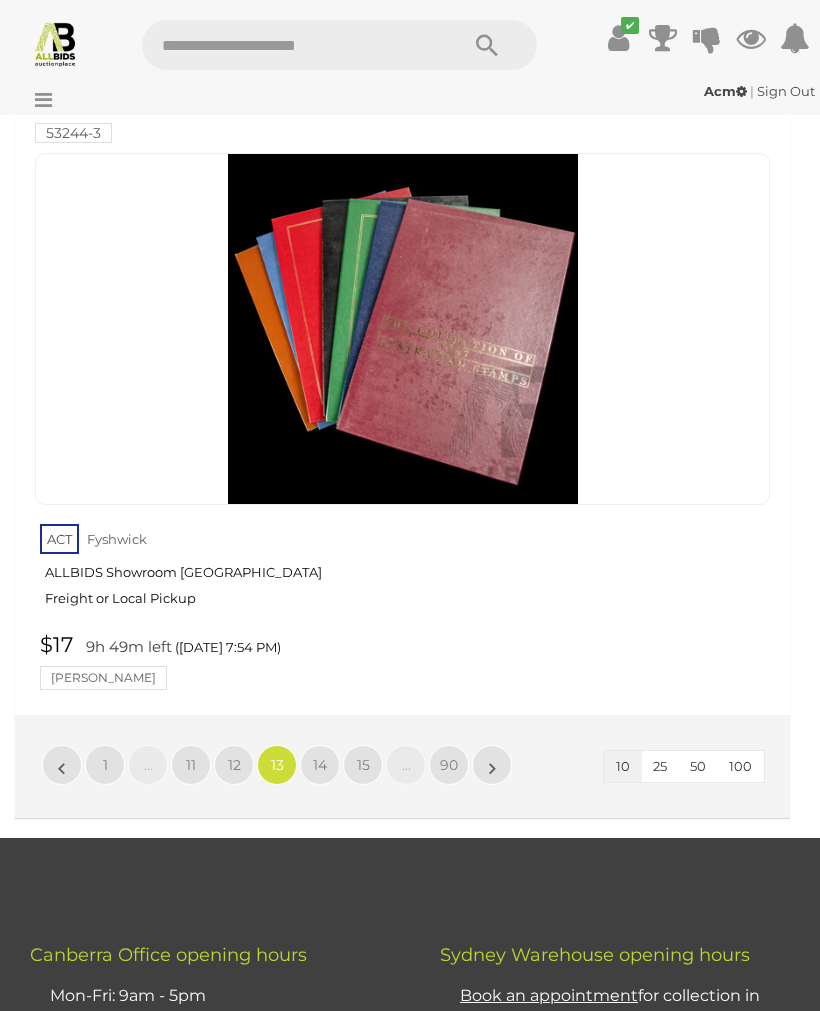 click on "14" at bounding box center [320, 765] 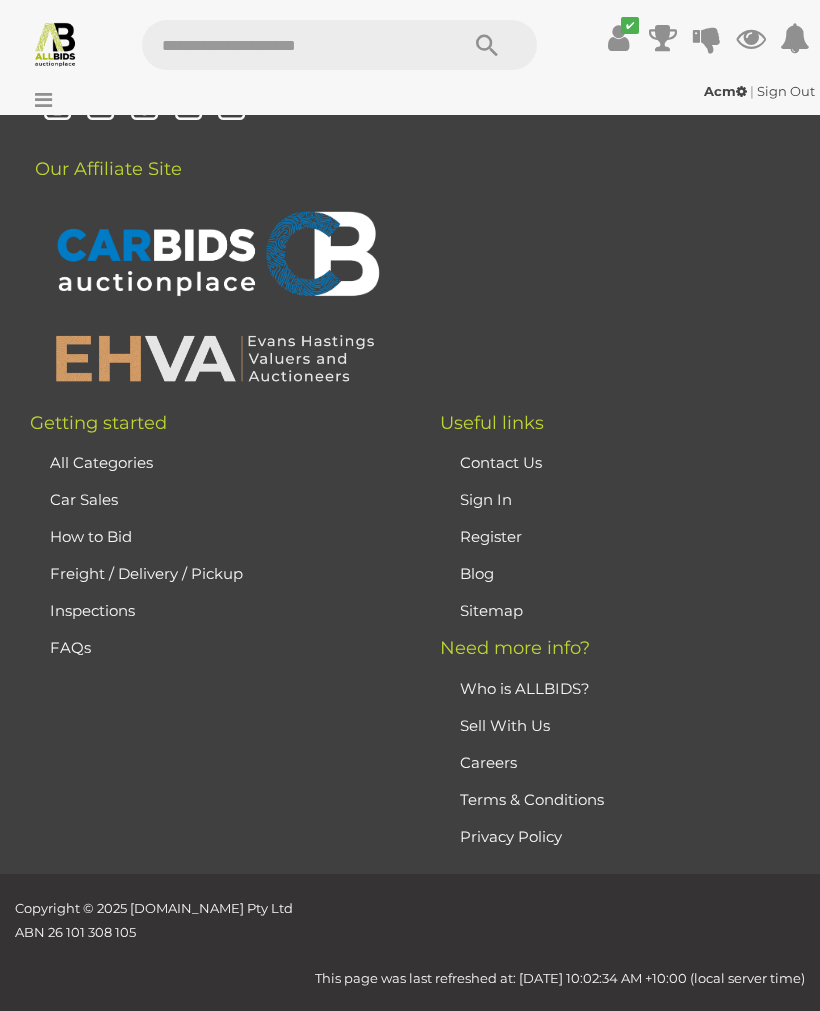 scroll, scrollTop: 471, scrollLeft: 0, axis: vertical 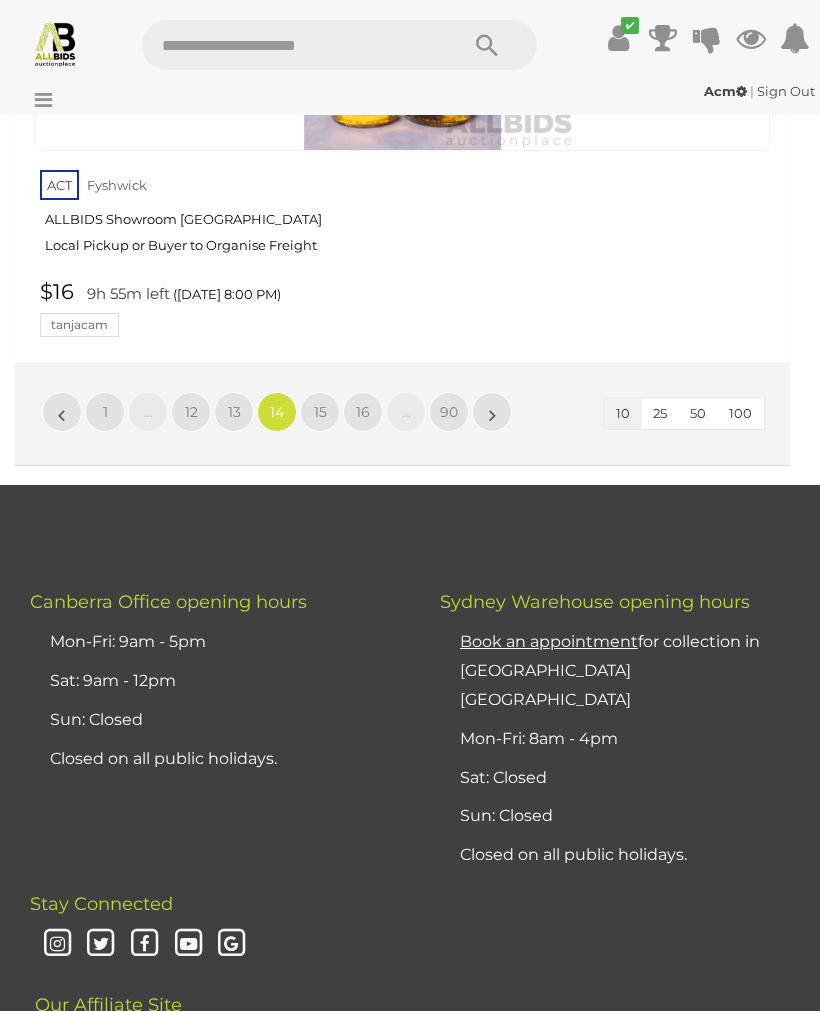 click on "15" at bounding box center [320, 412] 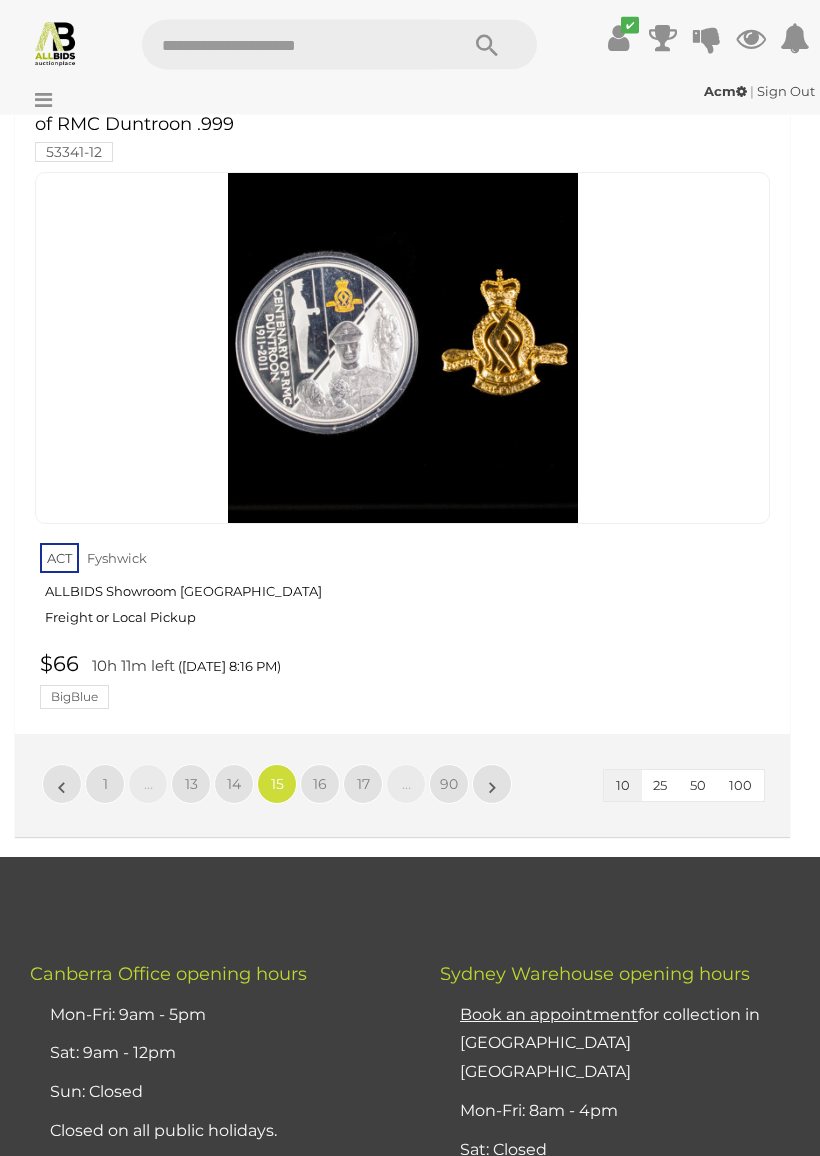 scroll, scrollTop: 6617, scrollLeft: 0, axis: vertical 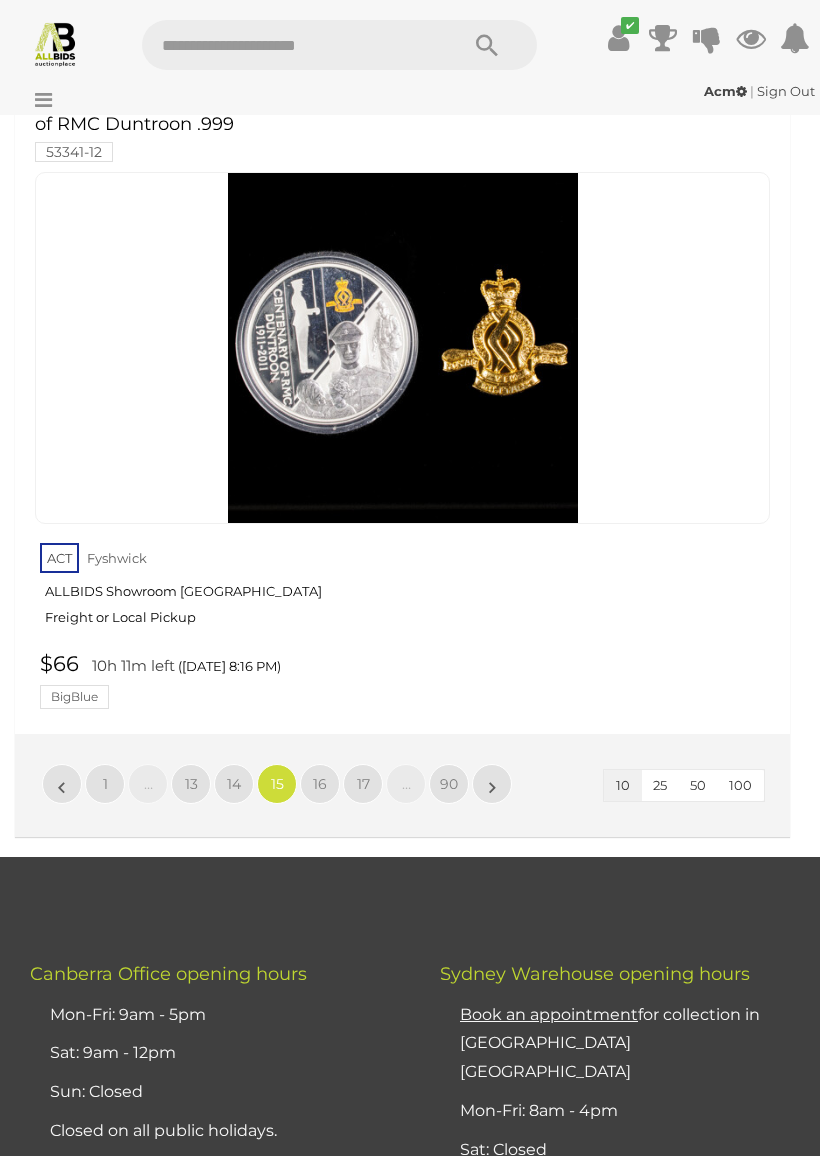 click on "$66
10h 11m left
(Today 8:16 PM)
BigBlue" at bounding box center (405, 681) 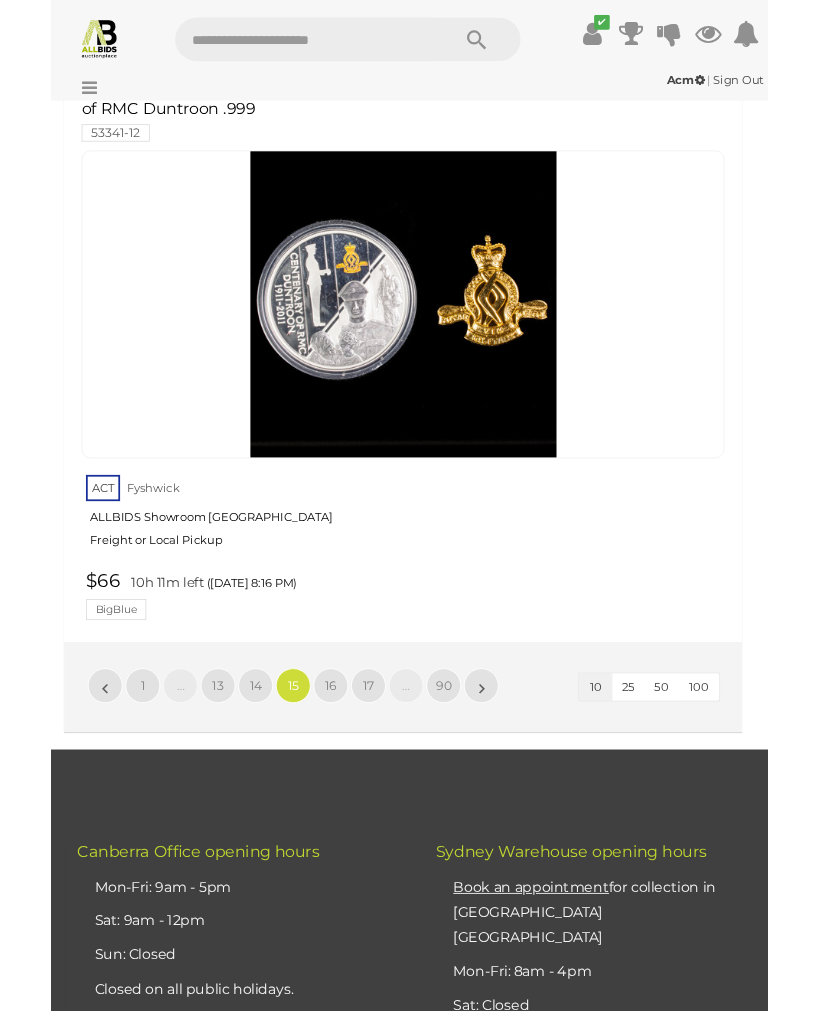 scroll, scrollTop: 6681, scrollLeft: 0, axis: vertical 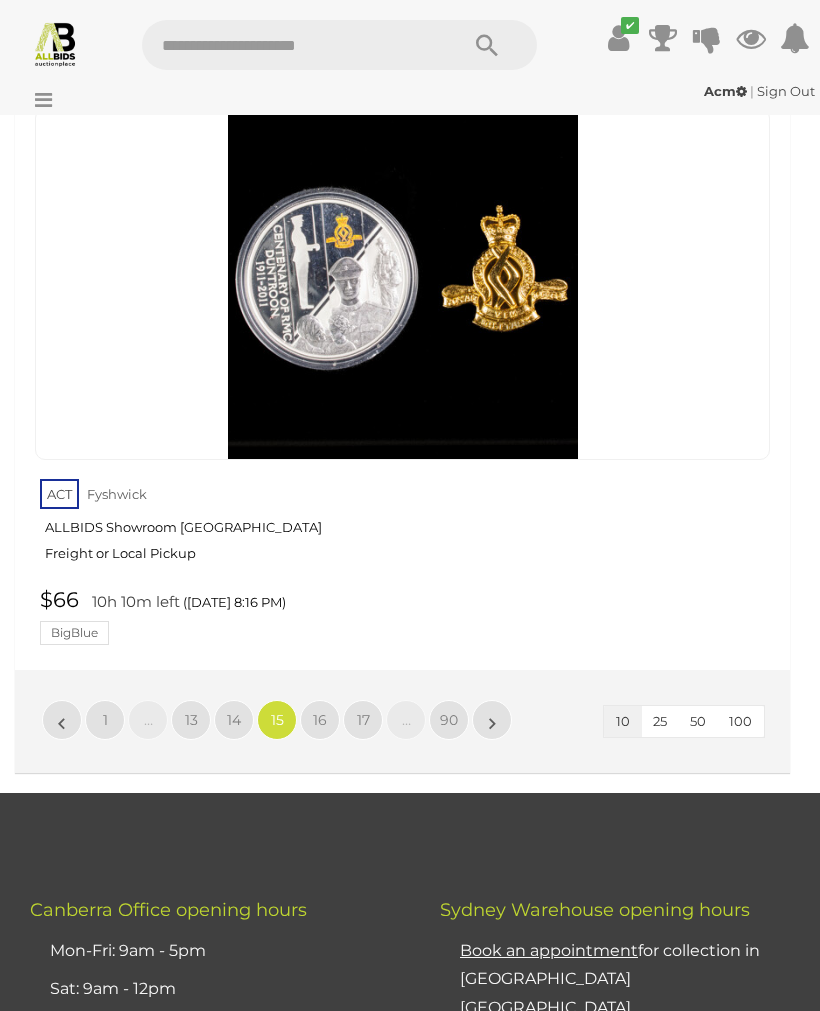 click on "16" at bounding box center (320, 720) 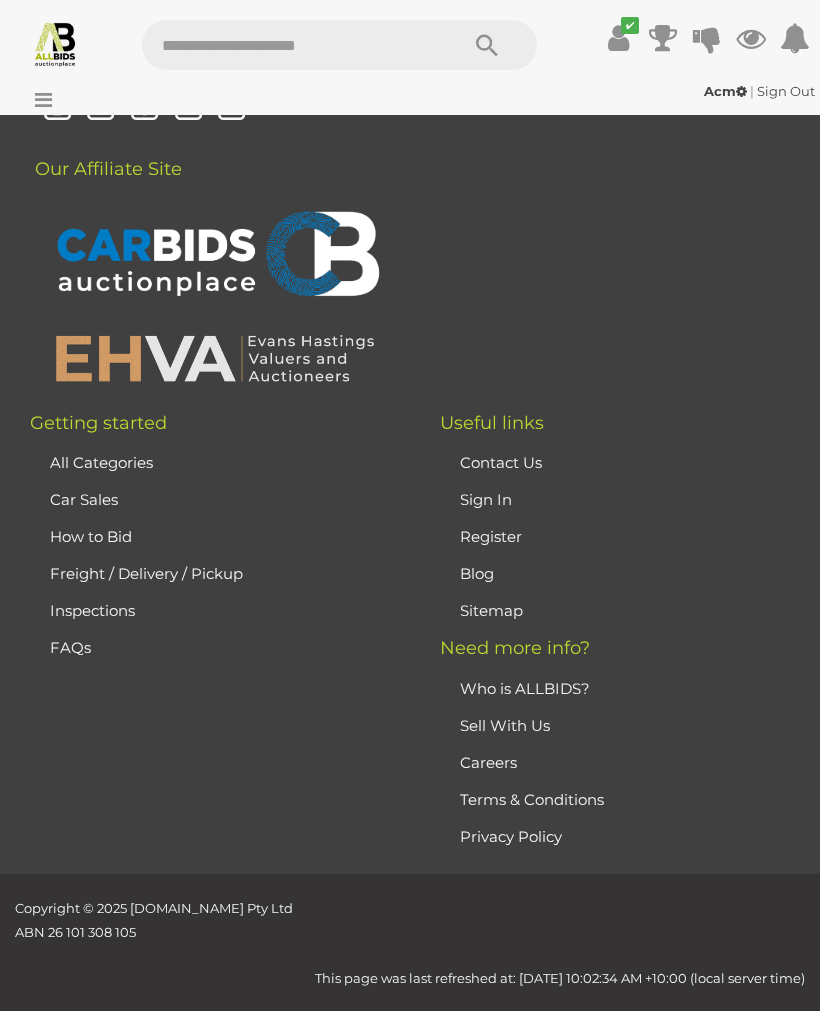 scroll, scrollTop: 471, scrollLeft: 0, axis: vertical 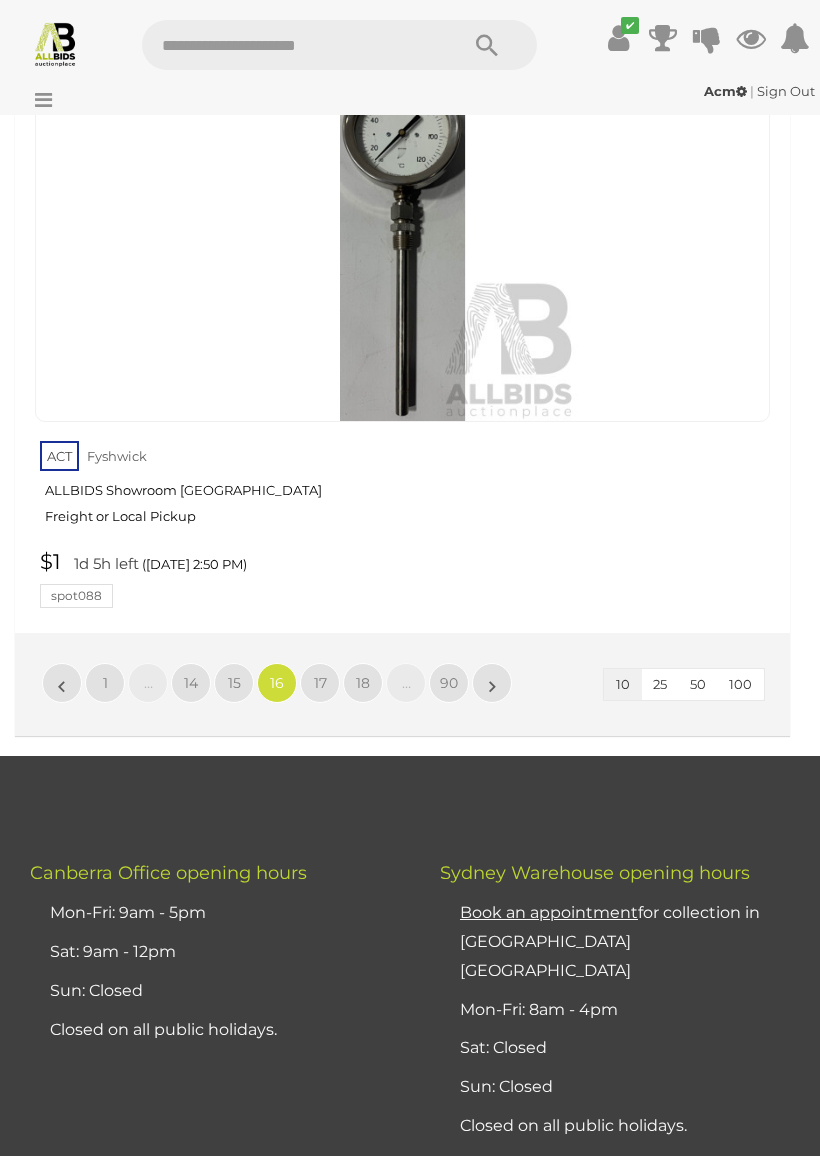 click on "17" at bounding box center (320, 683) 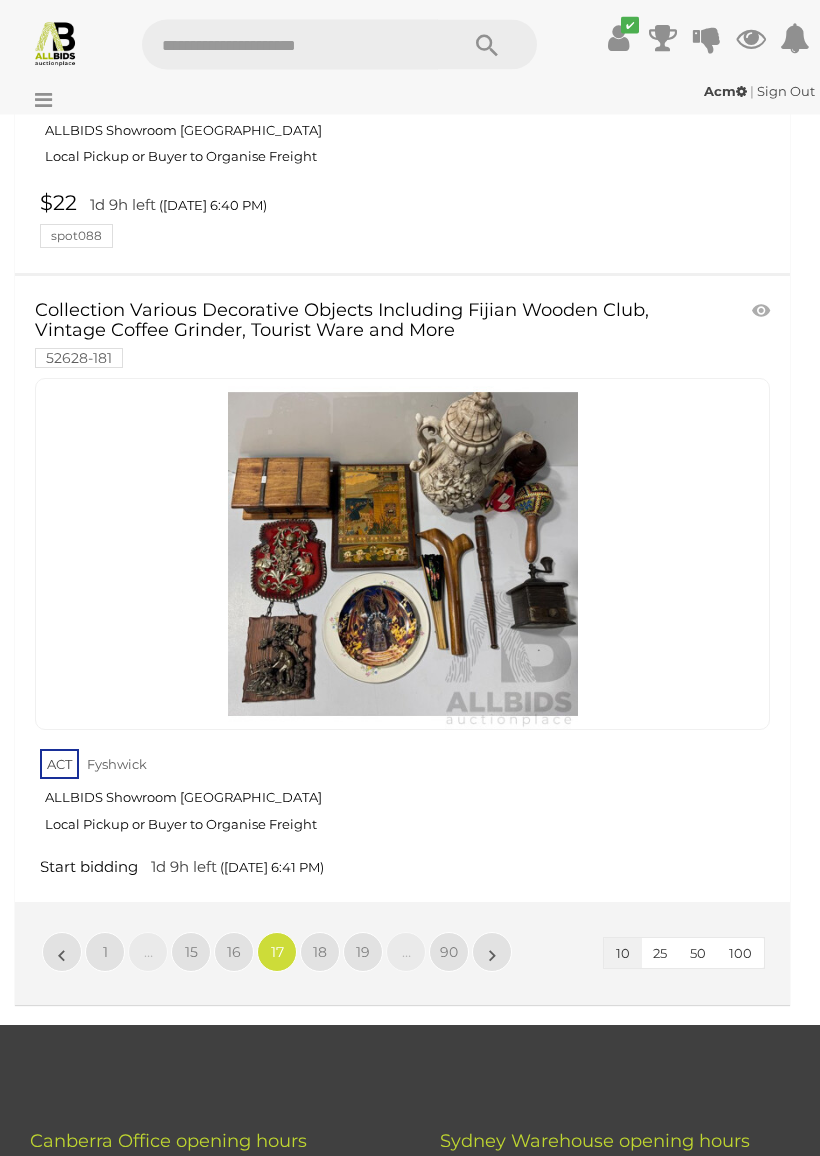 scroll, scrollTop: 6415, scrollLeft: 0, axis: vertical 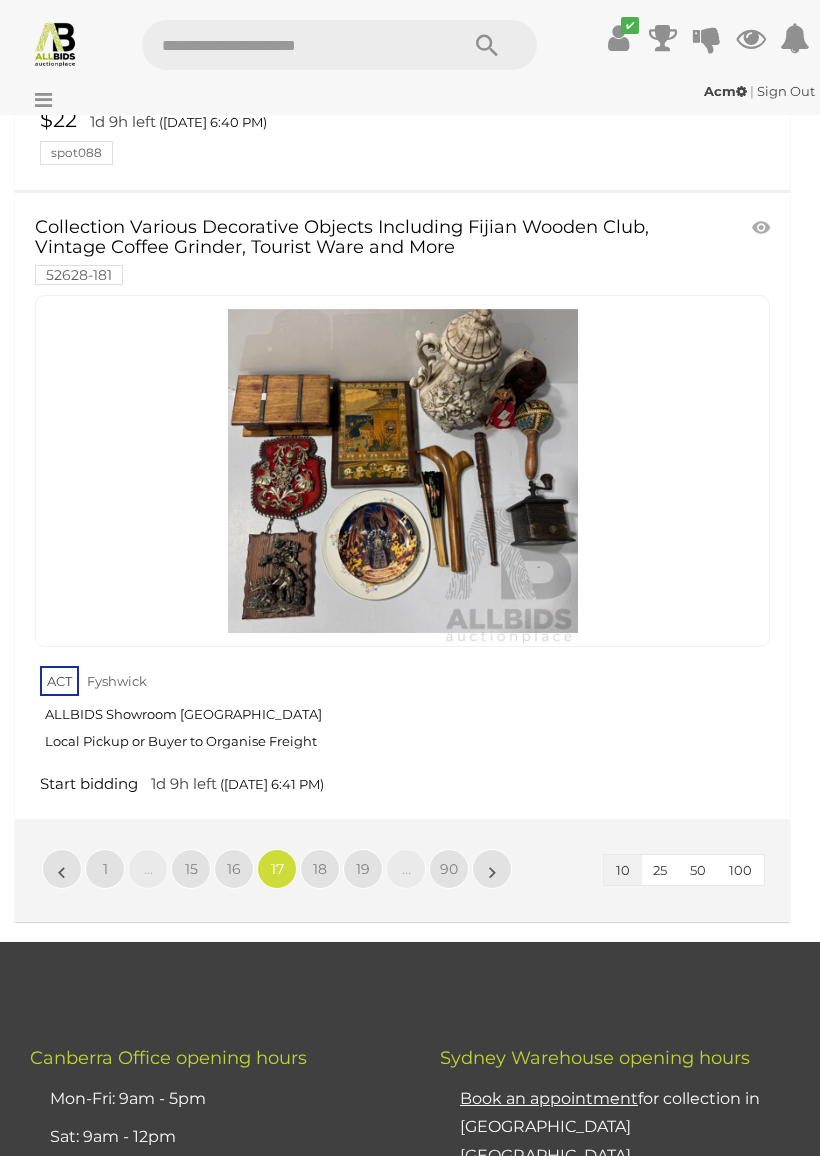 click on "18" at bounding box center (320, 869) 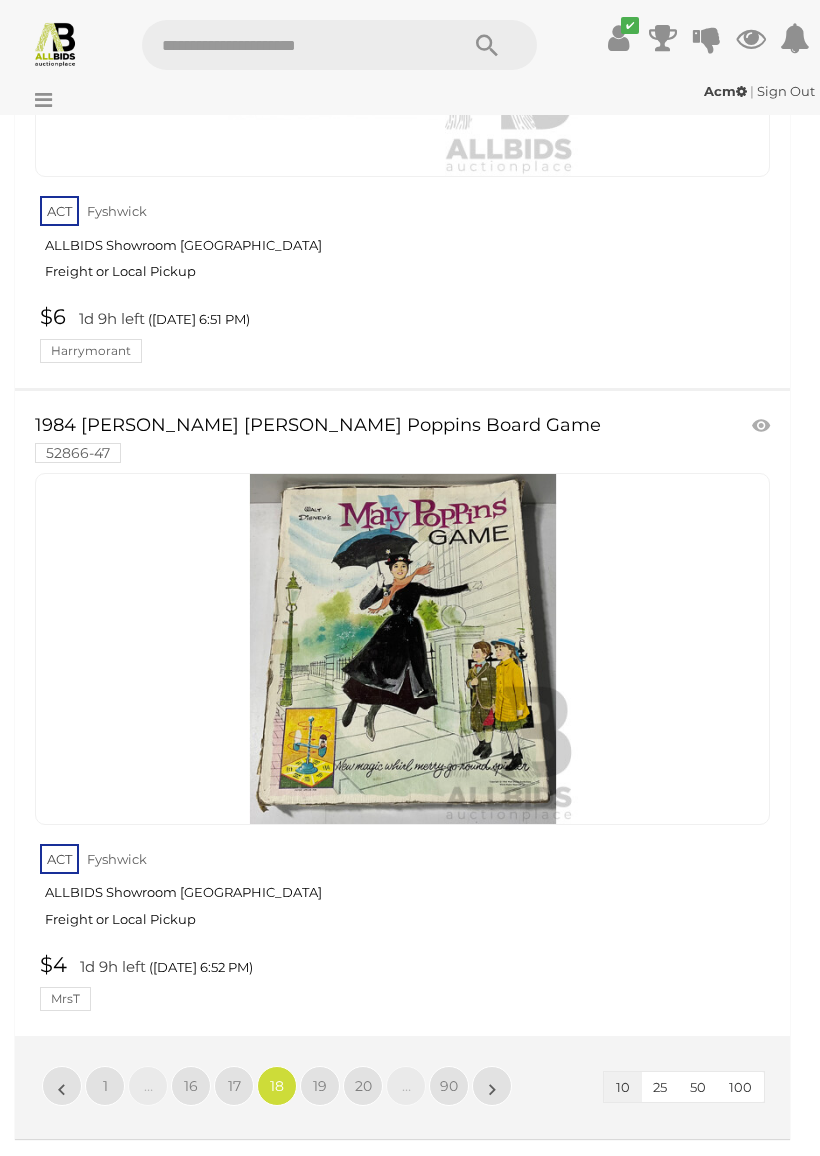click on "19" at bounding box center [320, 1086] 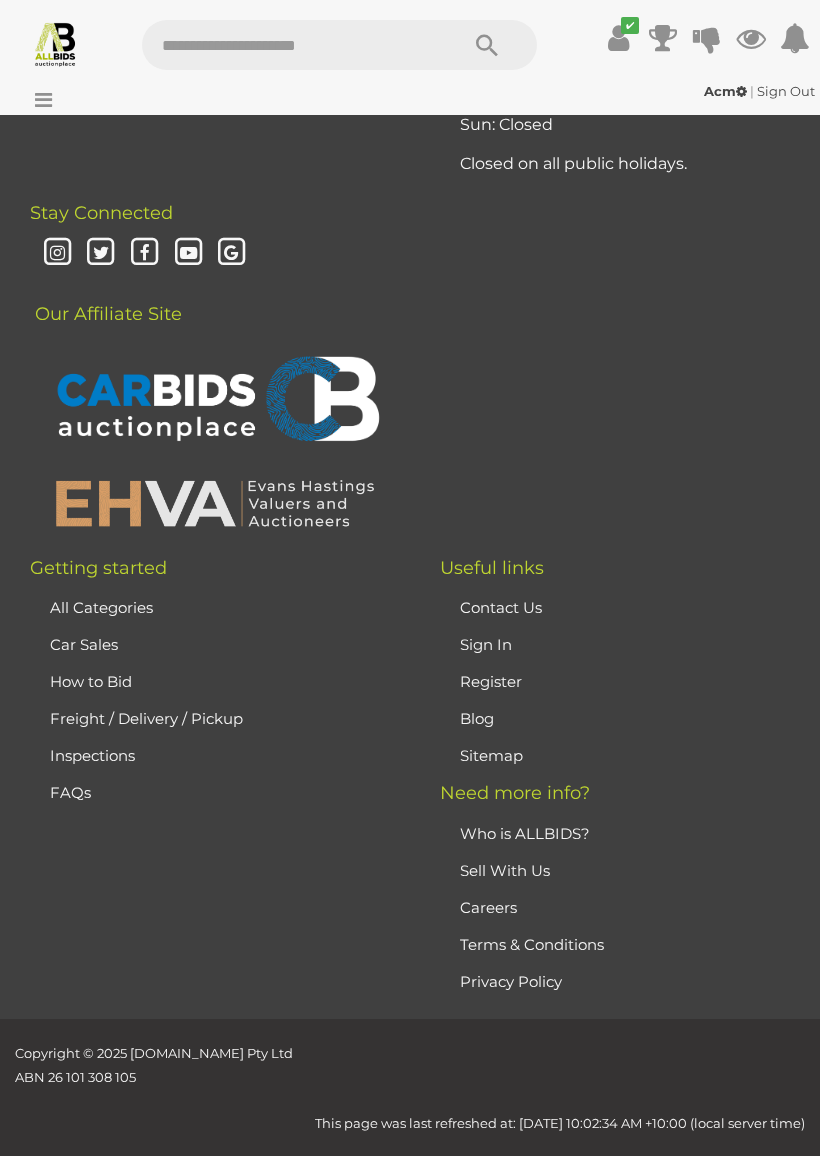 scroll, scrollTop: 471, scrollLeft: 0, axis: vertical 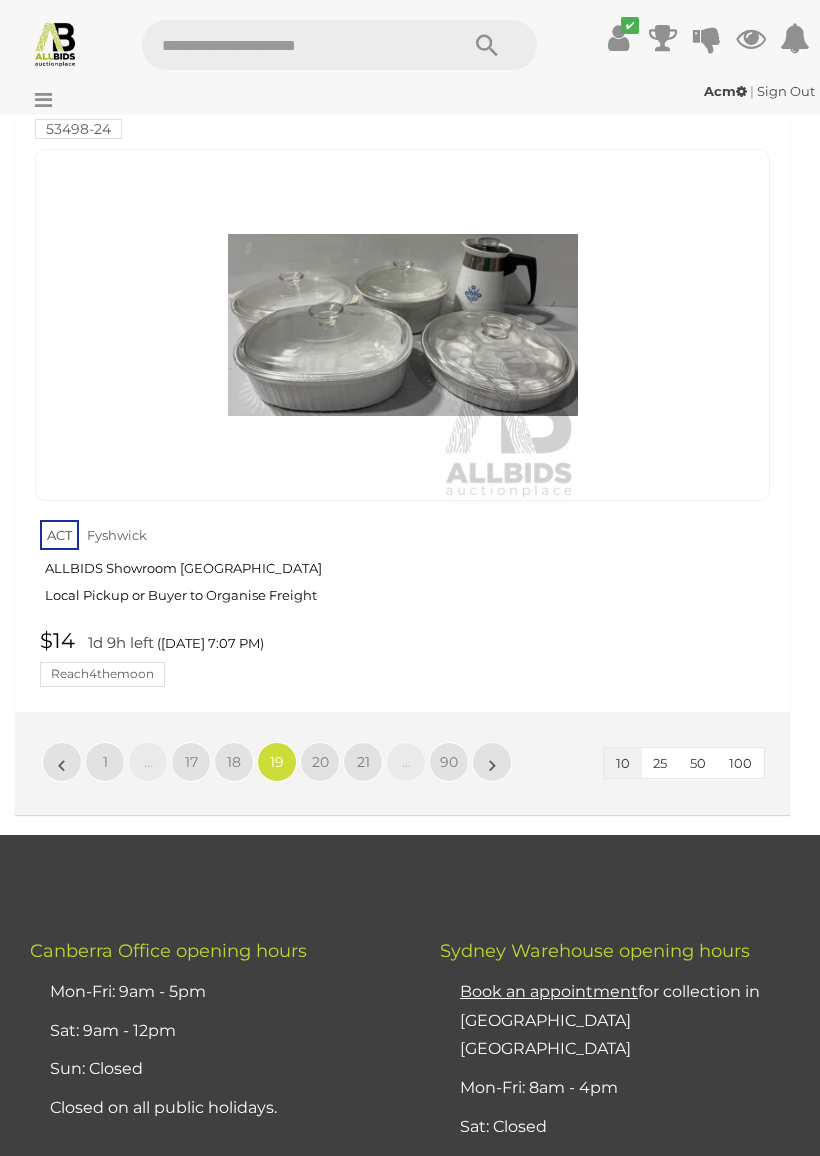 click on "20" at bounding box center (320, 762) 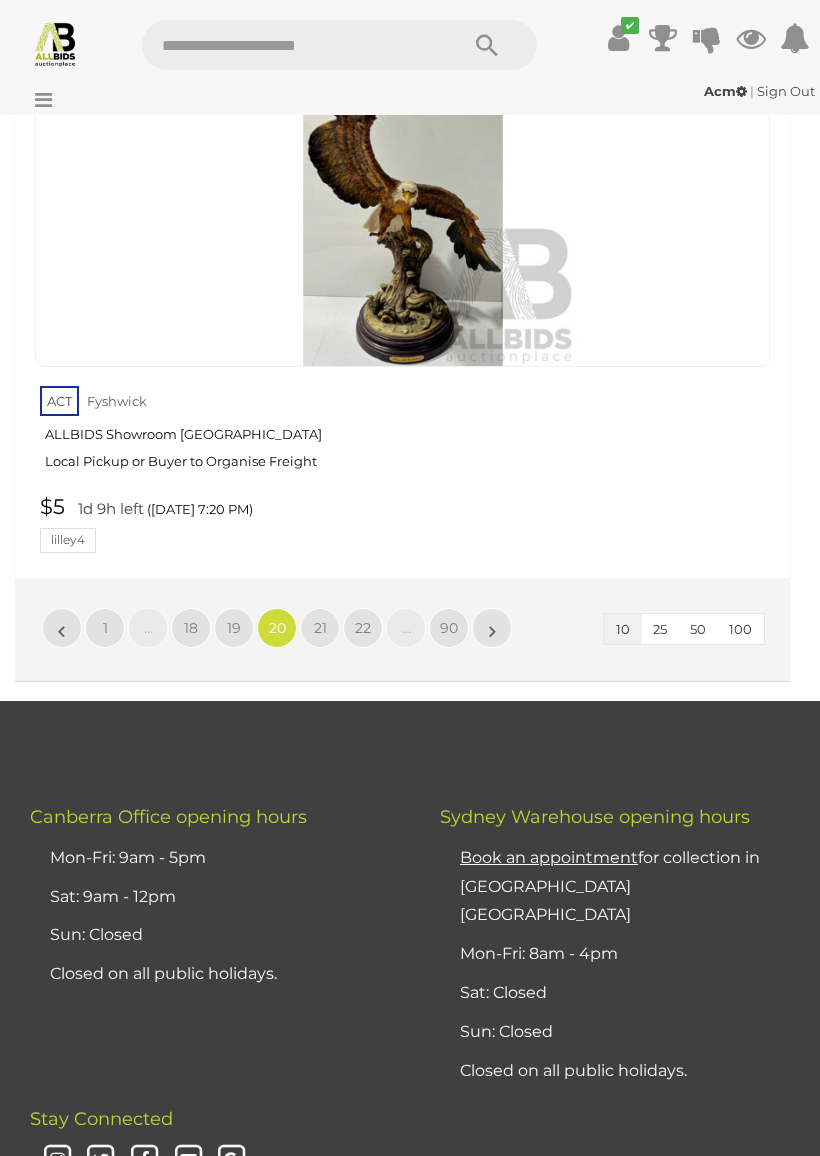 click on "21" at bounding box center (320, 628) 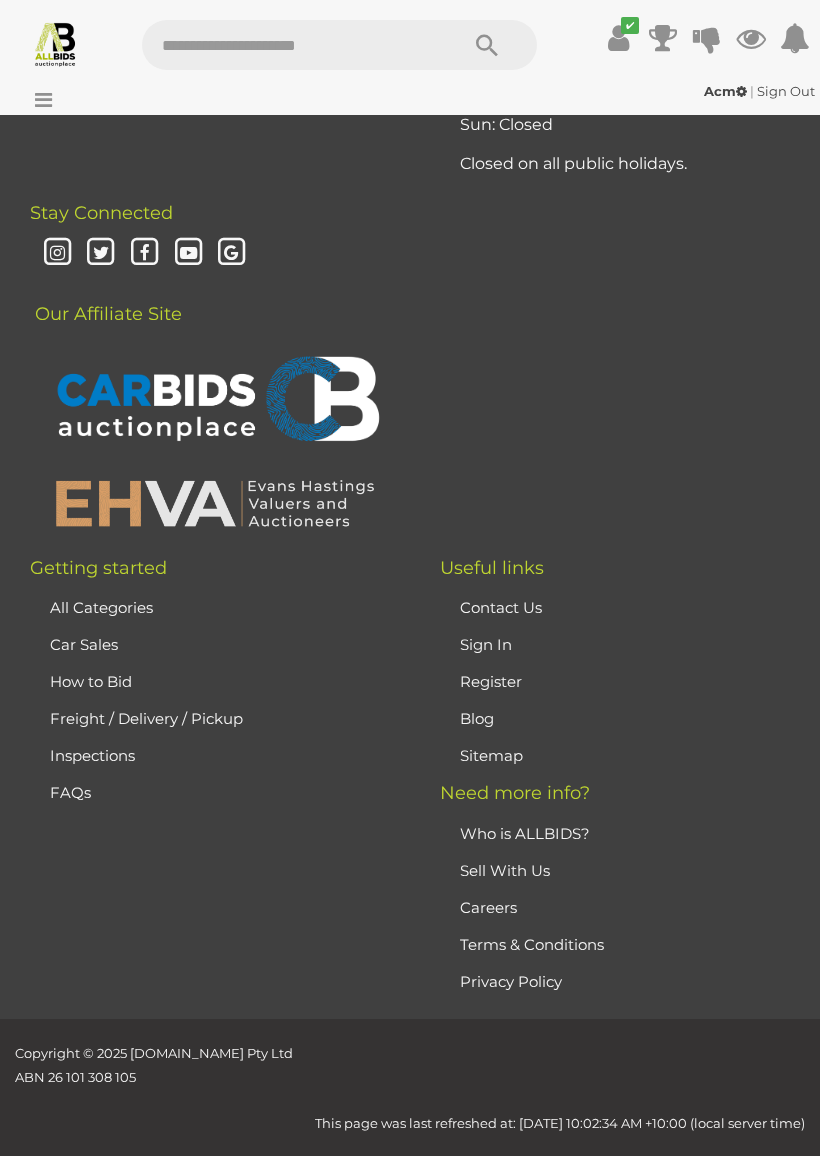 scroll, scrollTop: 471, scrollLeft: 0, axis: vertical 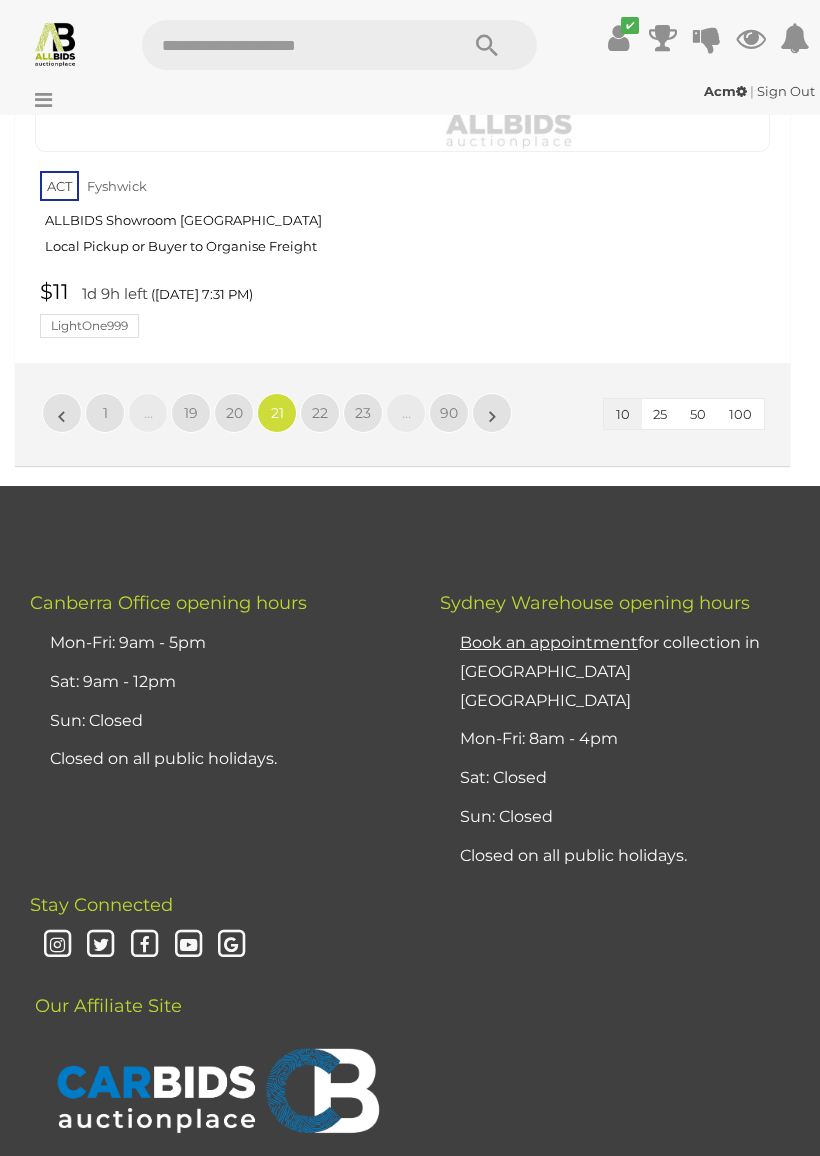 click on "22" at bounding box center [320, 413] 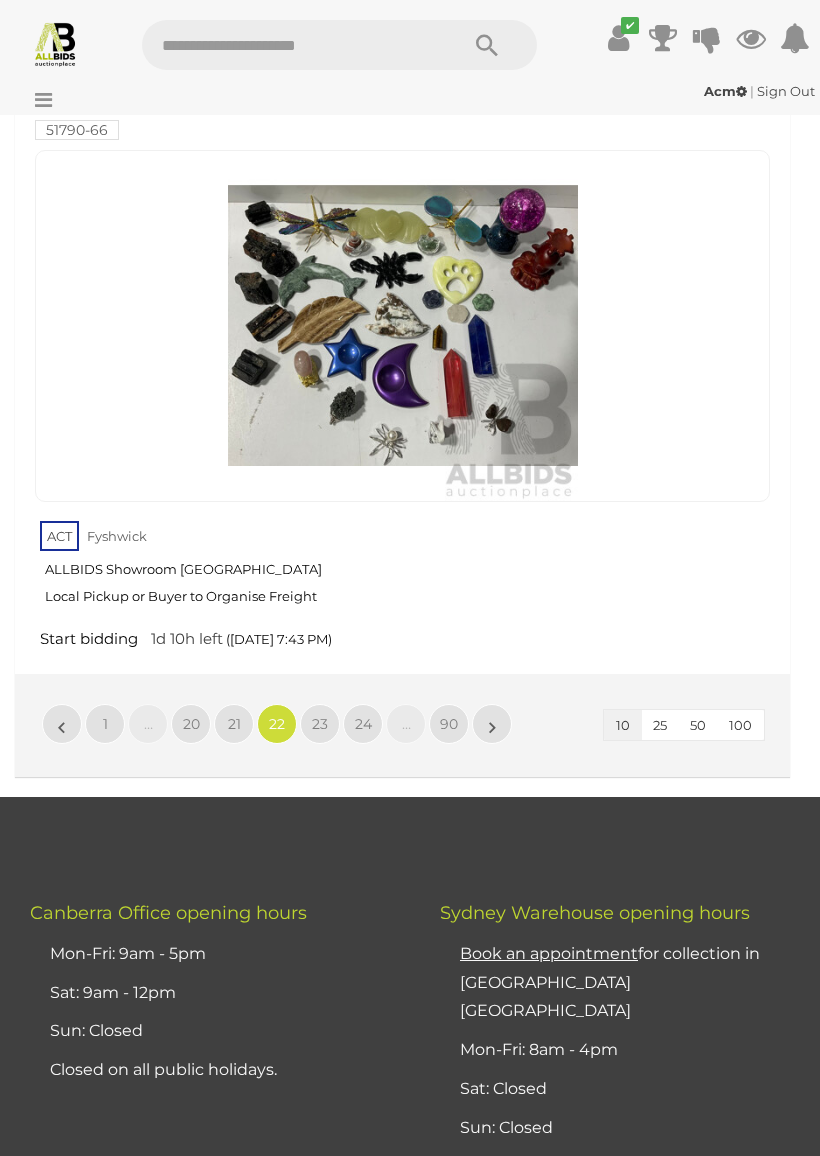 click on "23" at bounding box center [320, 724] 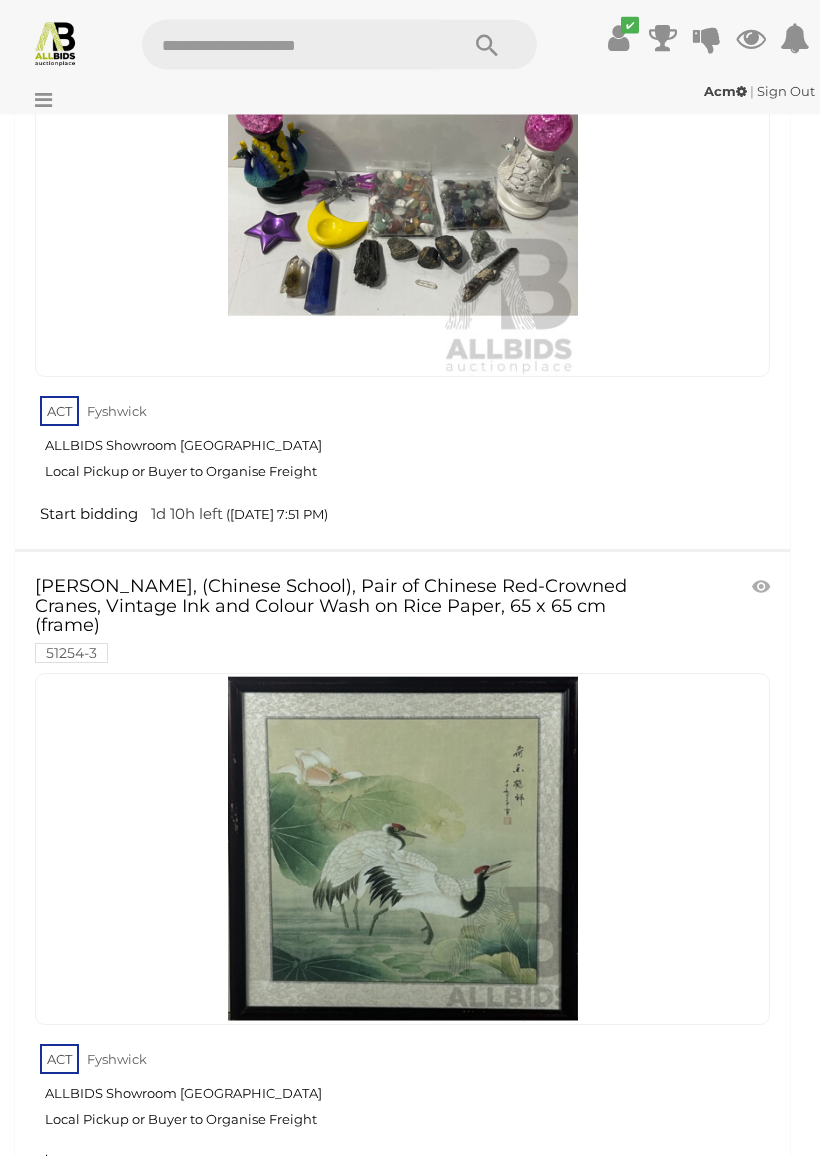 scroll, scrollTop: 4703, scrollLeft: 0, axis: vertical 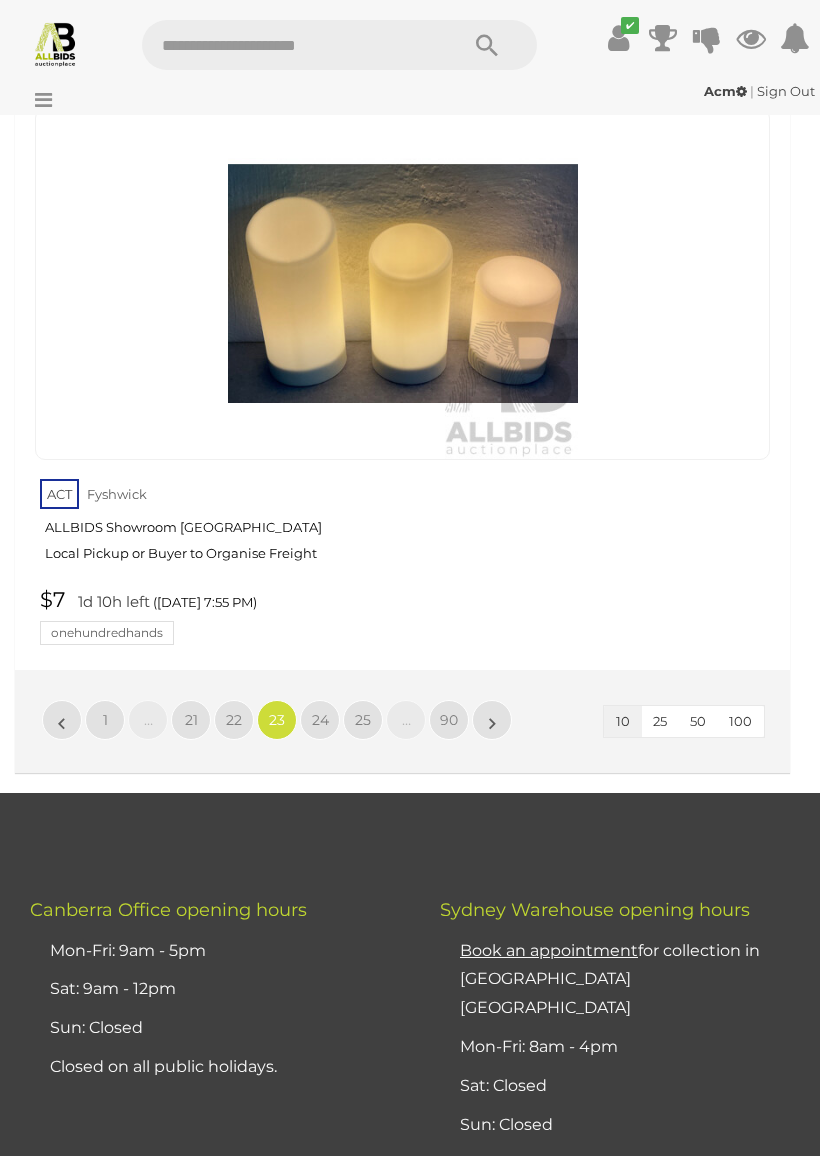 click on "24" at bounding box center [320, 720] 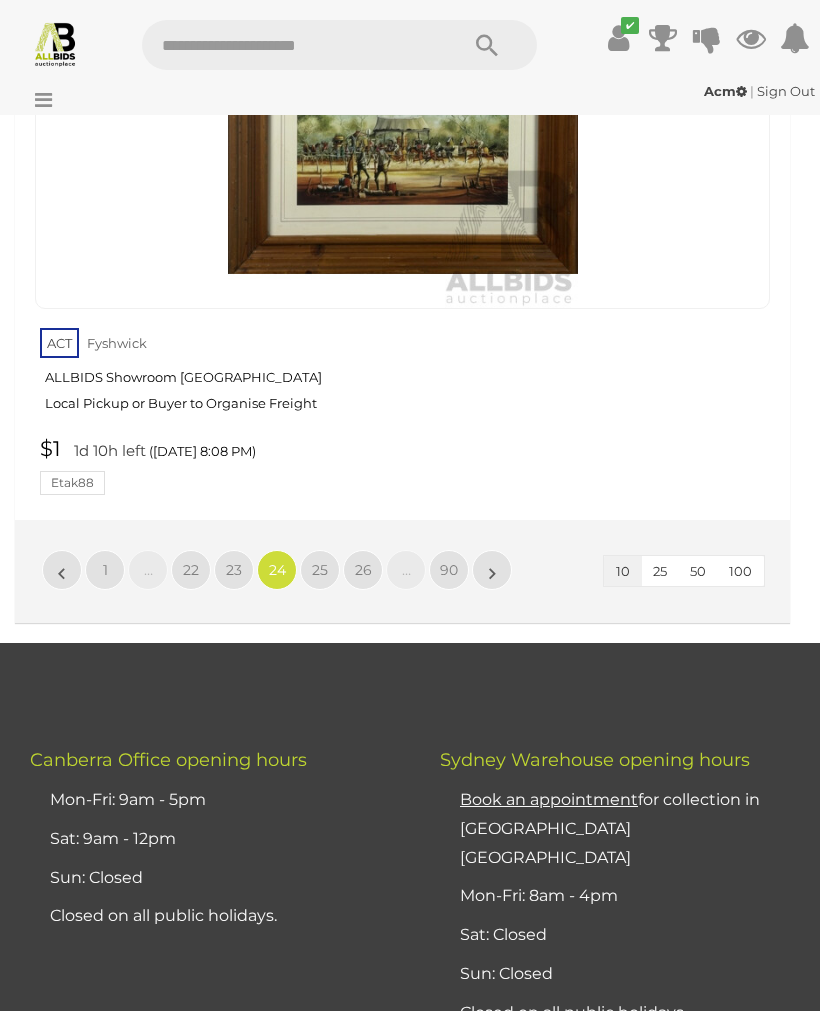 click on "25" at bounding box center (320, 570) 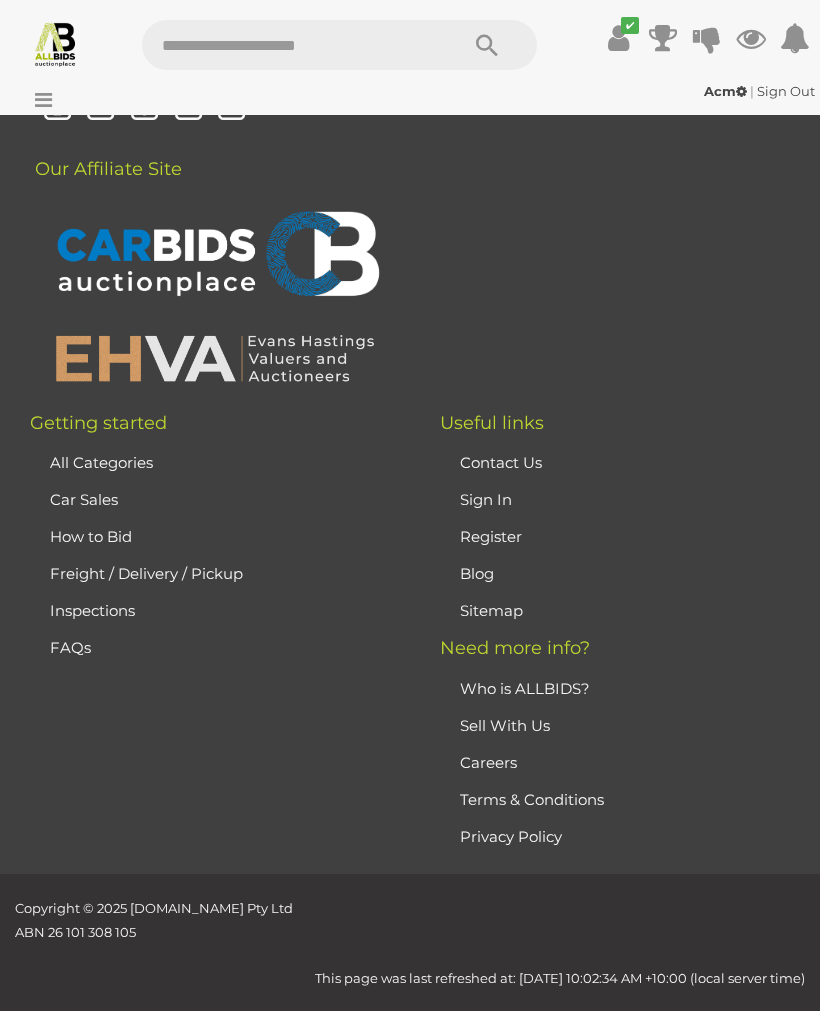 scroll, scrollTop: 471, scrollLeft: 0, axis: vertical 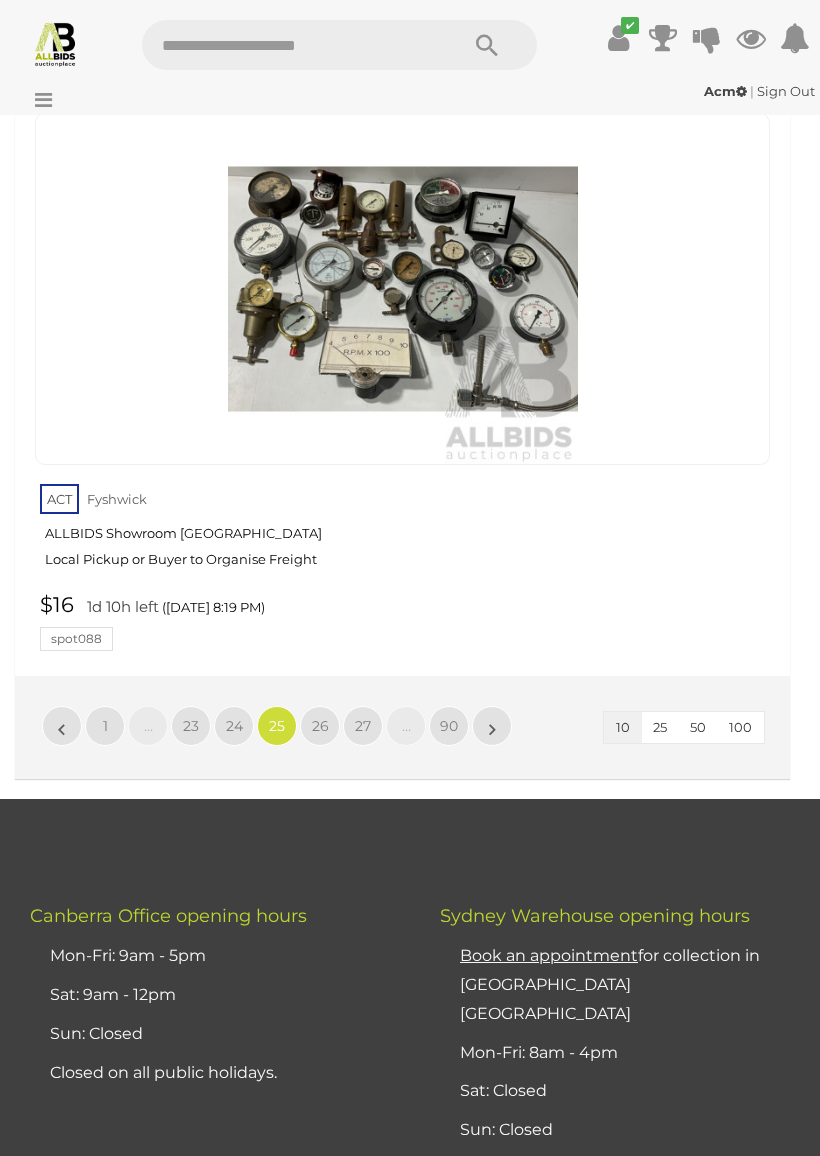 click on "26" at bounding box center (320, 726) 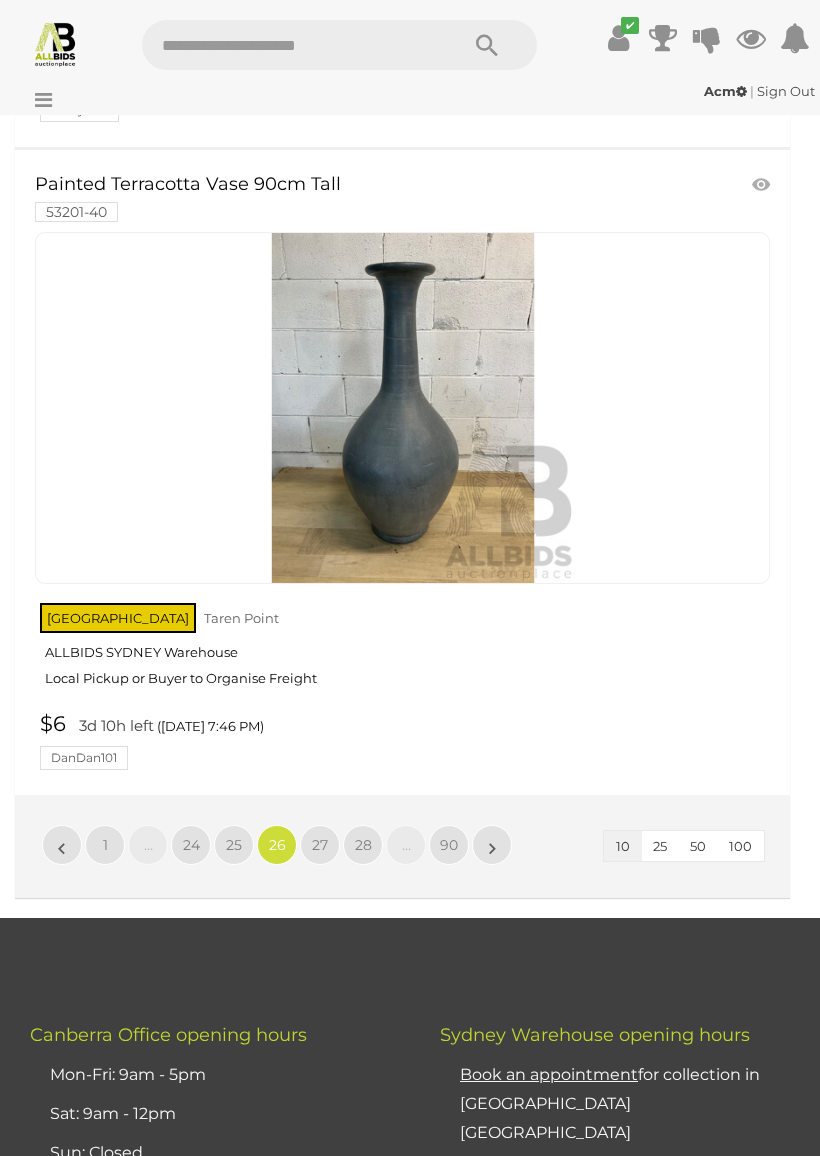 scroll, scrollTop: 6419, scrollLeft: 0, axis: vertical 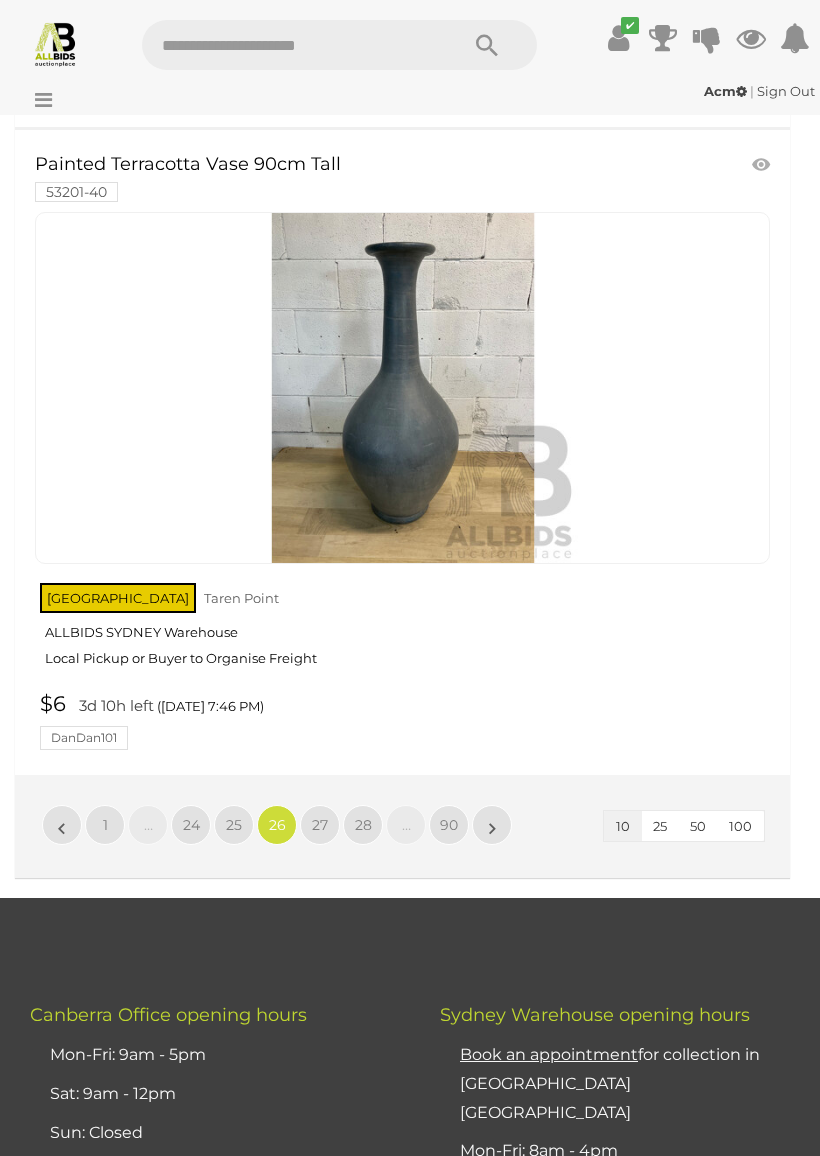 click on "27" at bounding box center [320, 825] 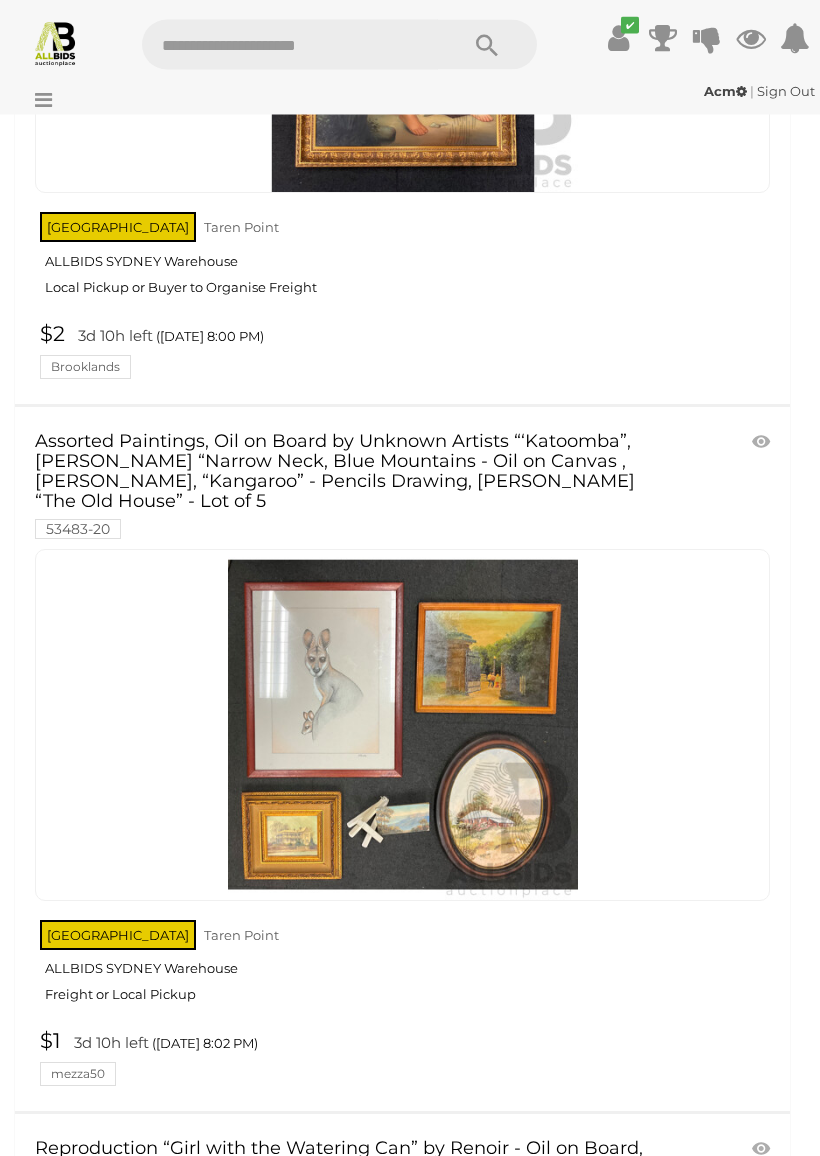 scroll, scrollTop: 942, scrollLeft: 0, axis: vertical 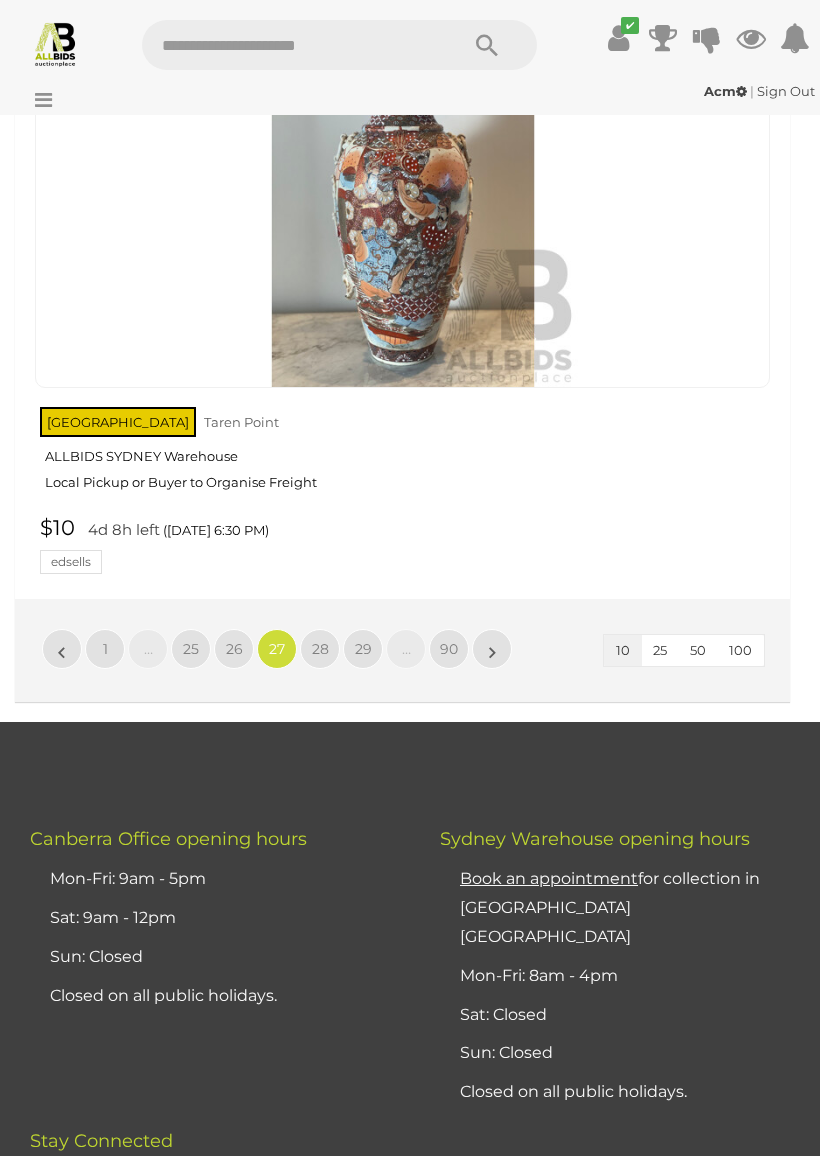 click on "28" at bounding box center [320, 649] 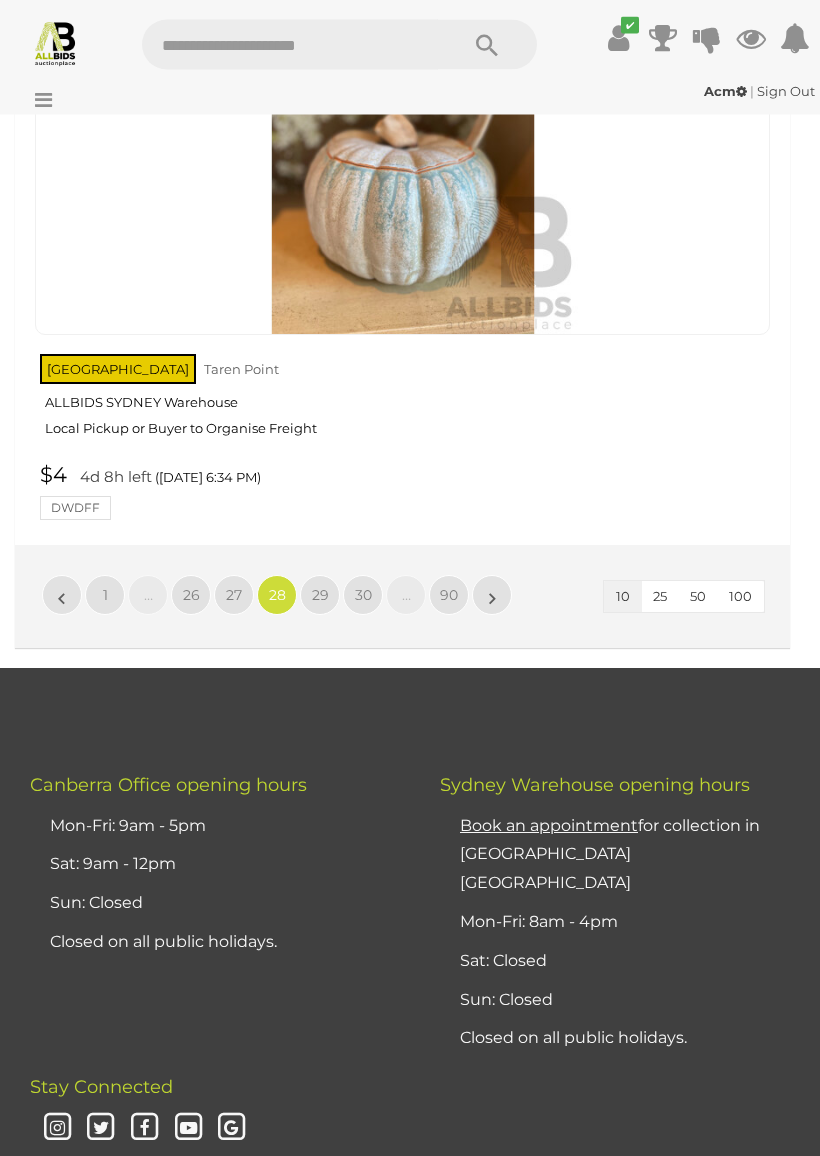 scroll, scrollTop: 6648, scrollLeft: 0, axis: vertical 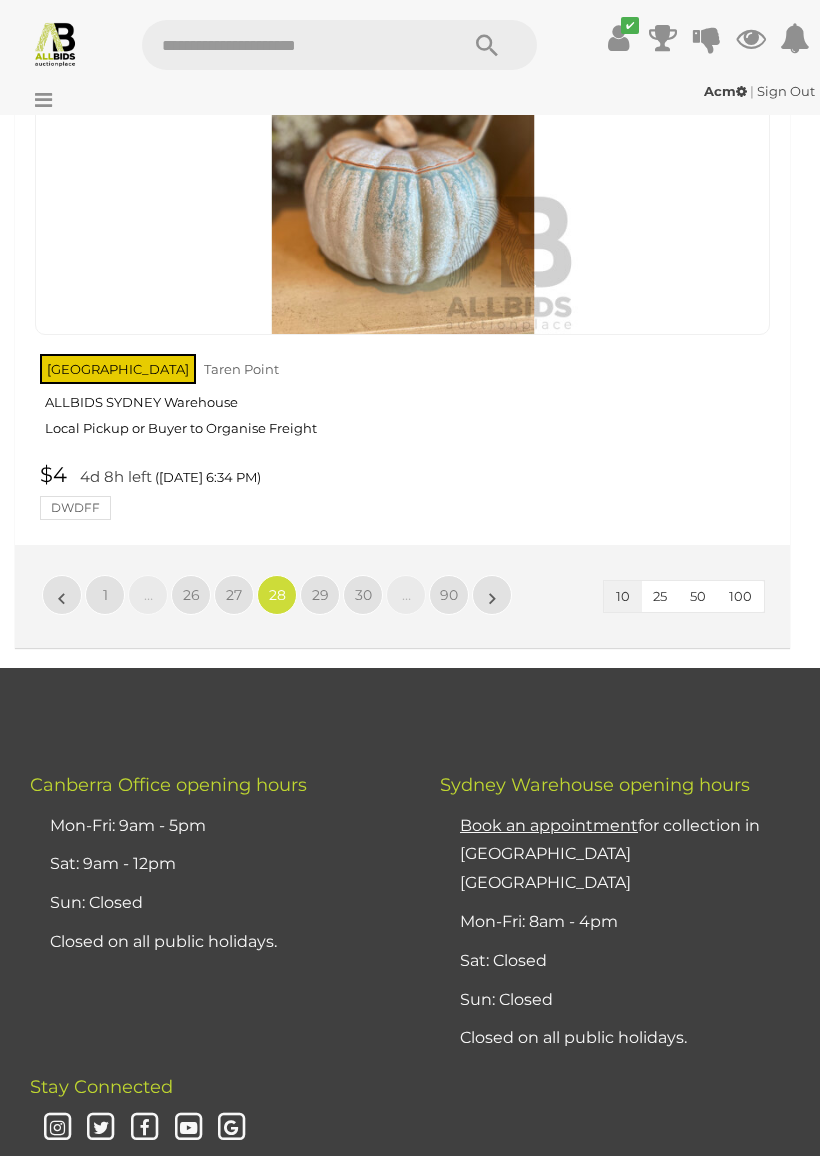 click on "29" at bounding box center (320, 595) 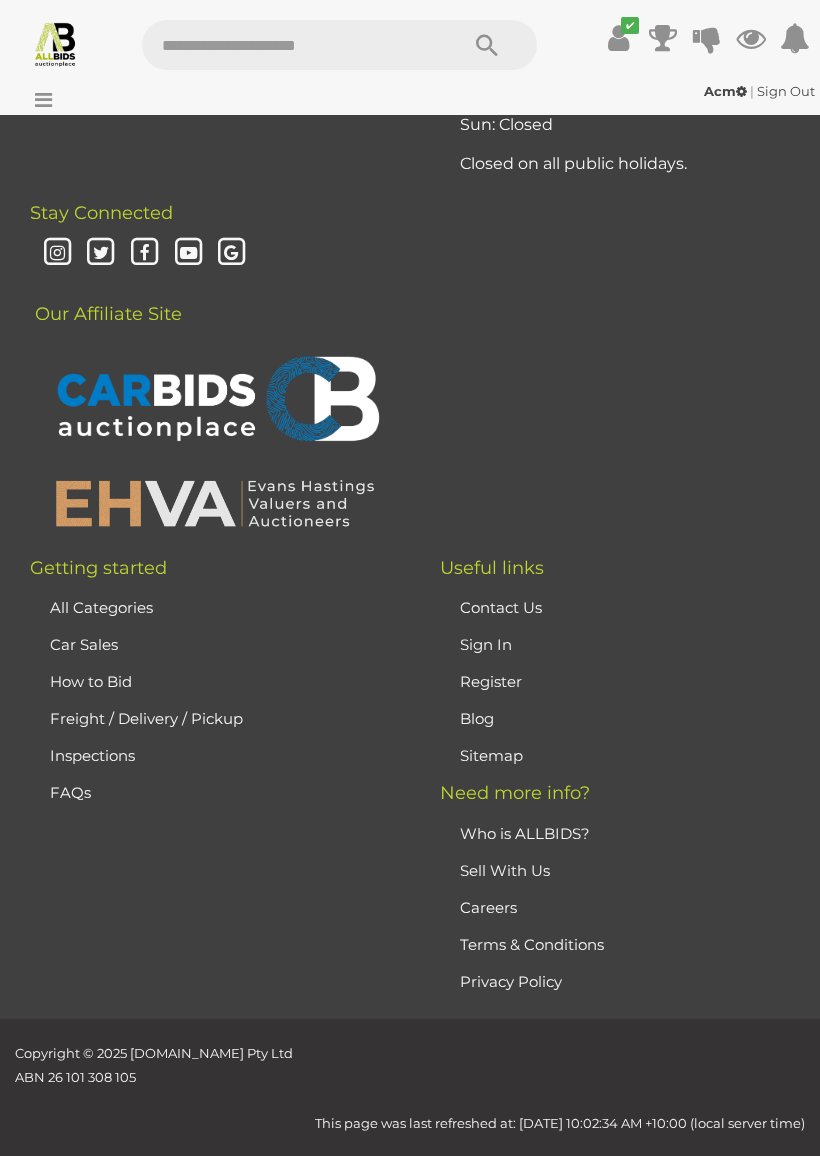 scroll, scrollTop: 471, scrollLeft: 0, axis: vertical 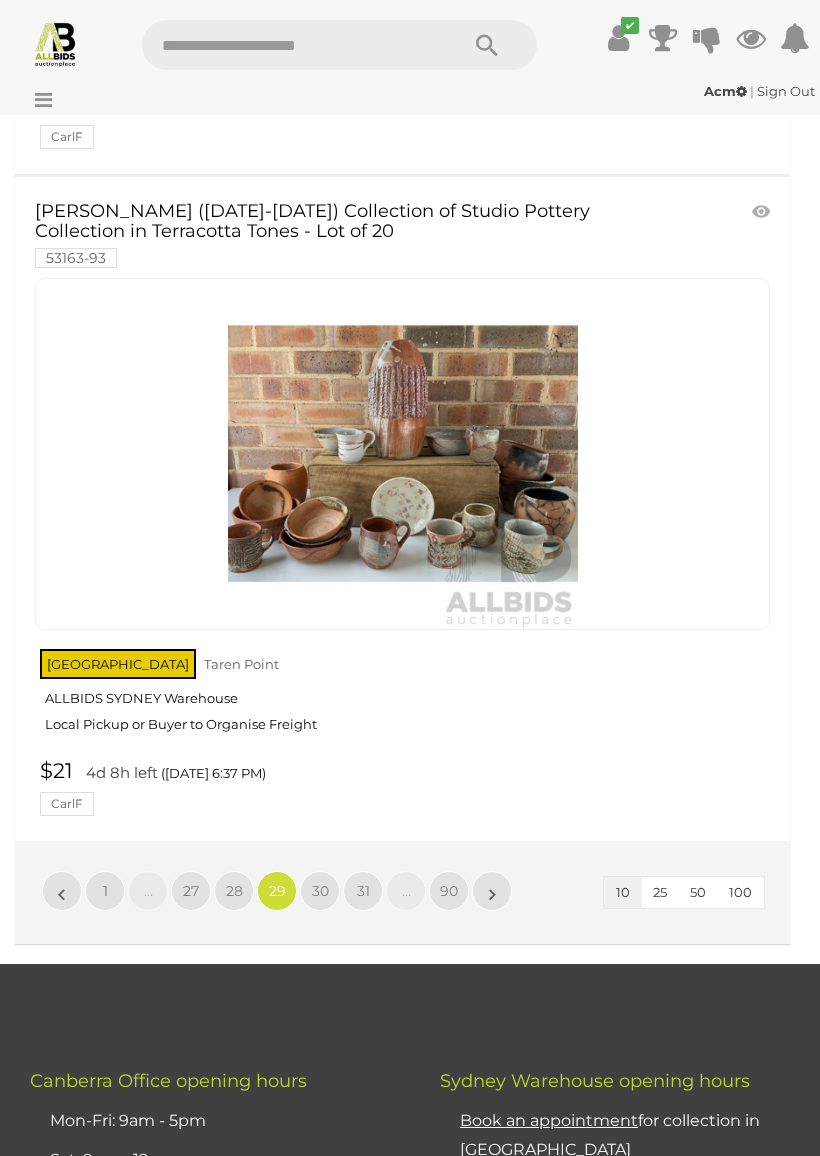 click on "30" at bounding box center [320, 891] 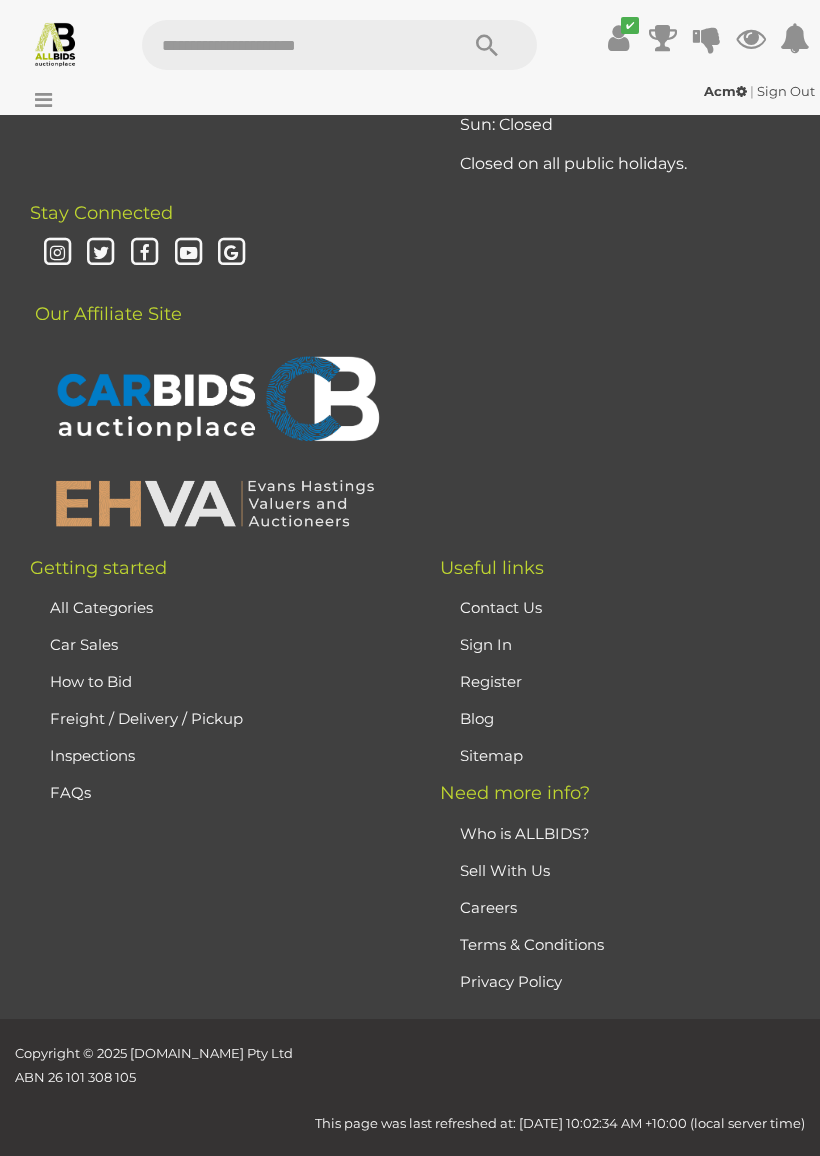 scroll, scrollTop: 471, scrollLeft: 0, axis: vertical 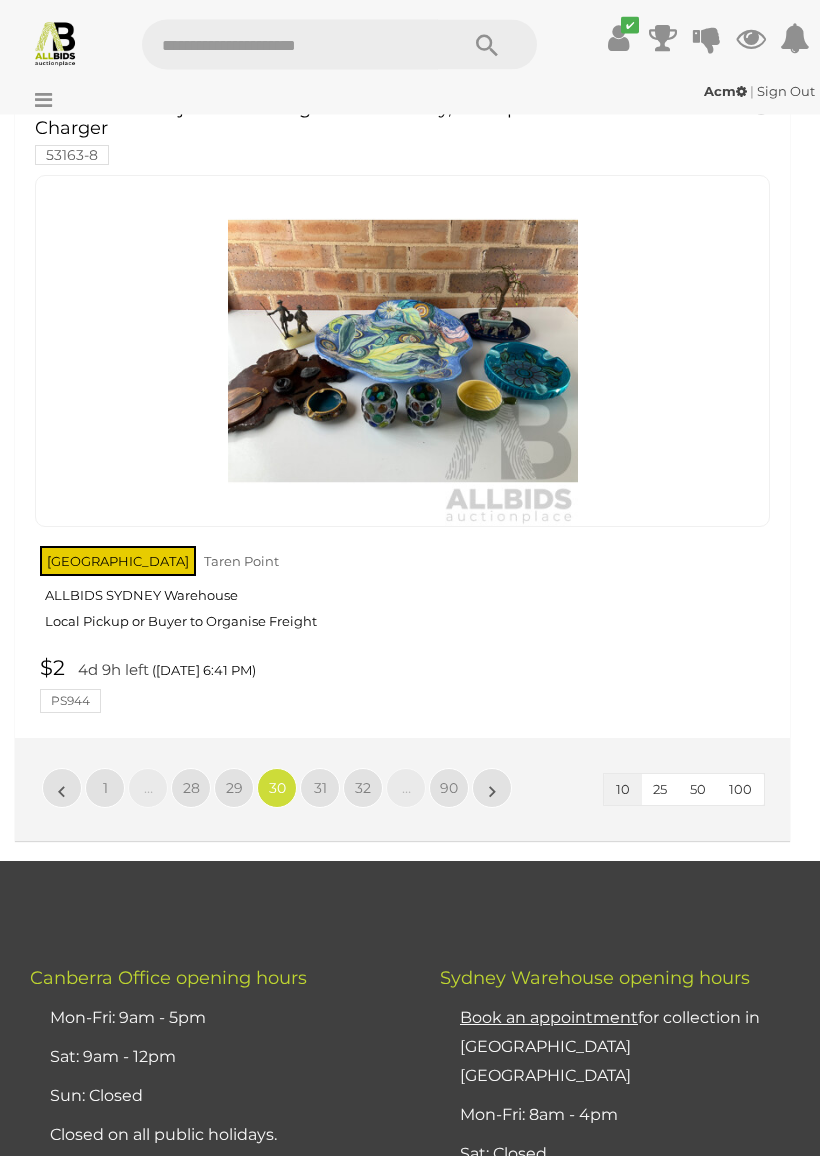 click on "31" at bounding box center (320, 789) 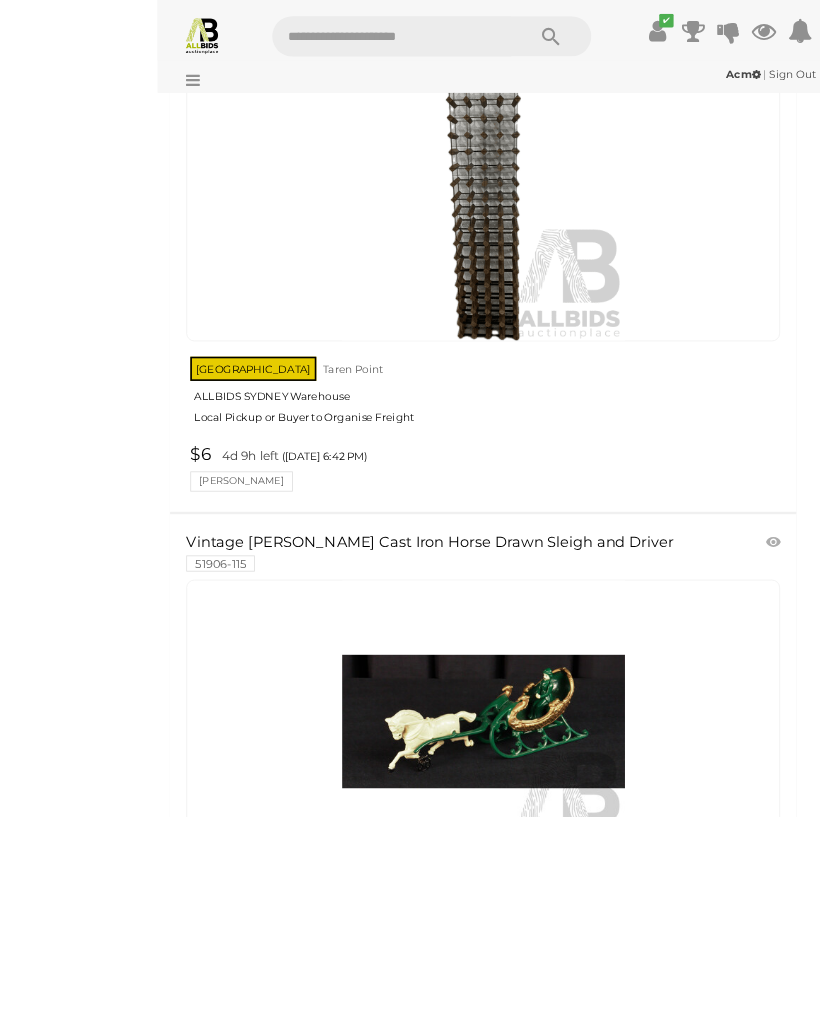 scroll, scrollTop: 2281, scrollLeft: 0, axis: vertical 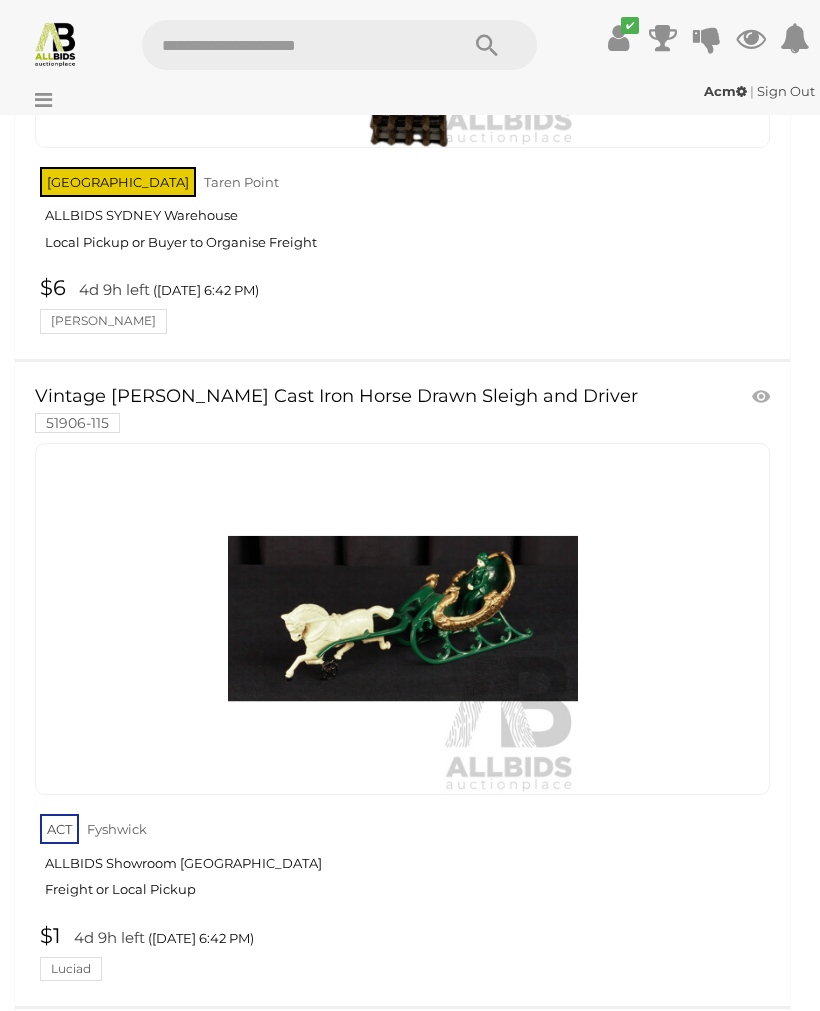 click on "ACT
Fyshwick
ALLBIDS Showroom Fyshwick
Freight or Local Pickup" at bounding box center [405, 861] 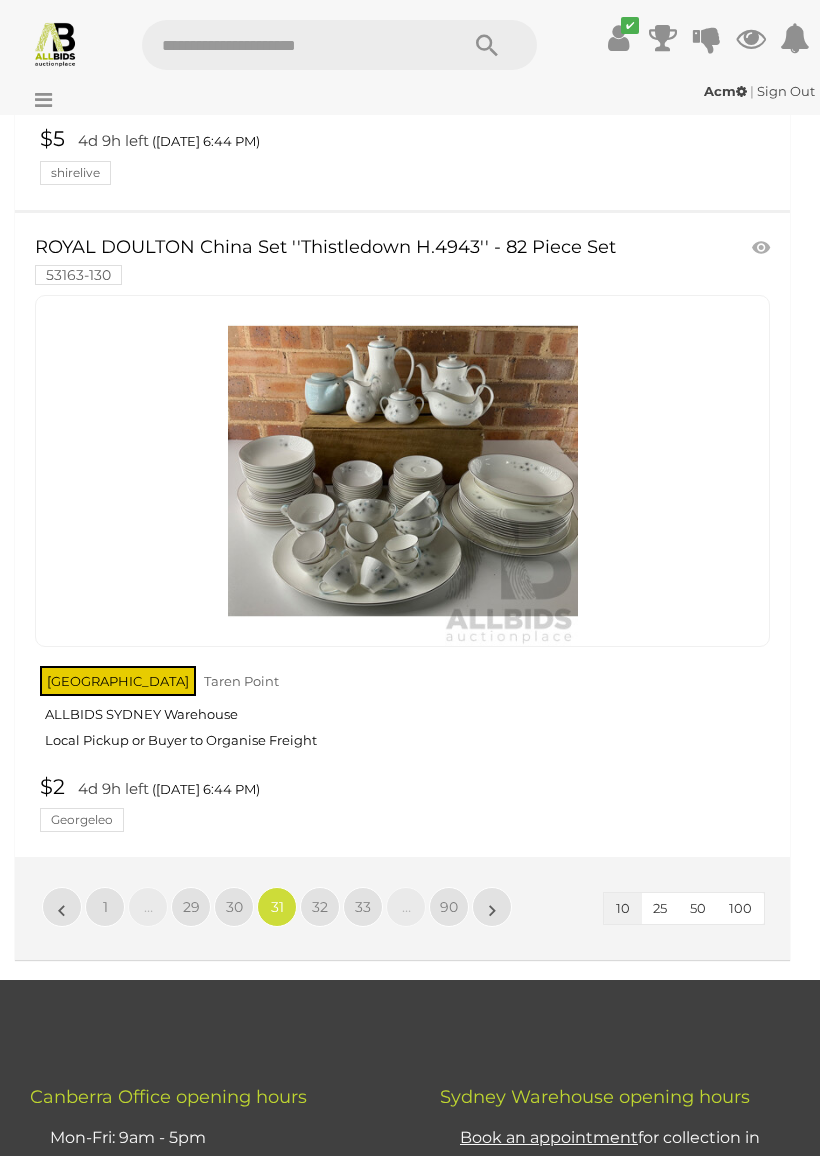scroll, scrollTop: 6392, scrollLeft: 0, axis: vertical 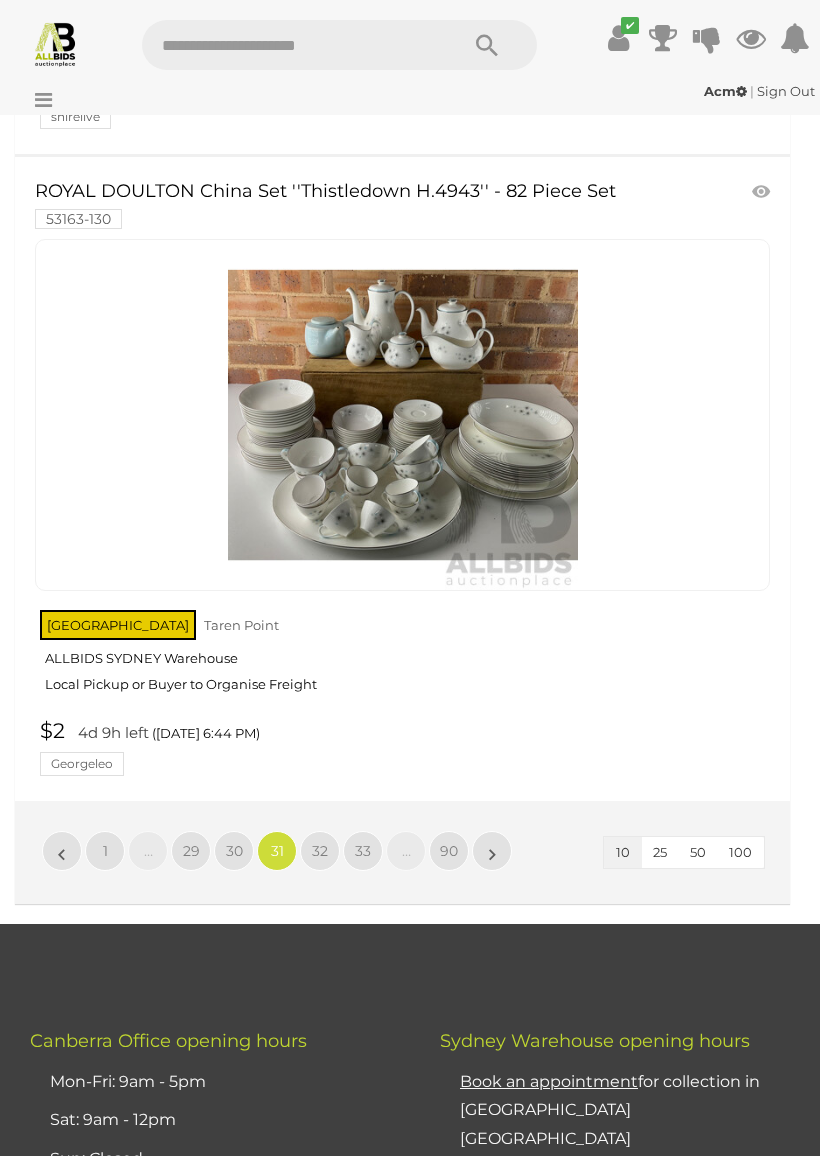 click on "32" at bounding box center (320, 851) 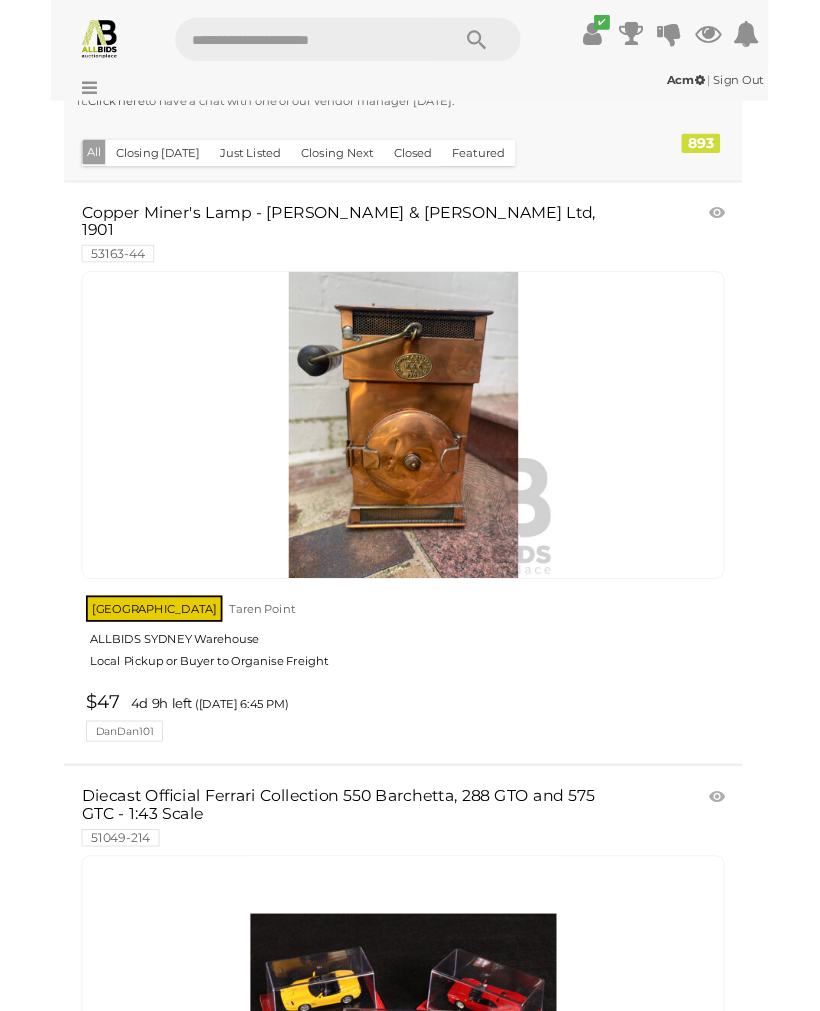 scroll, scrollTop: 535, scrollLeft: 0, axis: vertical 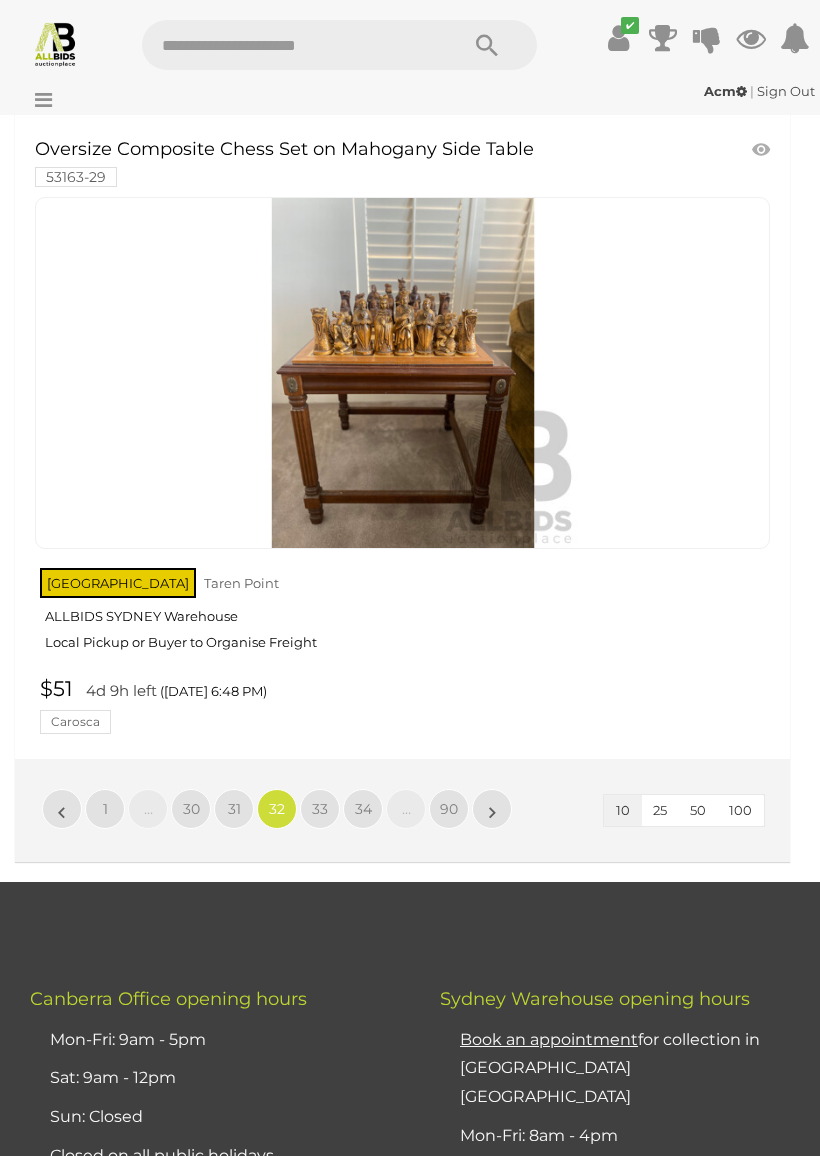 click on "33" at bounding box center [320, 809] 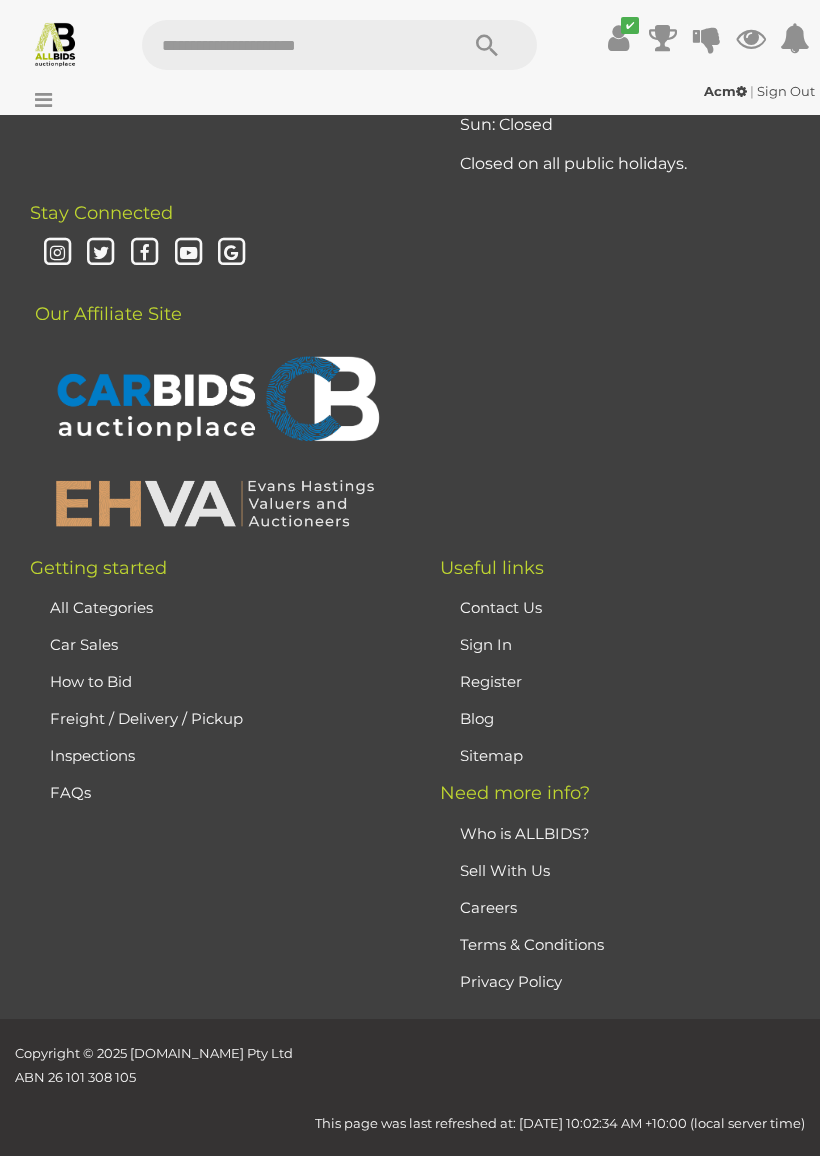 scroll, scrollTop: 471, scrollLeft: 0, axis: vertical 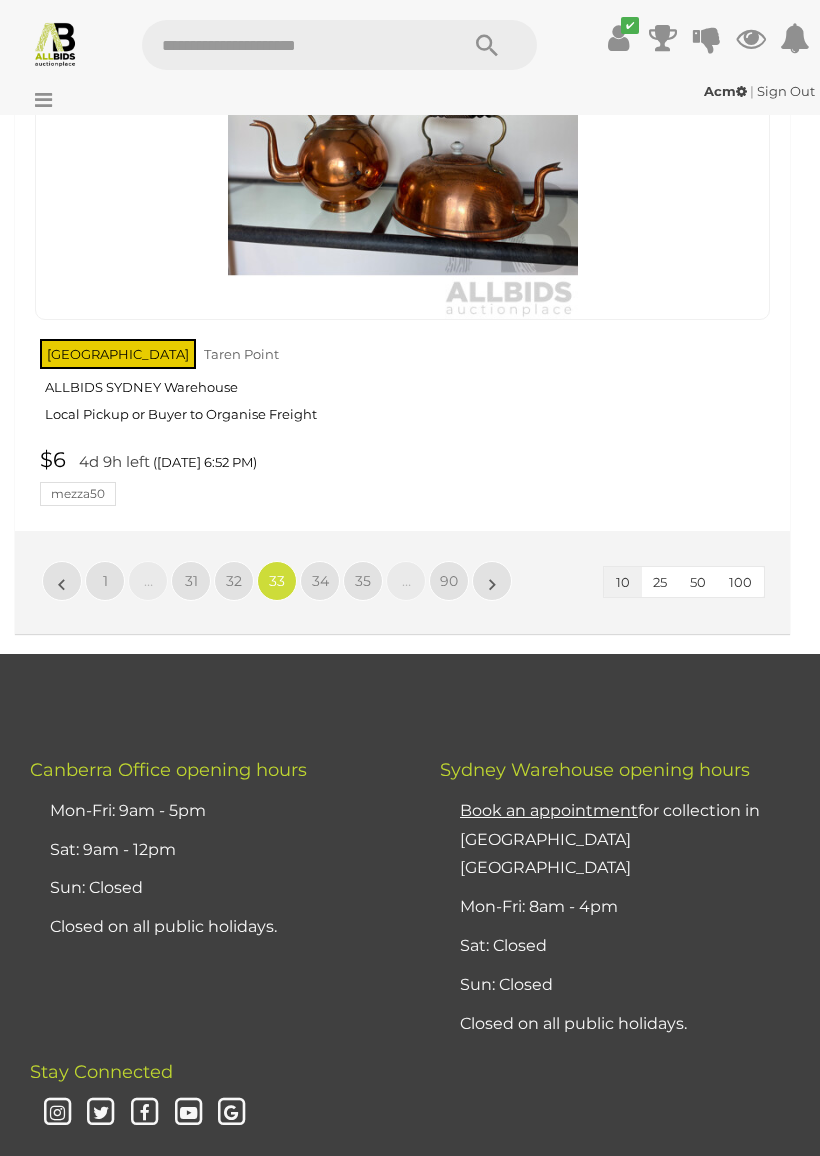 click on "34" at bounding box center [320, 581] 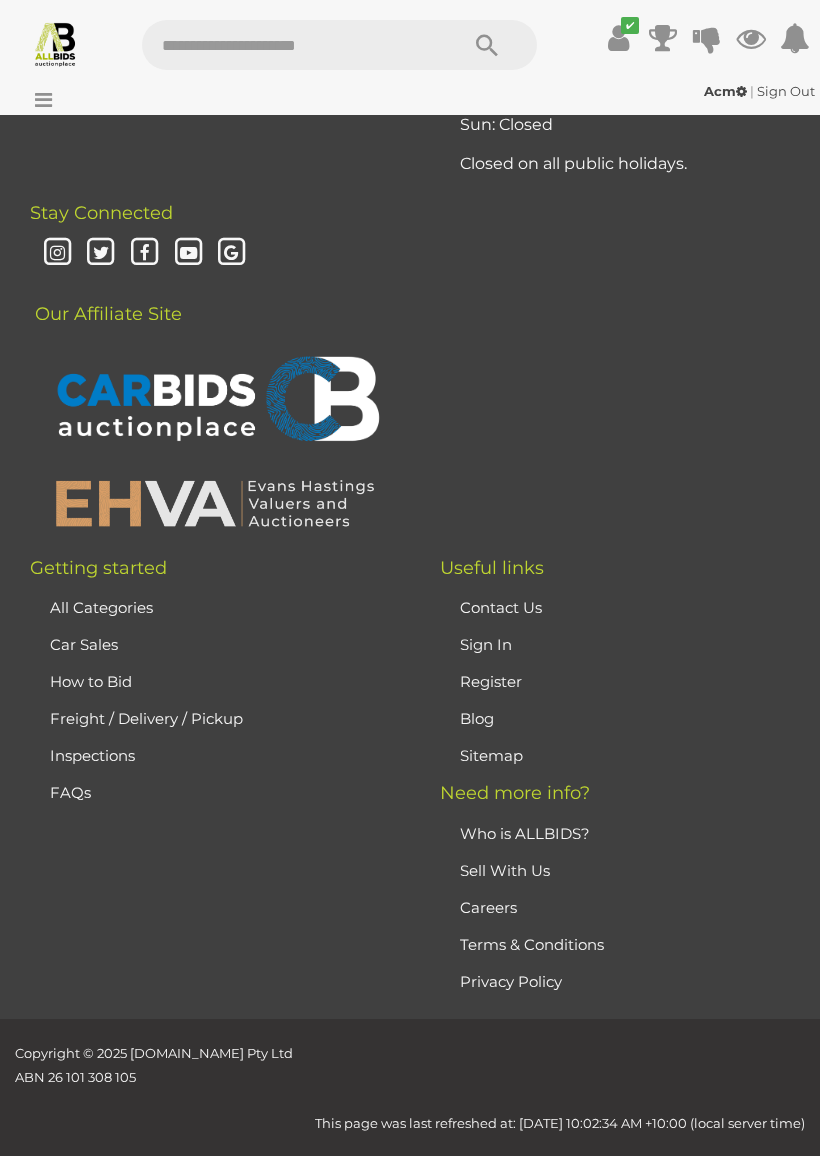 scroll, scrollTop: 471, scrollLeft: 0, axis: vertical 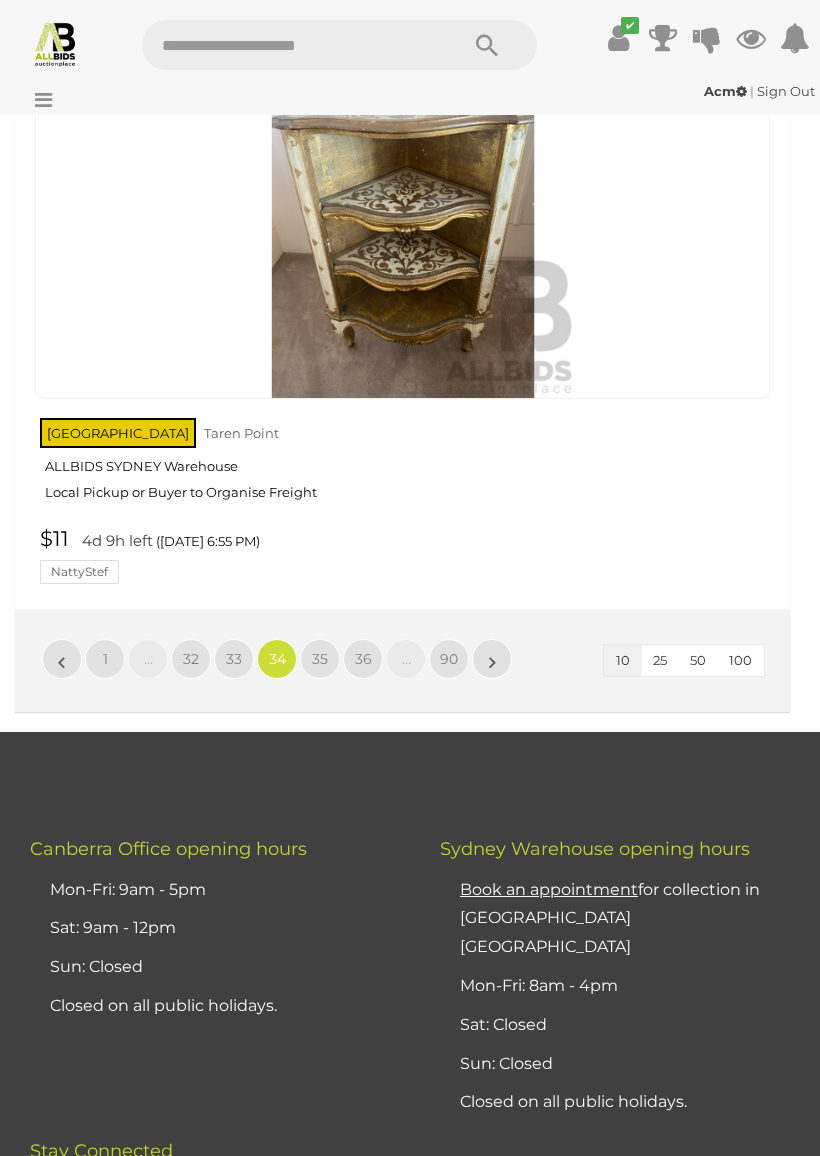 click on "35" at bounding box center (320, 659) 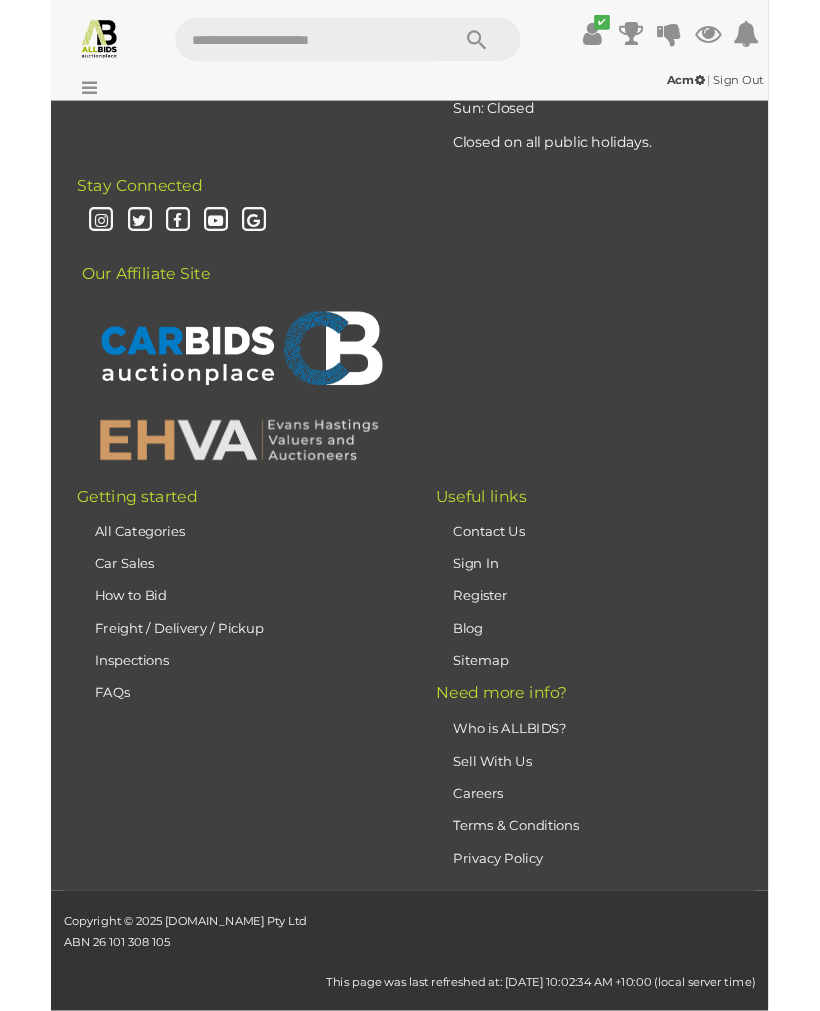 scroll, scrollTop: 471, scrollLeft: 0, axis: vertical 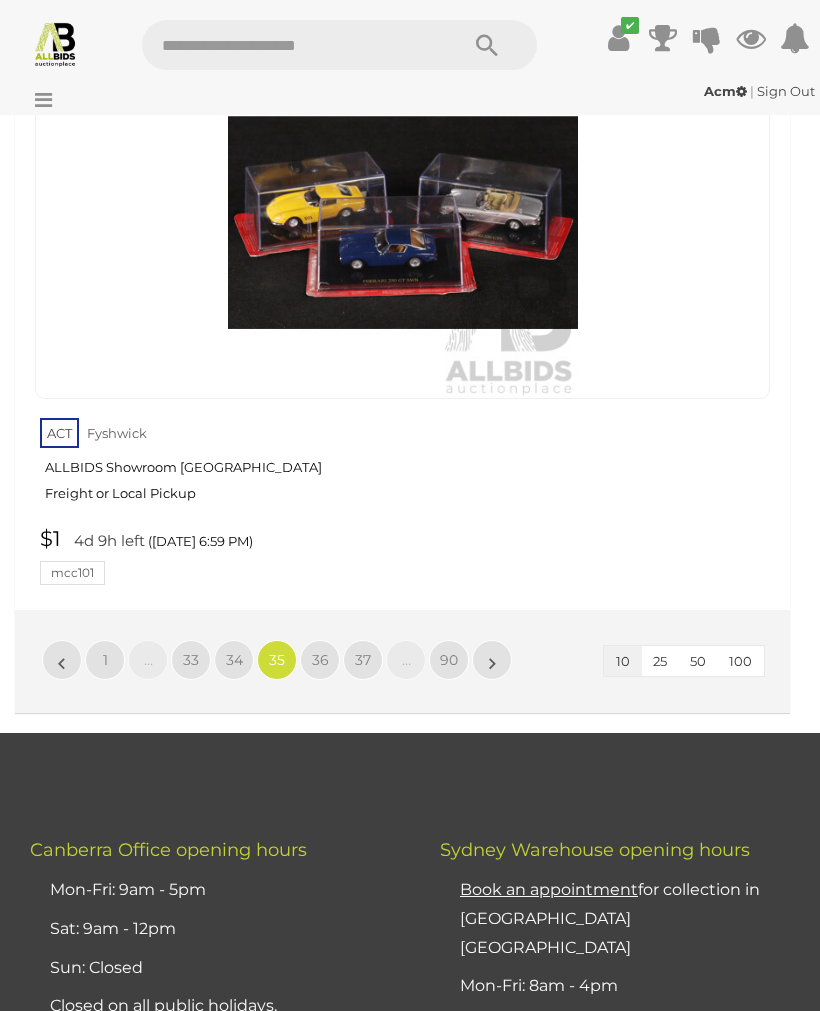 click on "36" at bounding box center [320, 660] 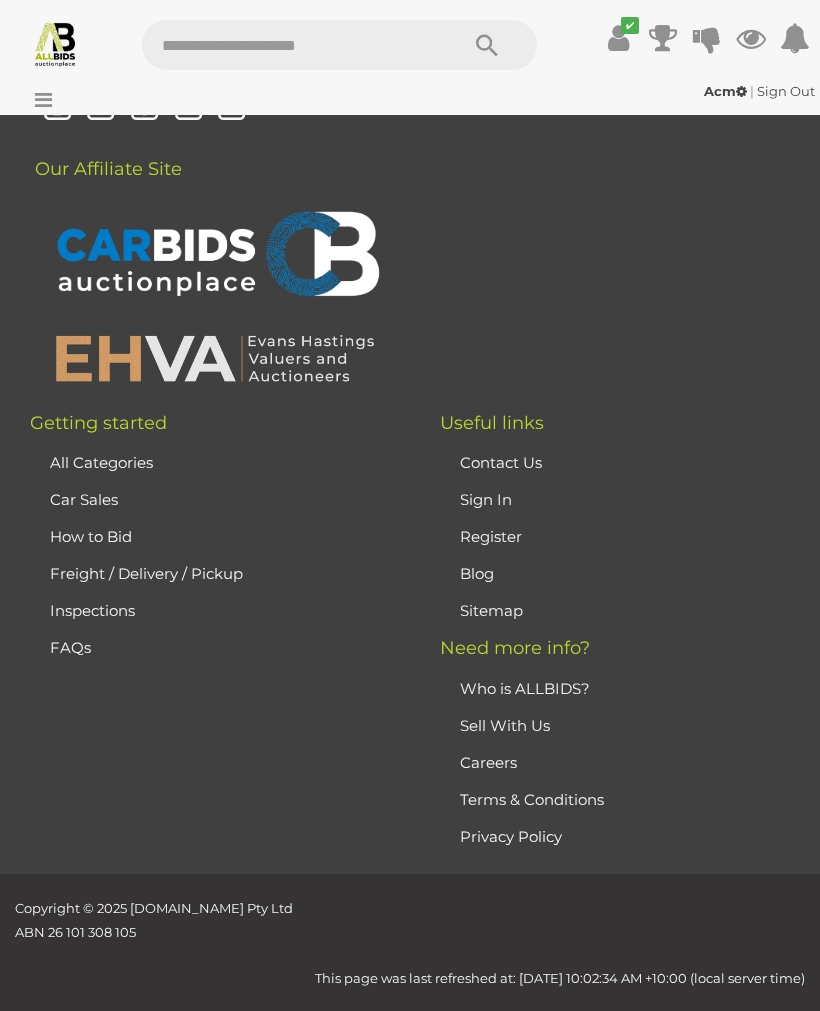 scroll, scrollTop: 471, scrollLeft: 0, axis: vertical 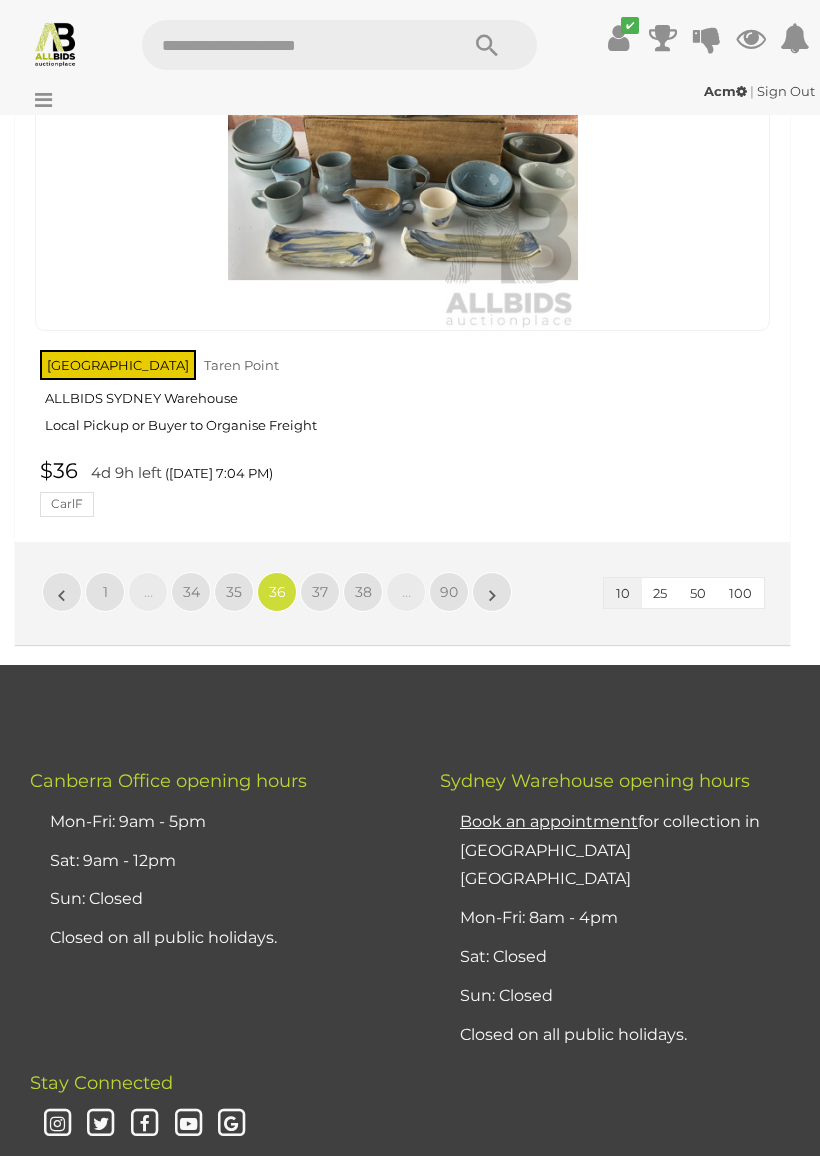 click on "Canberra Office opening hours
Mon-Fri: 9am - 5pm
Sat: 9am - 12pm
Sun: Closed
Closed on all public holidays.
Sydney Warehouse opening hours
Book an appointment  for collection in ALLBIDS Sydney
Mon-Fri: 8am - 4pm
Sat: Closed
Sun: Closed
Closed on all public holidays.
Stay Connected" at bounding box center [410, 1099] 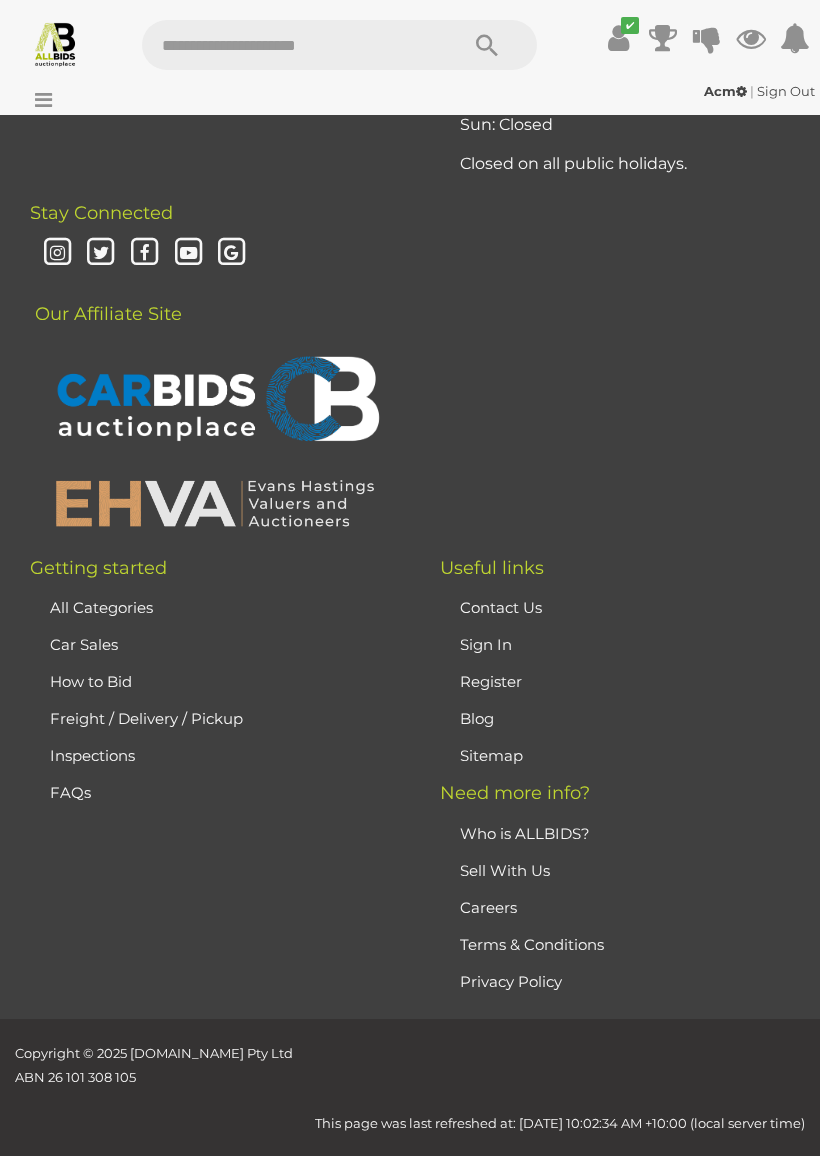 scroll, scrollTop: 471, scrollLeft: 0, axis: vertical 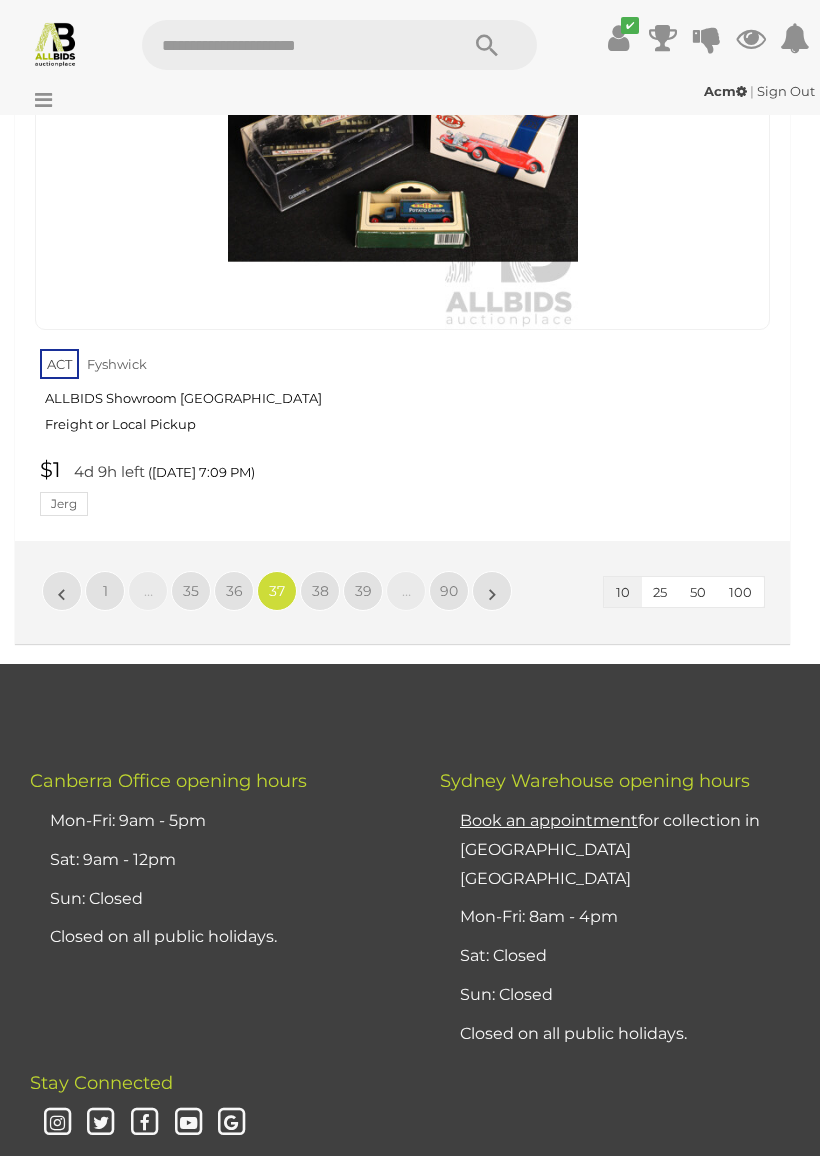 click on "38" at bounding box center [320, 591] 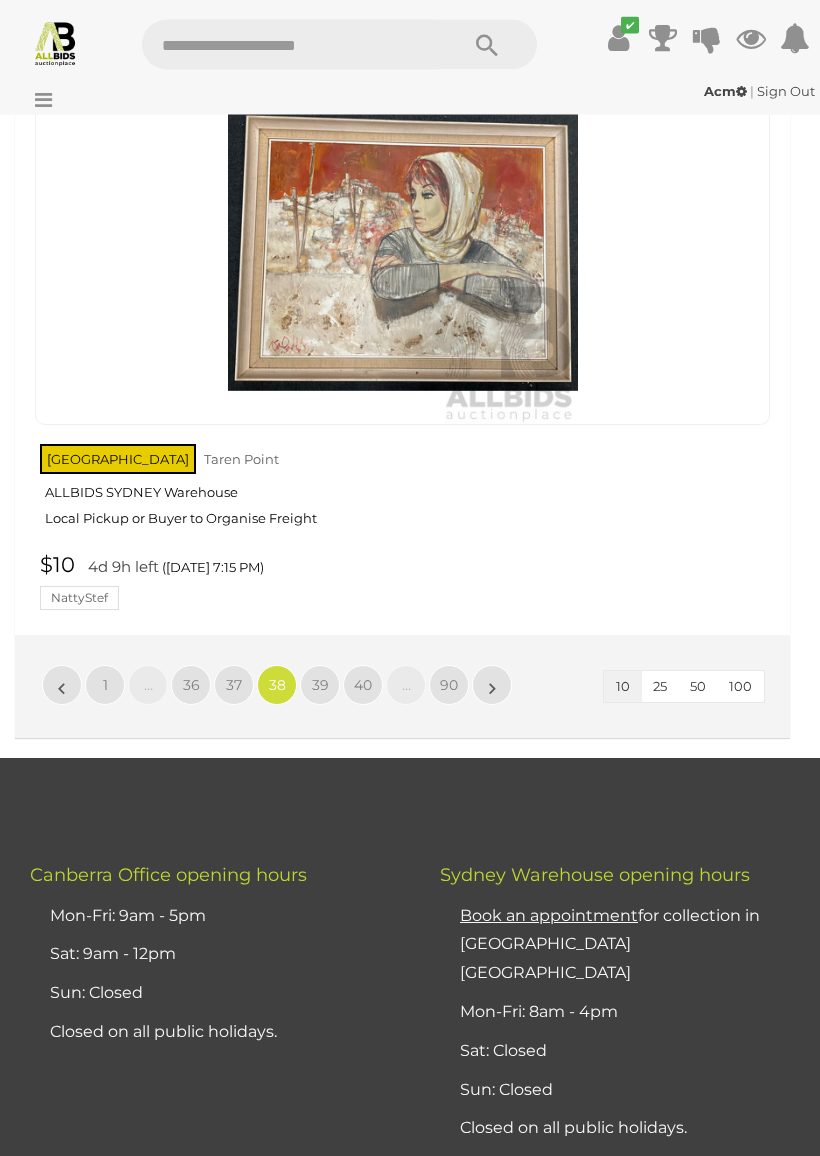 scroll, scrollTop: 6665, scrollLeft: 0, axis: vertical 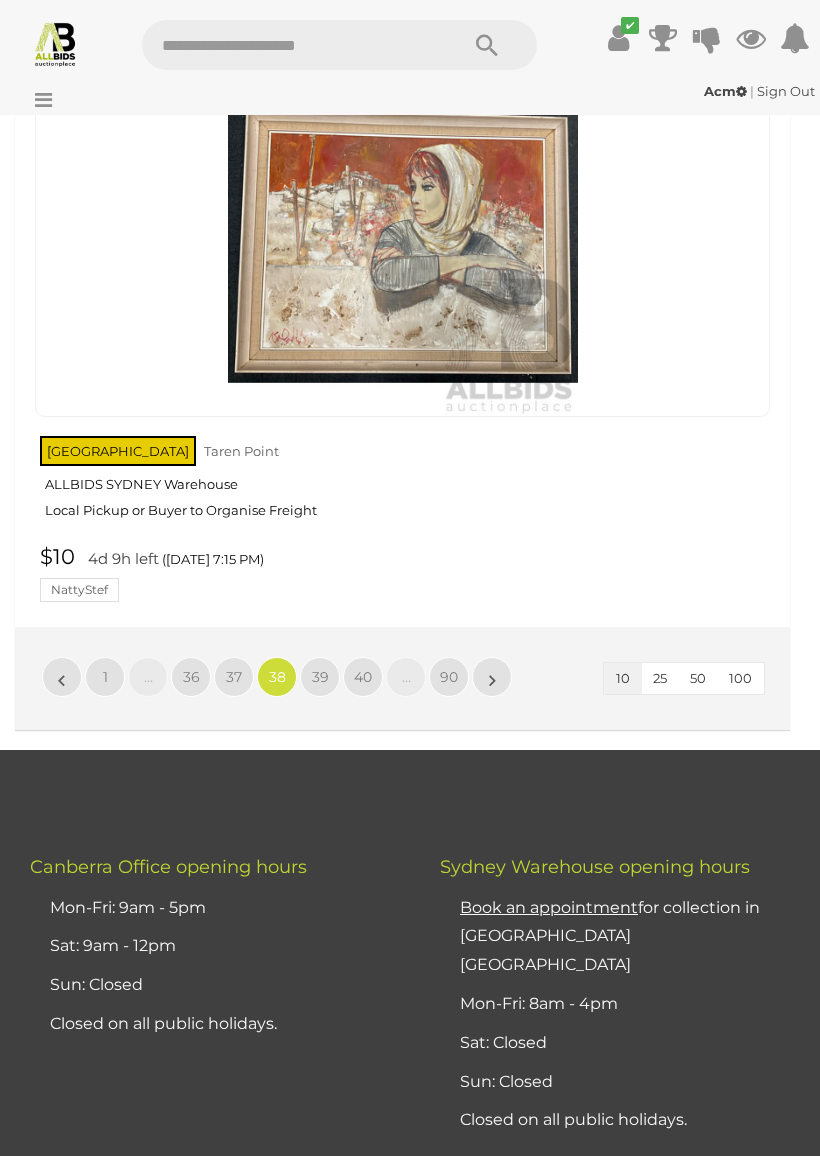 click on "39" at bounding box center (320, 677) 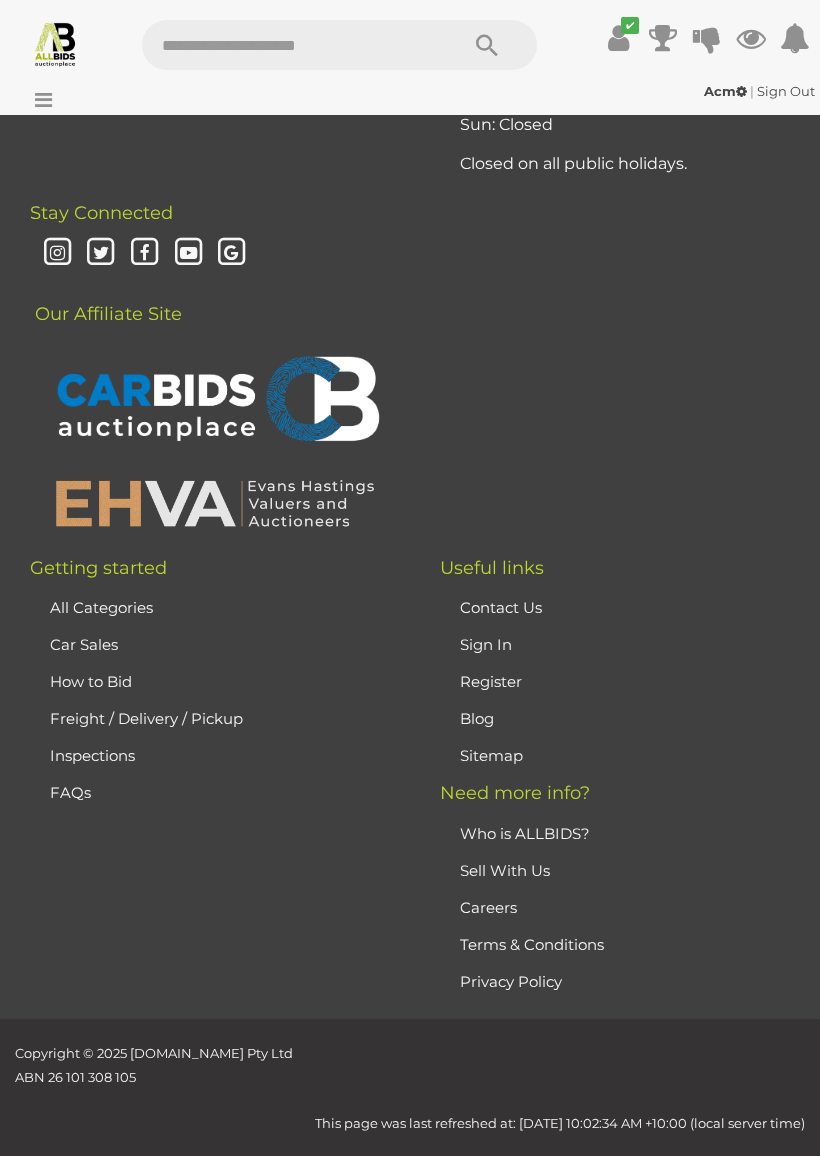 scroll, scrollTop: 471, scrollLeft: 0, axis: vertical 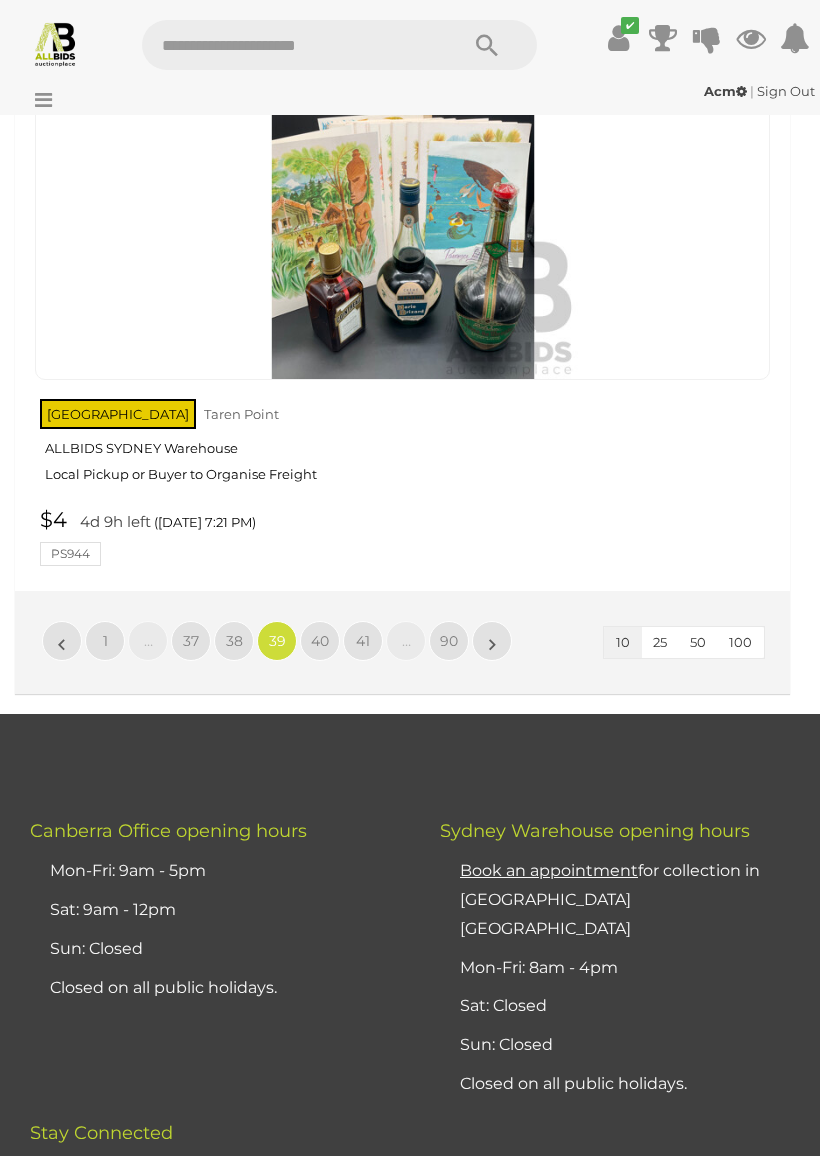 click on "40" at bounding box center (320, 641) 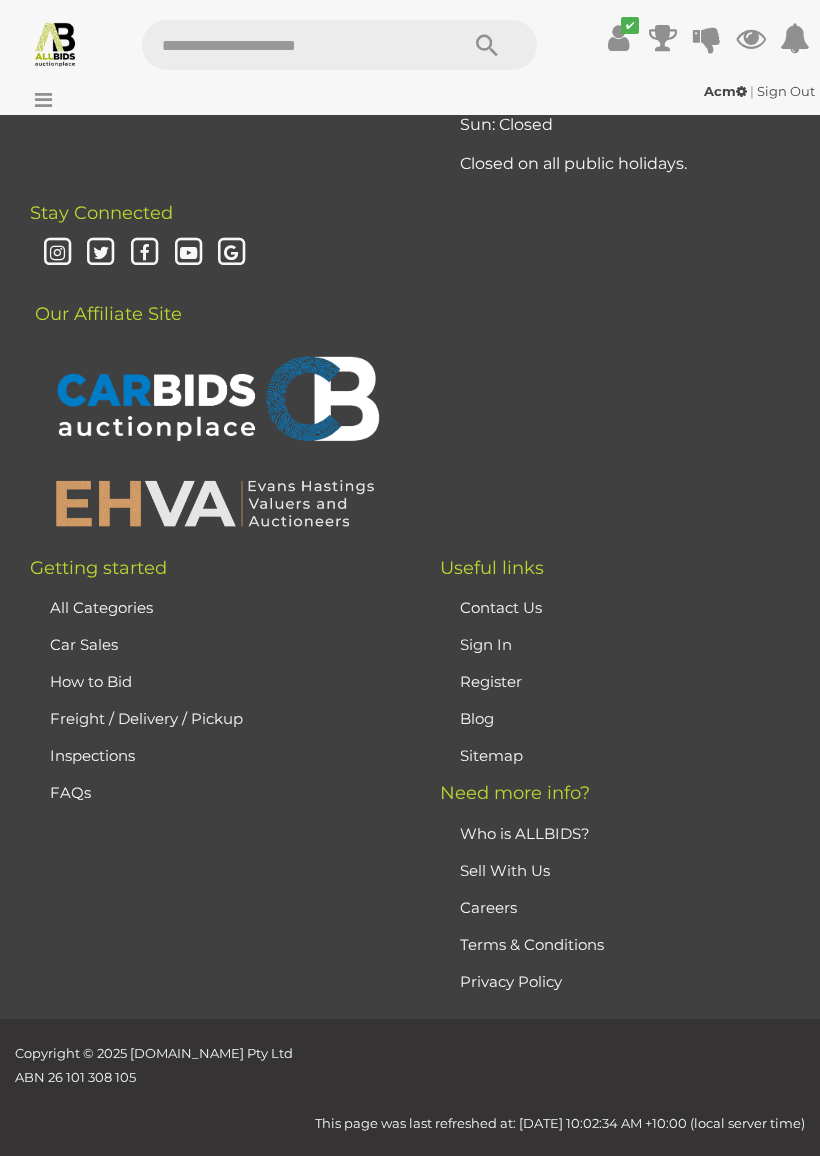 scroll, scrollTop: 471, scrollLeft: 0, axis: vertical 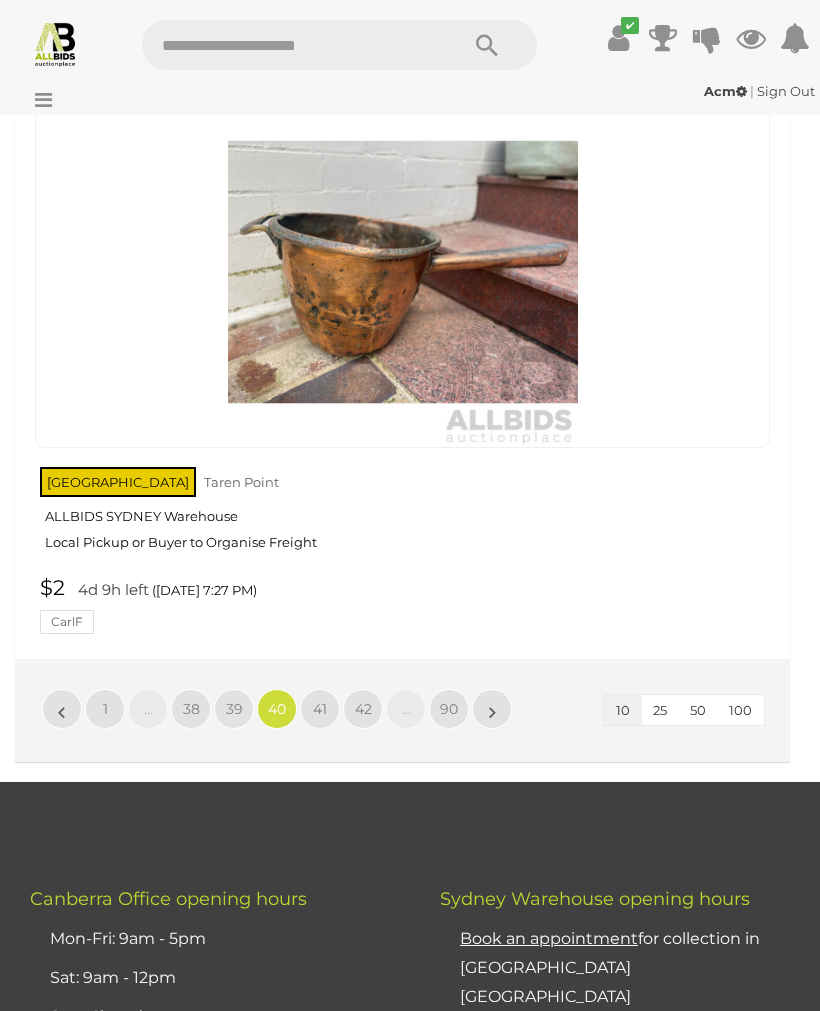 click on "41" at bounding box center (320, 709) 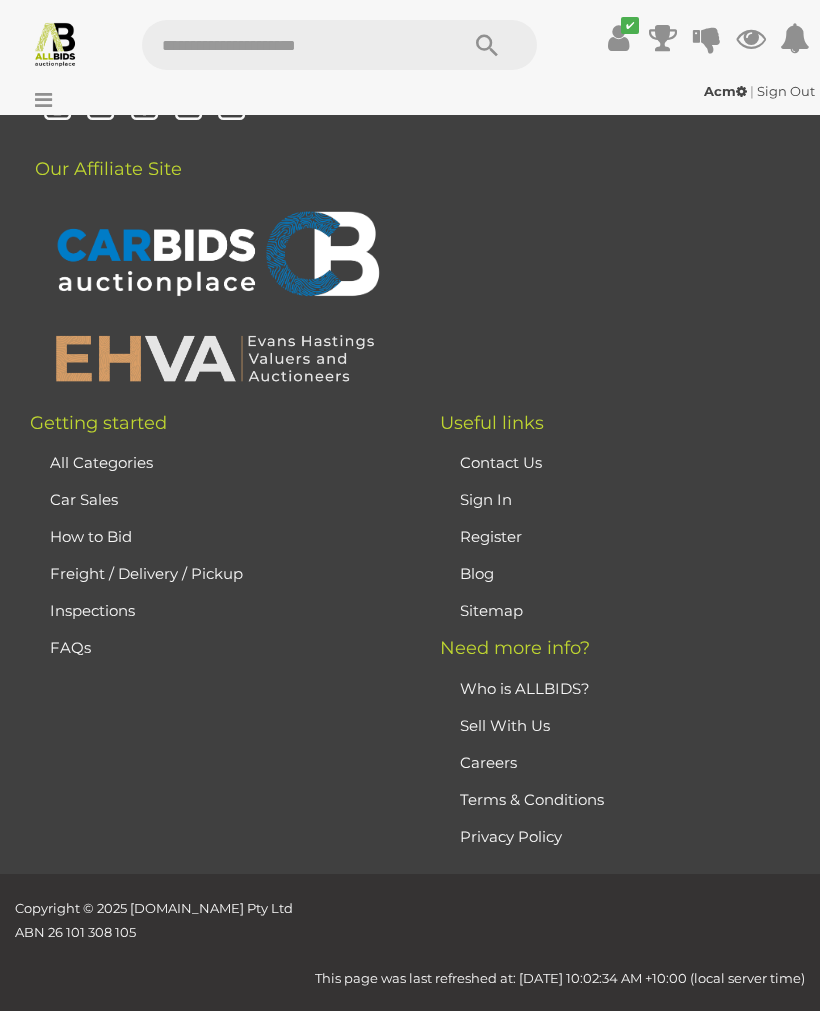 scroll, scrollTop: 471, scrollLeft: 0, axis: vertical 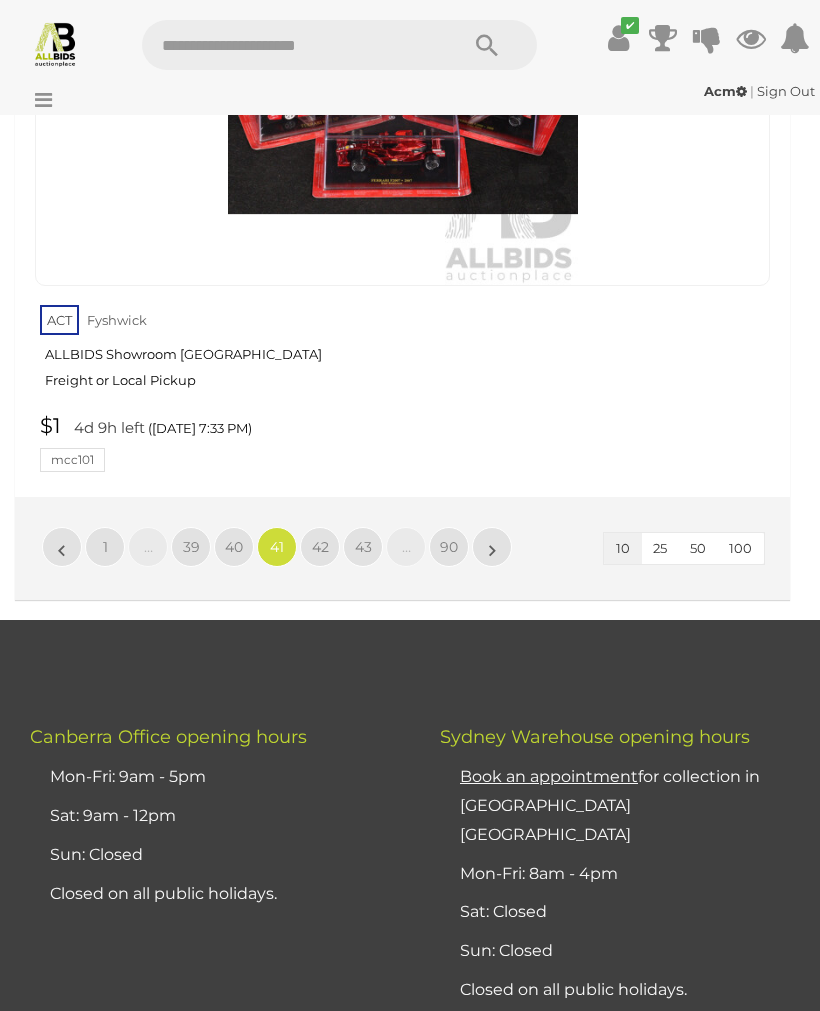 click on "42" at bounding box center (320, 547) 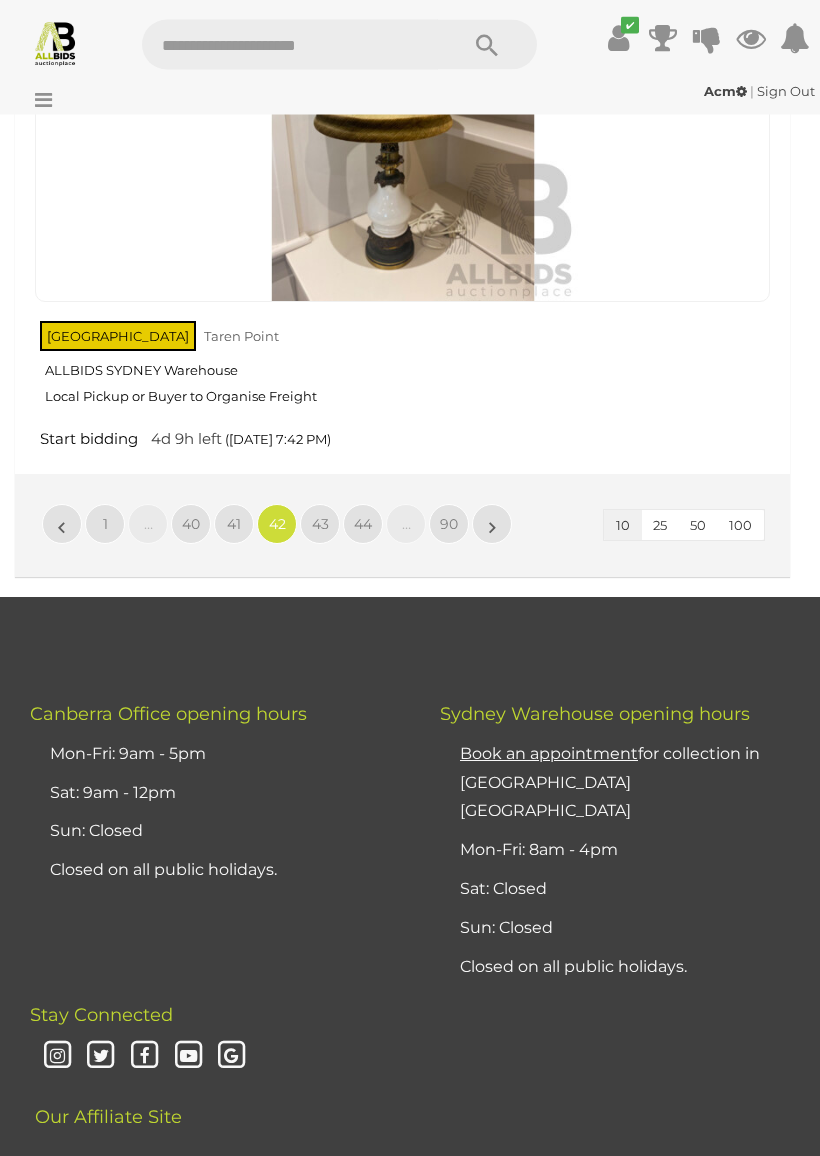 scroll, scrollTop: 6740, scrollLeft: 0, axis: vertical 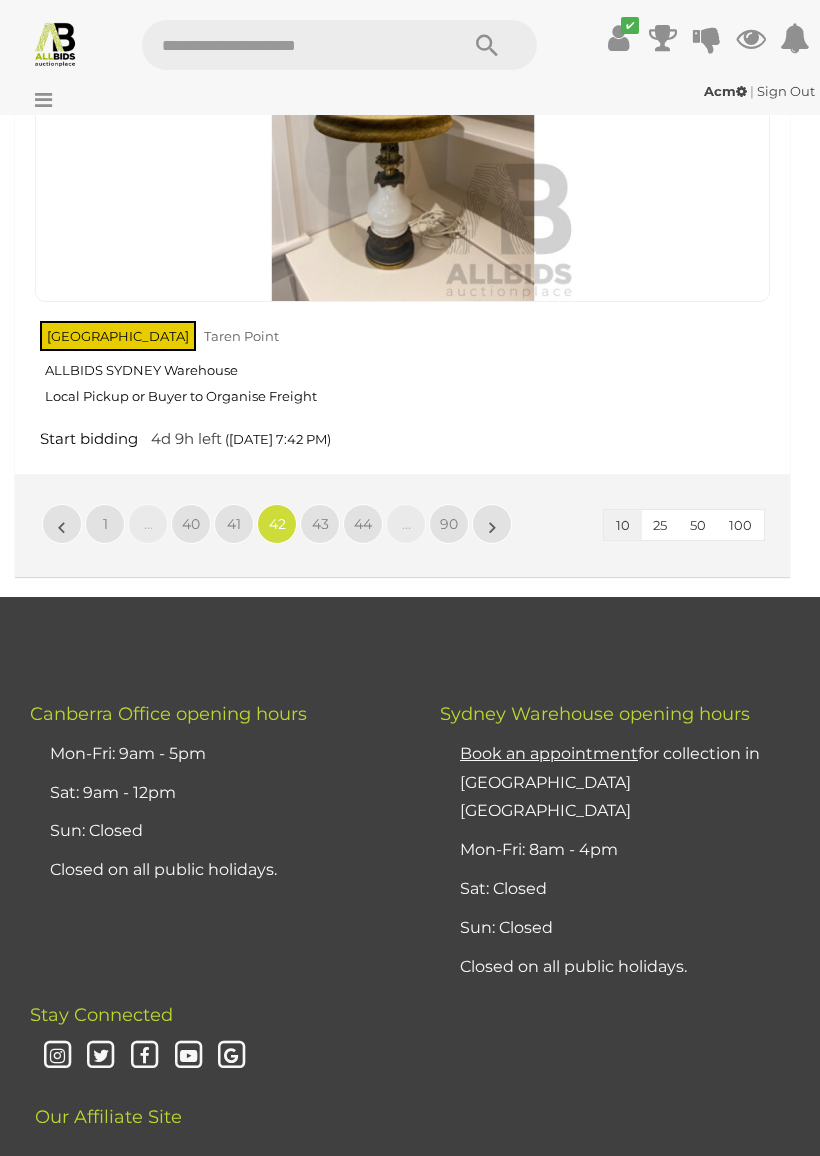 click on "43" at bounding box center [320, 524] 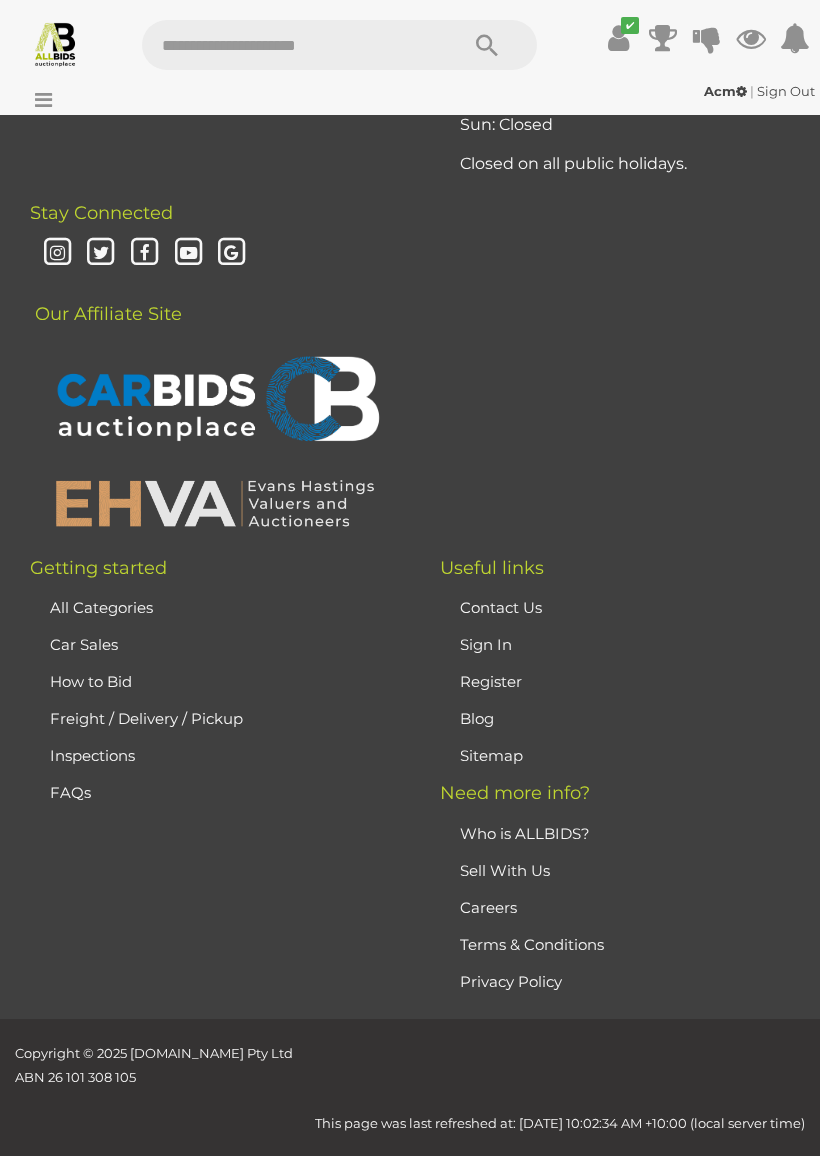 scroll, scrollTop: 471, scrollLeft: 0, axis: vertical 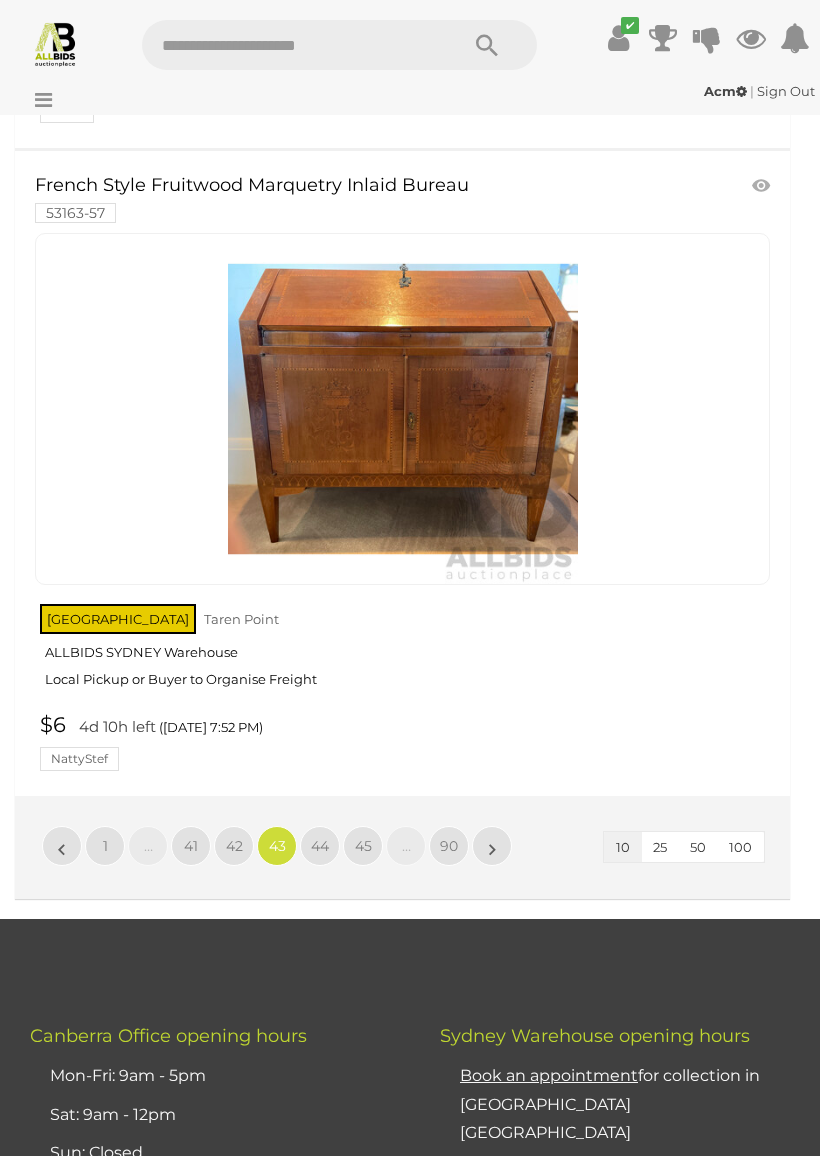 click on "44" at bounding box center (320, 846) 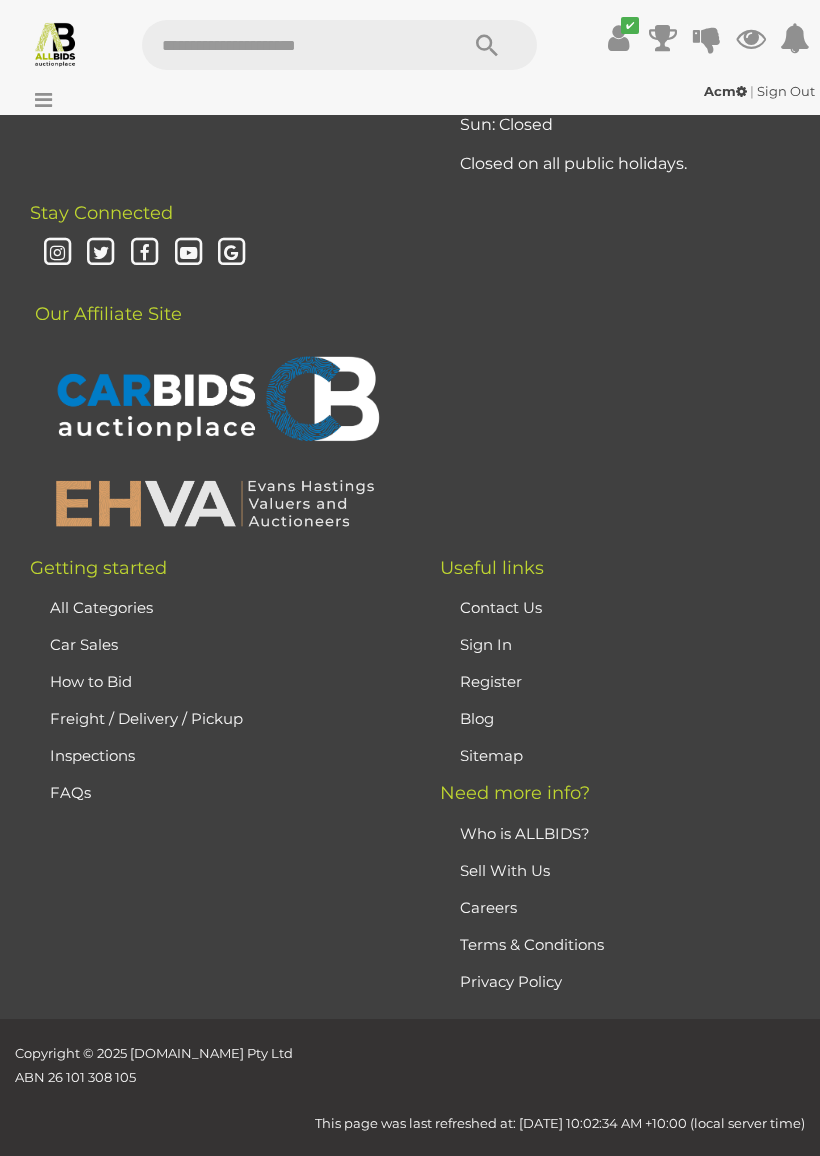 scroll, scrollTop: 471, scrollLeft: 0, axis: vertical 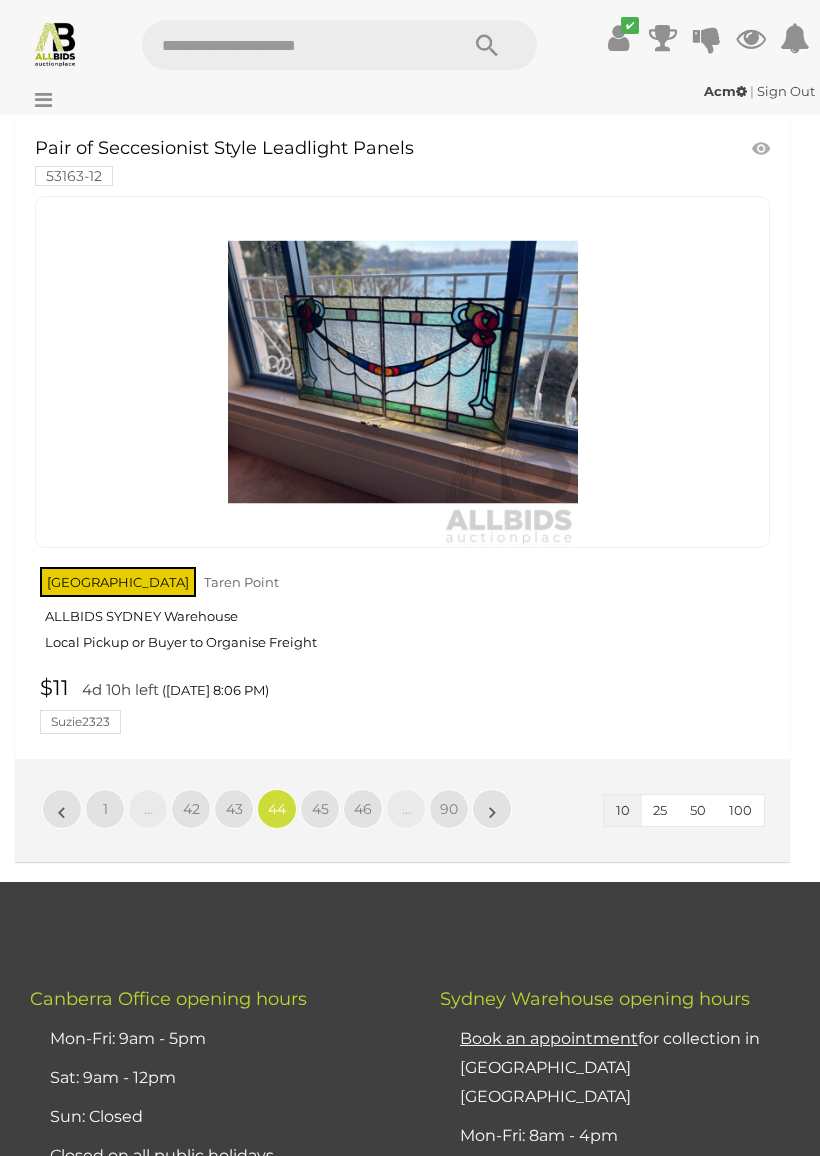 click on "$11
4d 10h left
(Monday 8:06 PM)
Suzie2323" at bounding box center [405, 705] 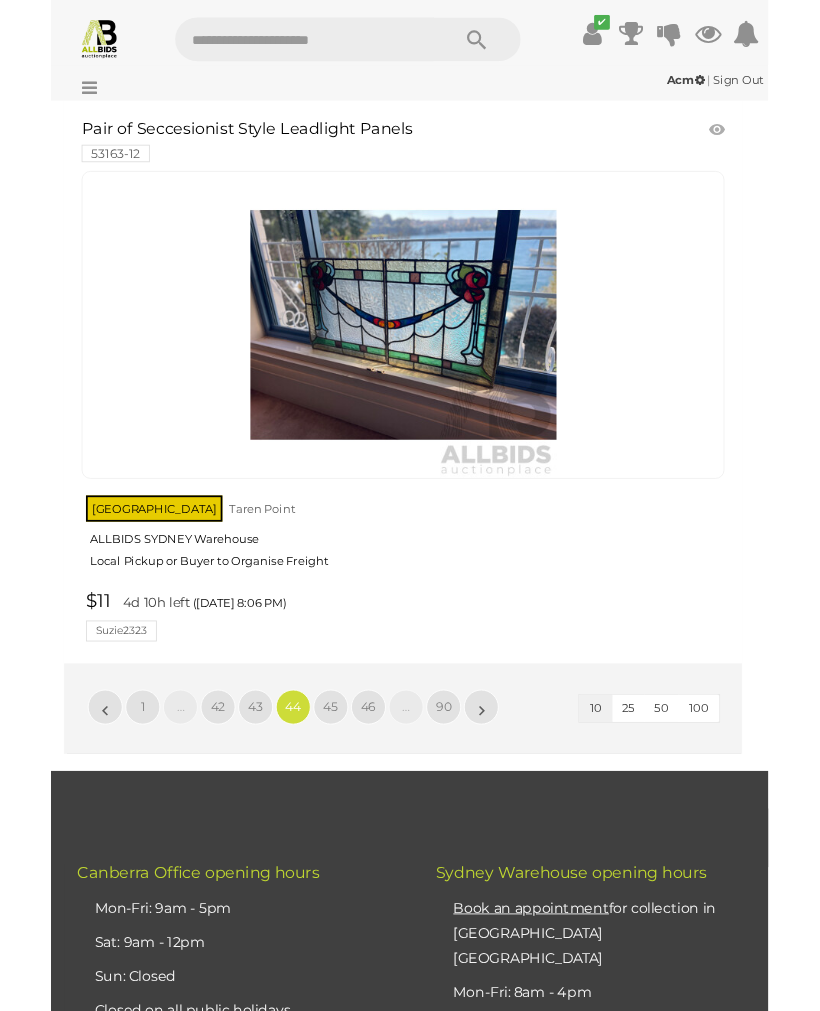 scroll, scrollTop: 6597, scrollLeft: 0, axis: vertical 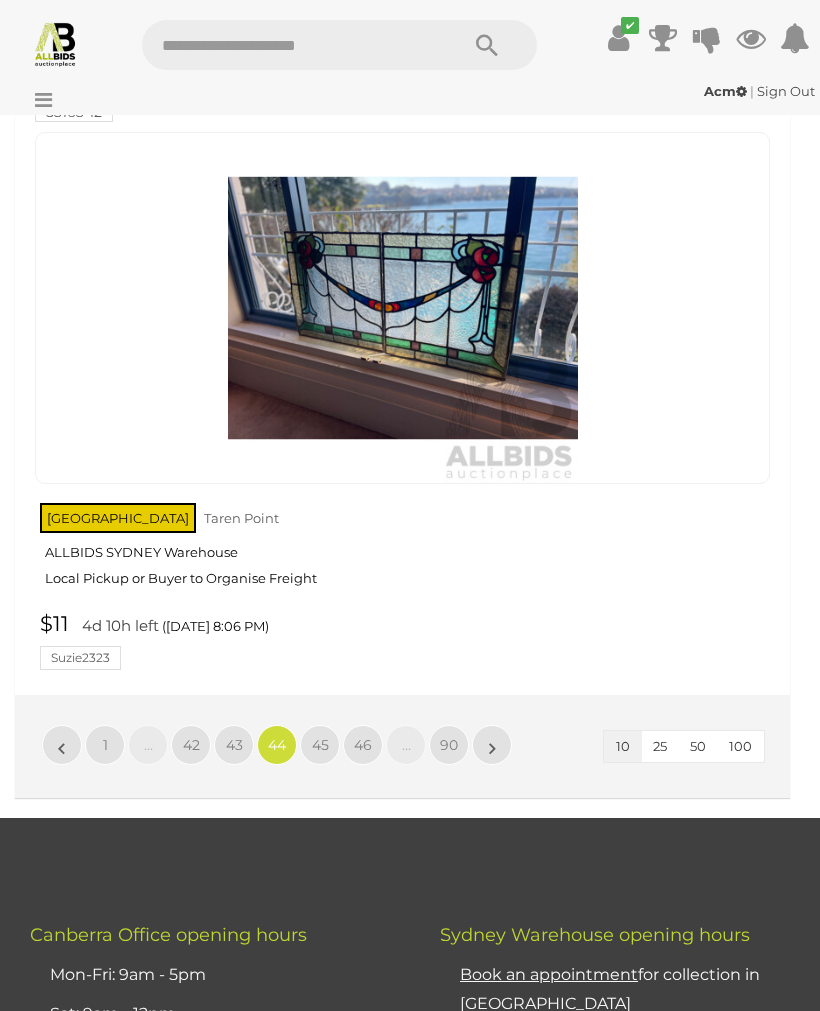 click on "45" at bounding box center [320, 745] 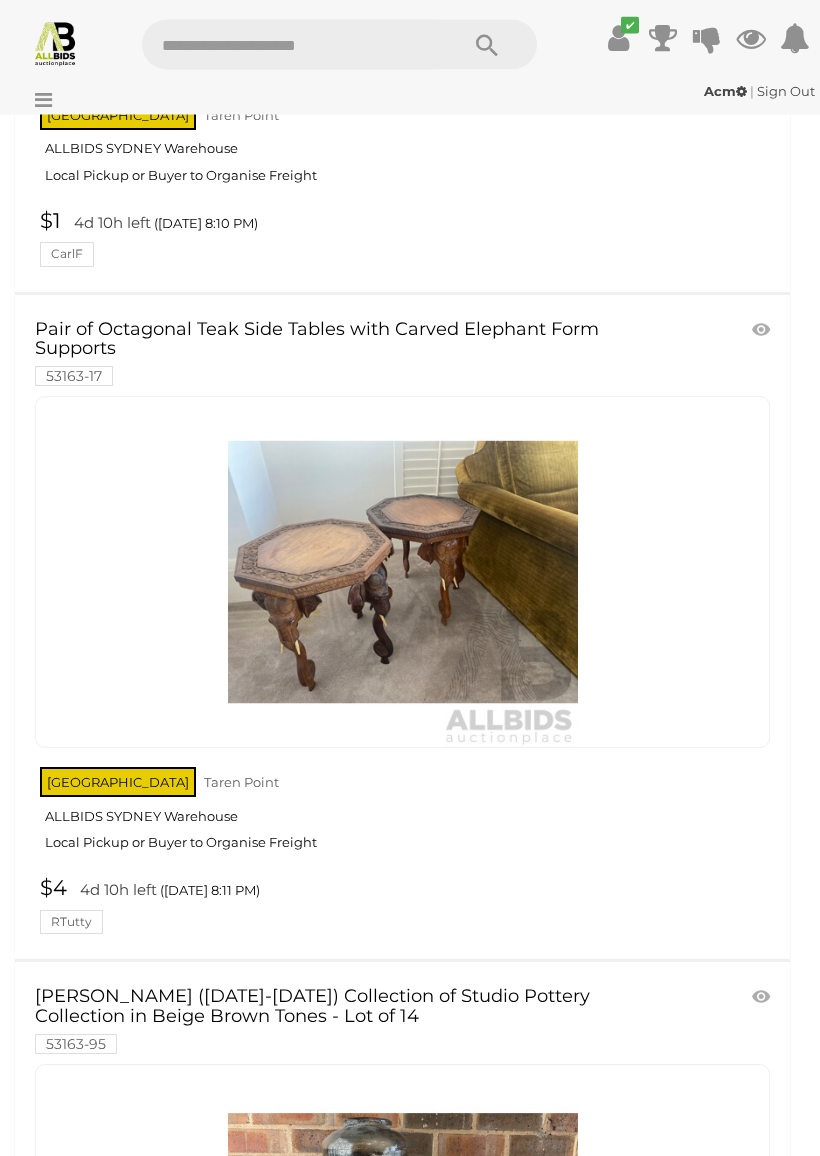 scroll, scrollTop: 2348, scrollLeft: 0, axis: vertical 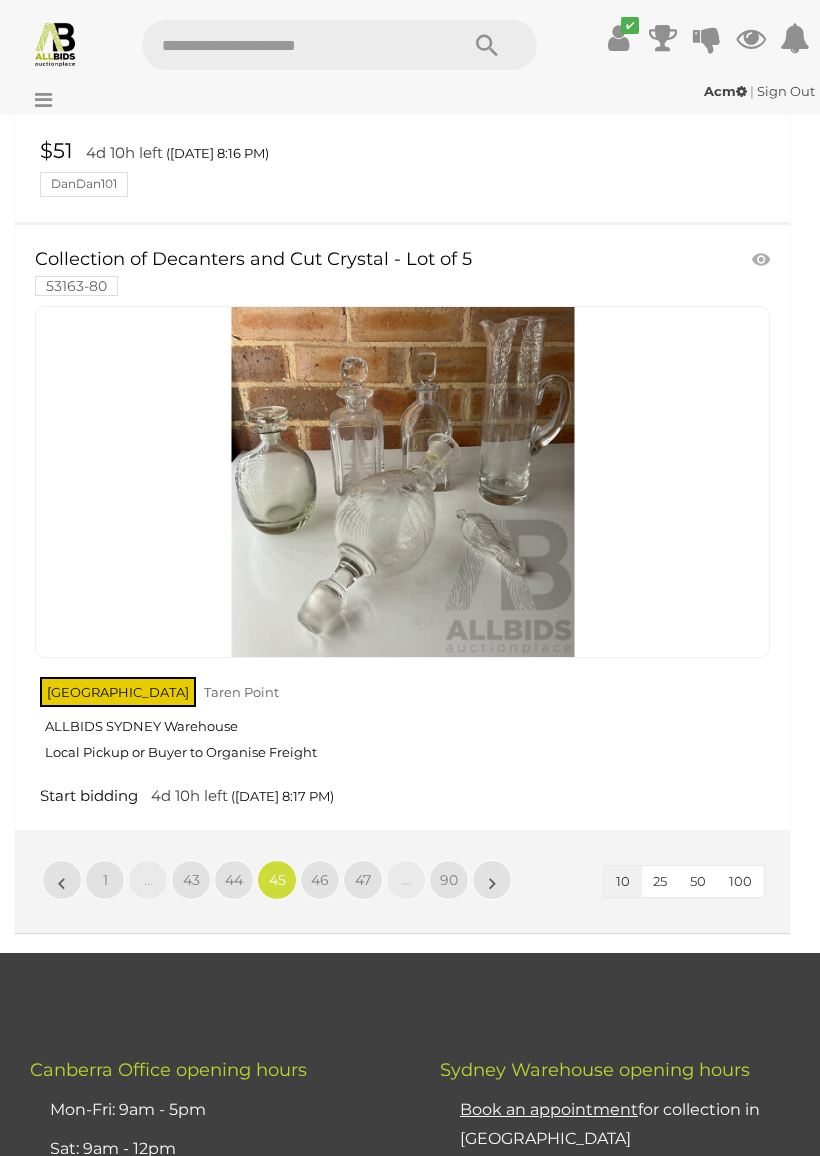 click on "46" at bounding box center [320, 880] 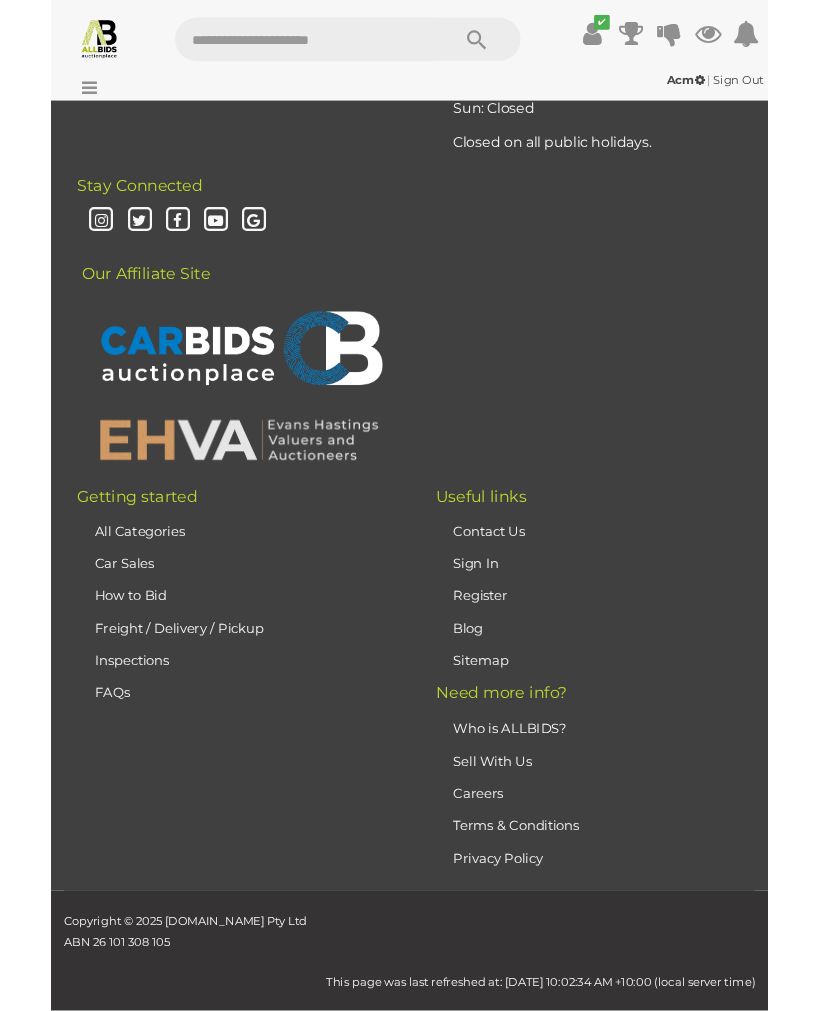 scroll, scrollTop: 471, scrollLeft: 0, axis: vertical 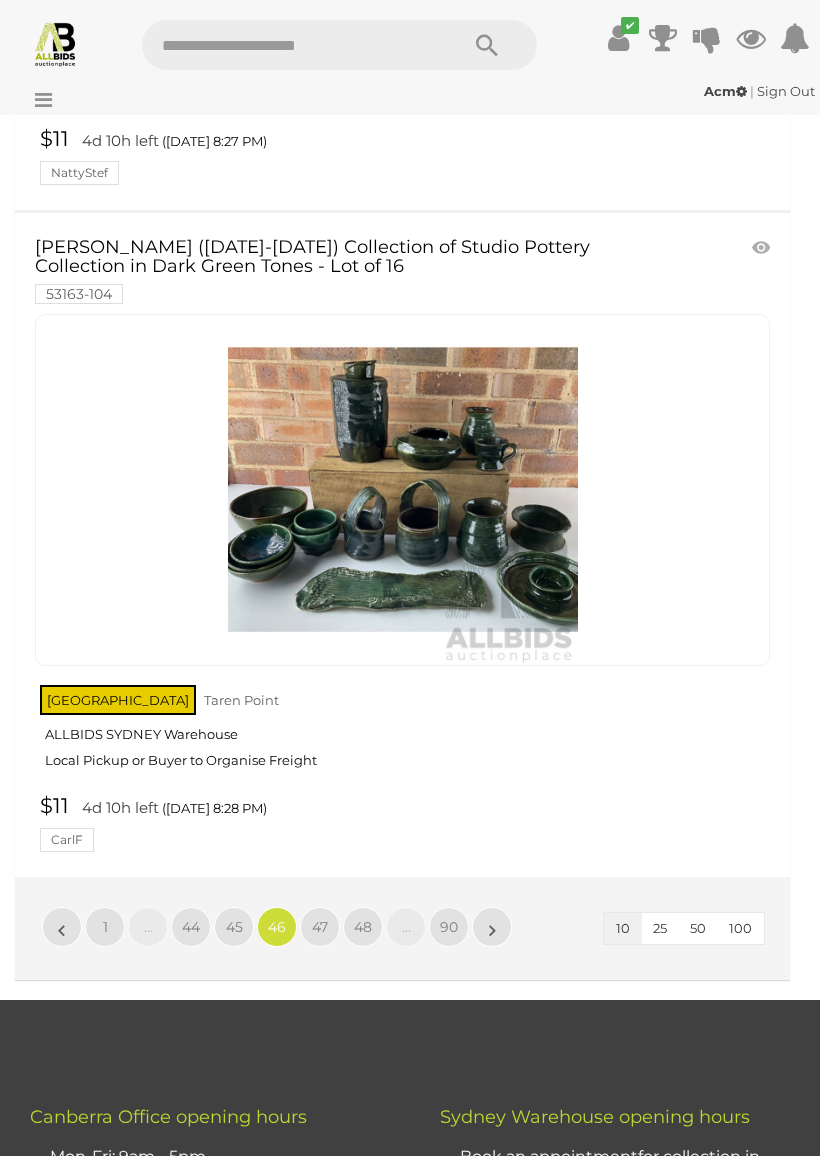 click on "47" at bounding box center (320, 927) 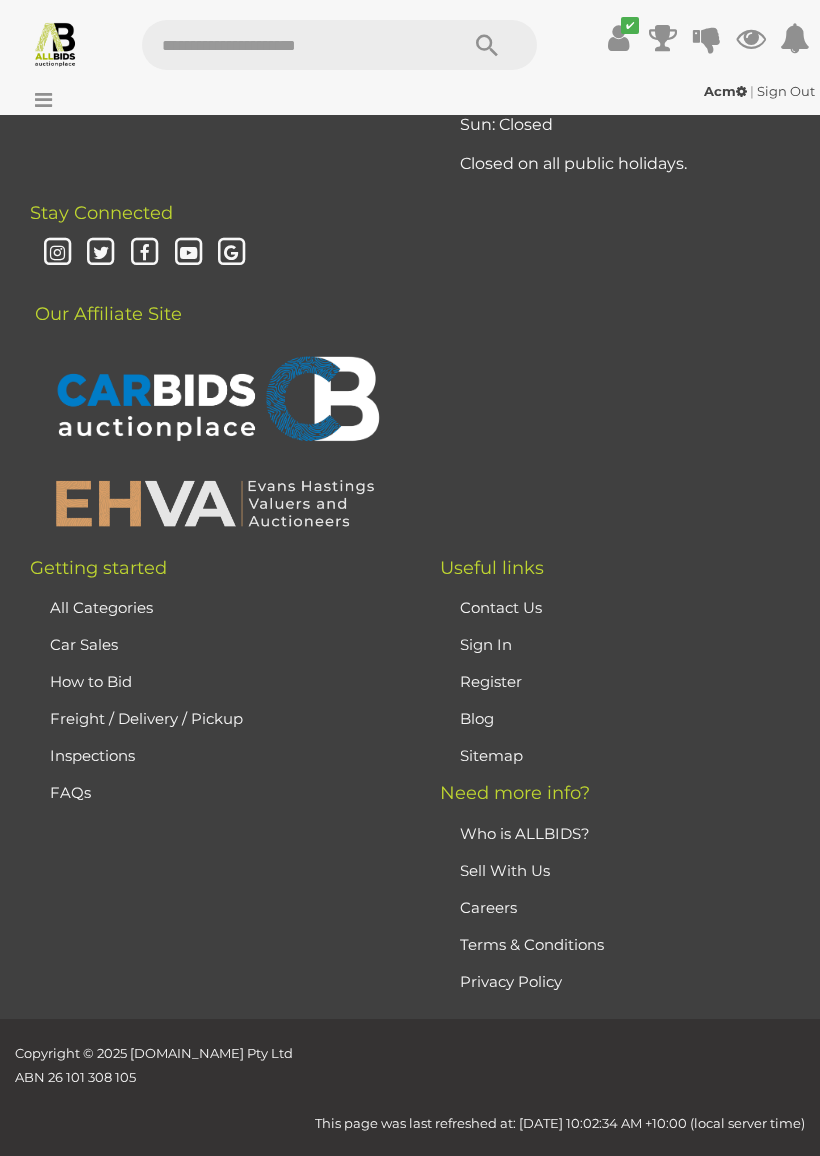 scroll, scrollTop: 471, scrollLeft: 0, axis: vertical 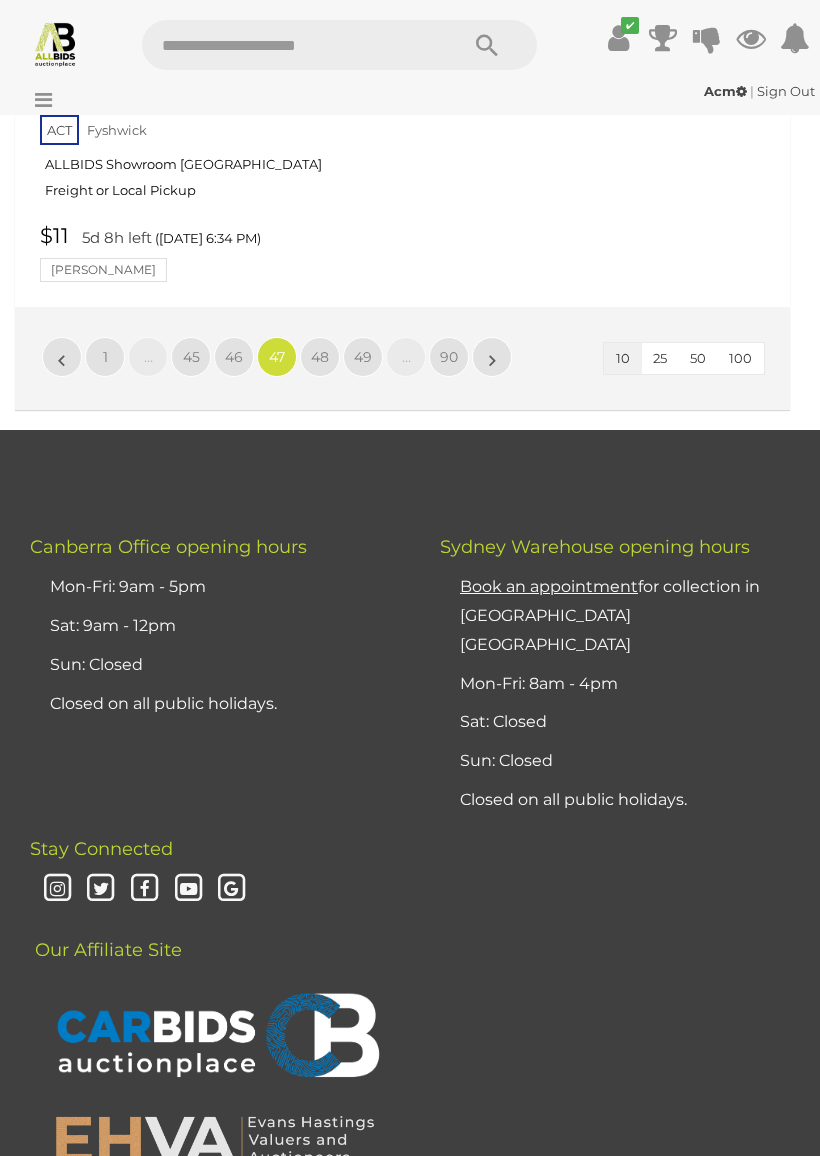click on "$11
5d 8h left
(Tuesday 6:34 PM)
Ayhan" at bounding box center (405, 253) 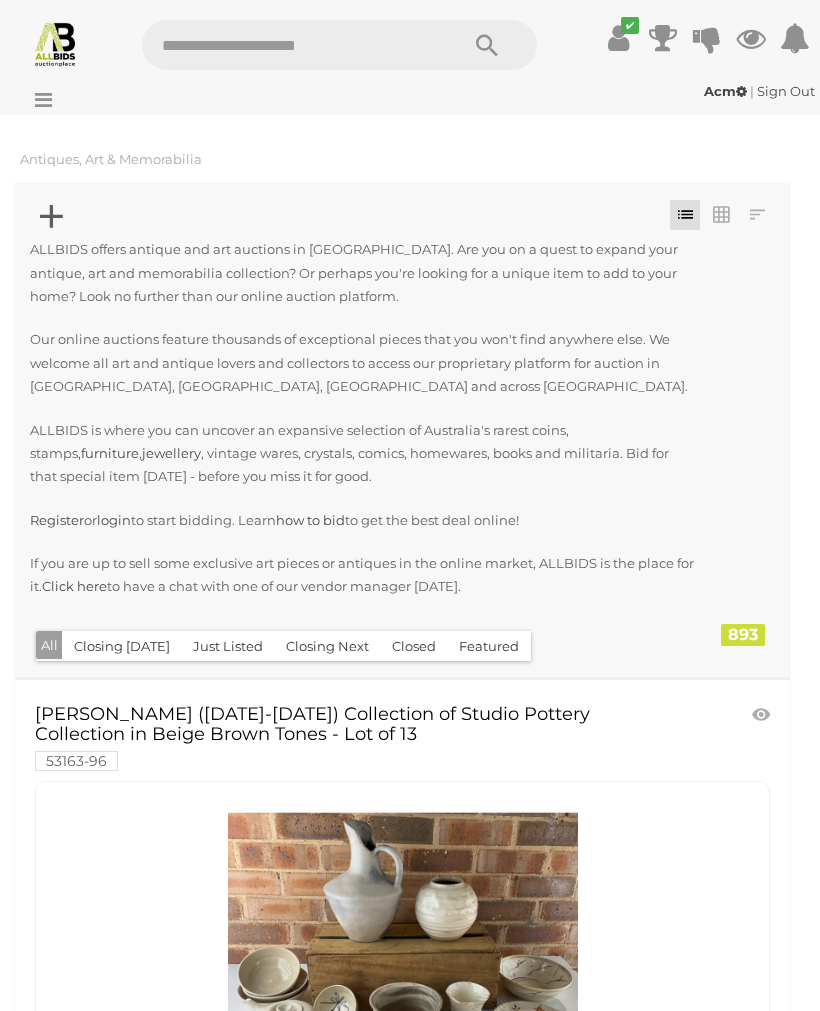scroll, scrollTop: 7148, scrollLeft: 0, axis: vertical 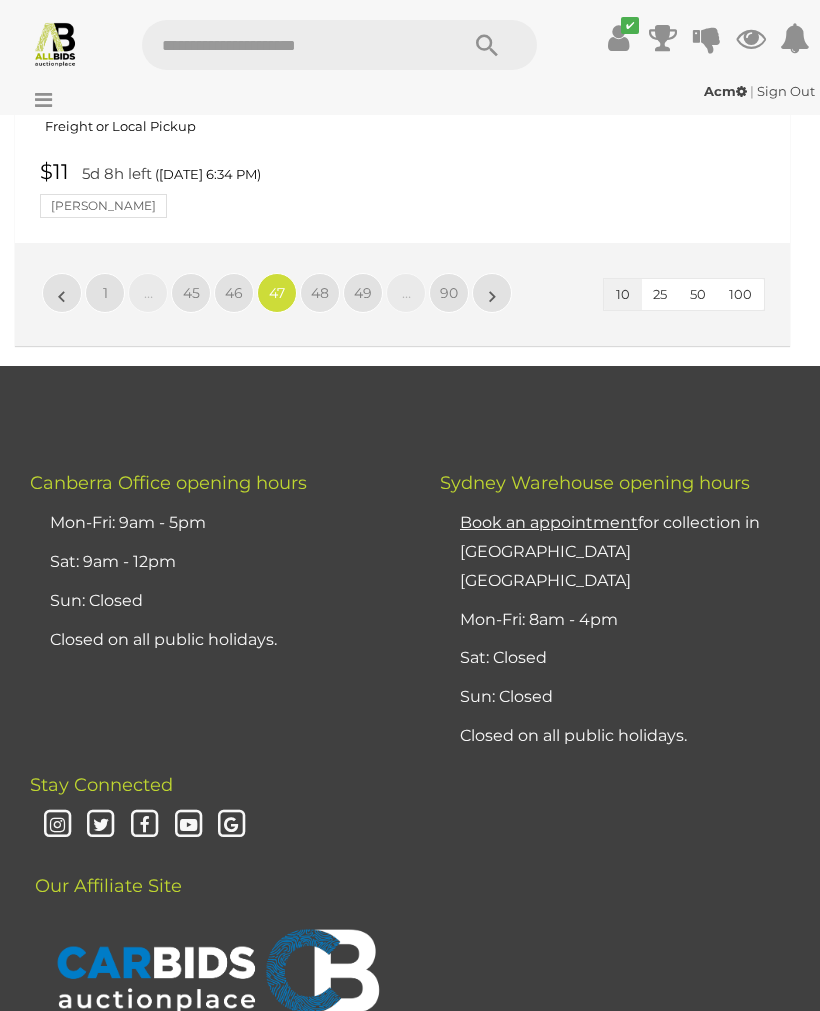click on "48" at bounding box center (320, 293) 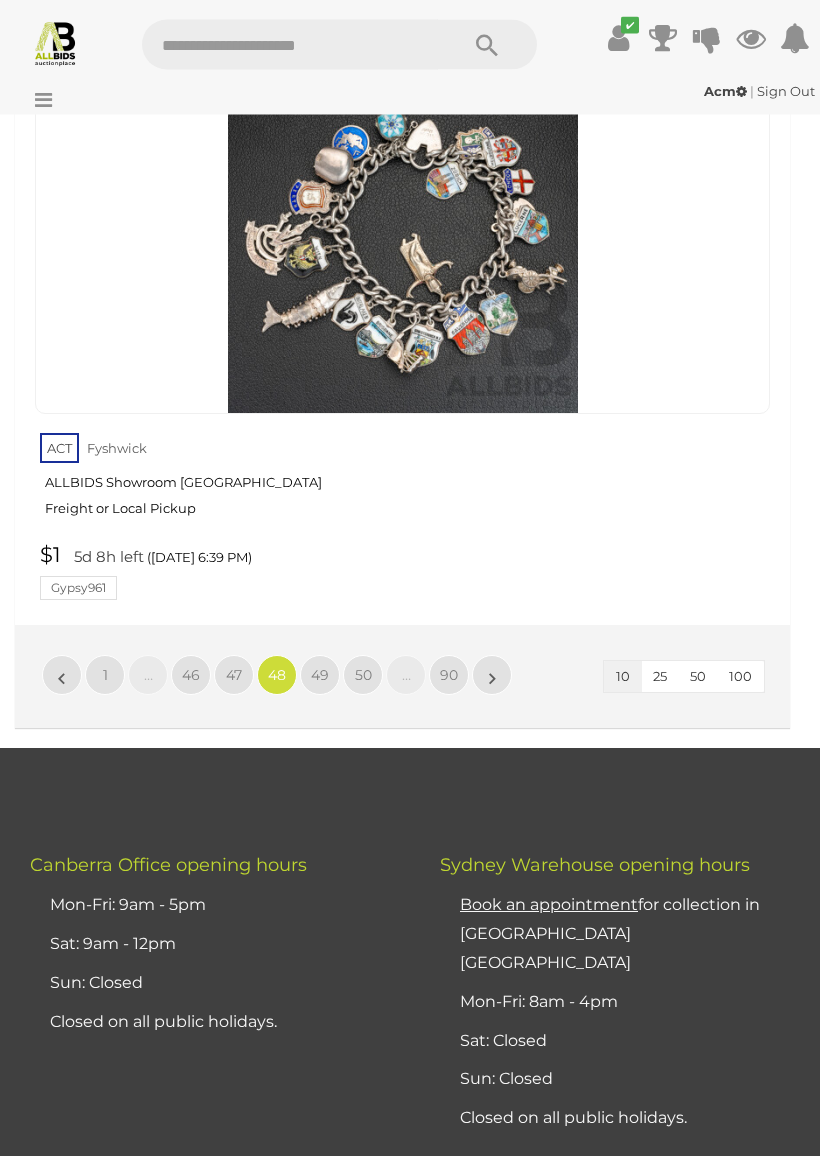 scroll, scrollTop: 6637, scrollLeft: 0, axis: vertical 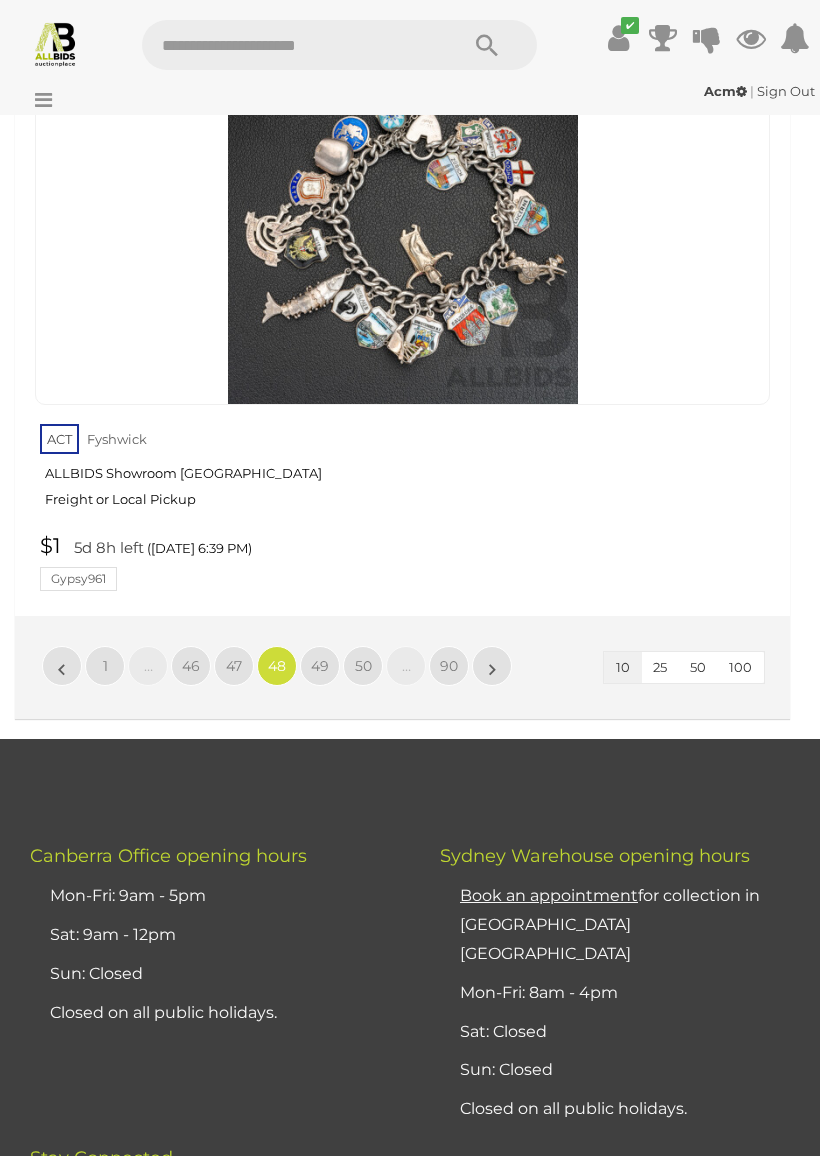 click on "49" at bounding box center (320, 666) 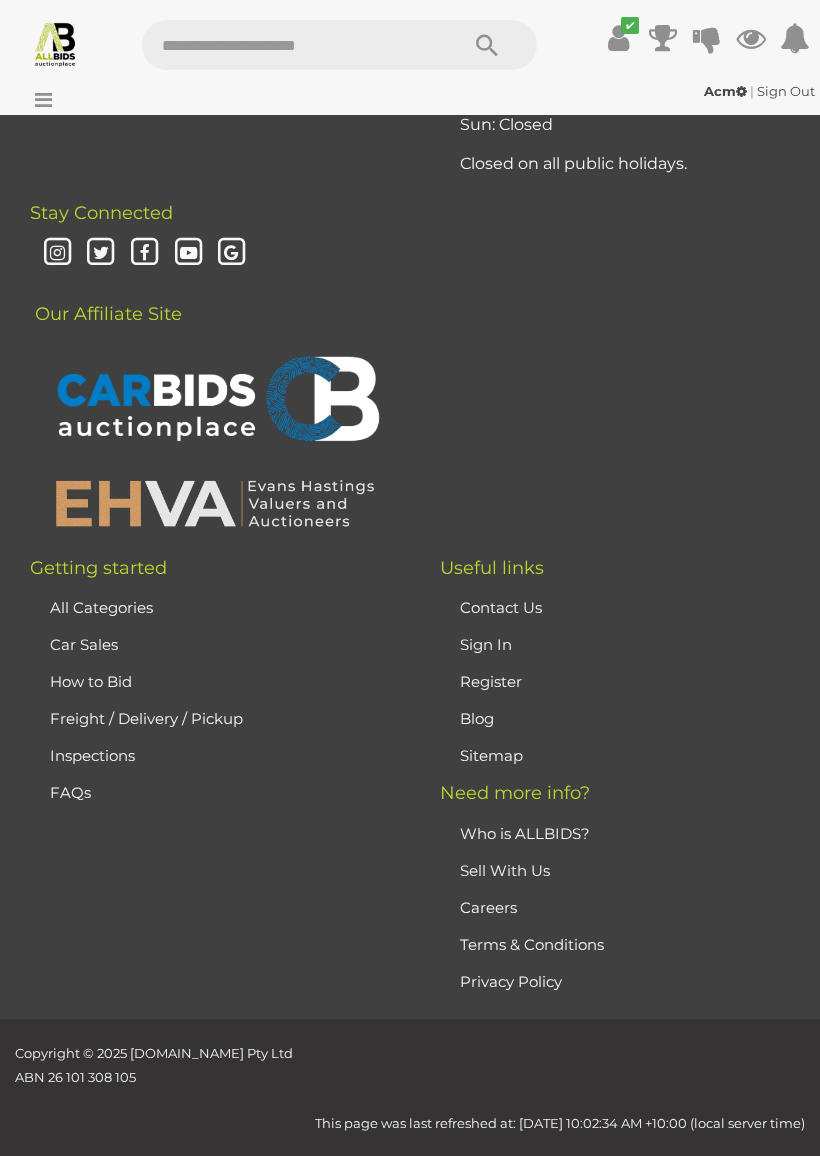 scroll, scrollTop: 471, scrollLeft: 0, axis: vertical 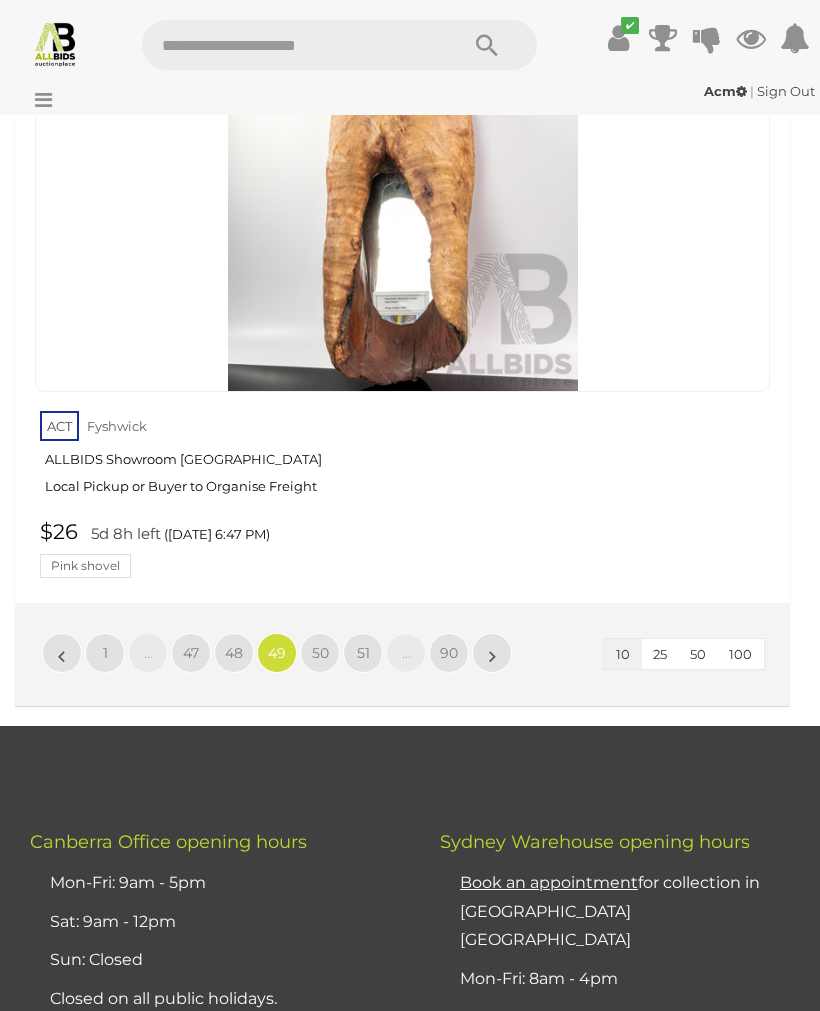 click on "50" at bounding box center [320, 653] 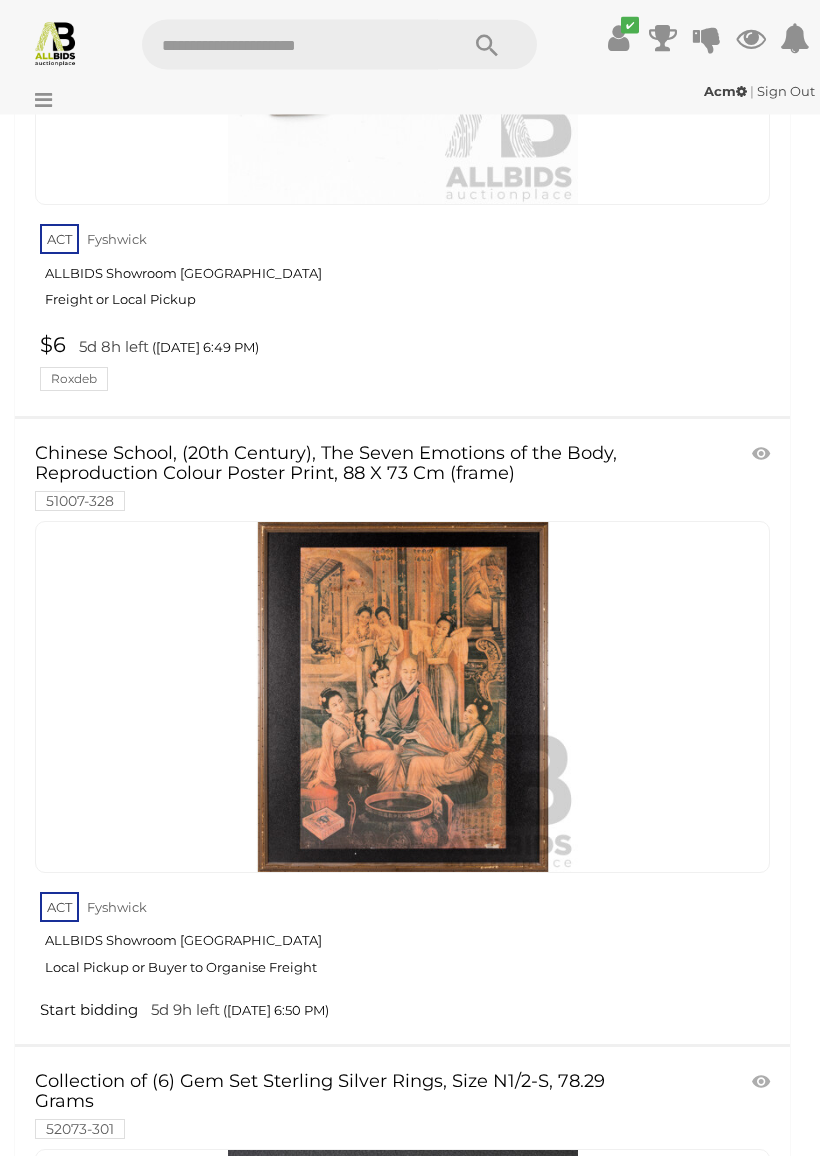 scroll, scrollTop: 2934, scrollLeft: 0, axis: vertical 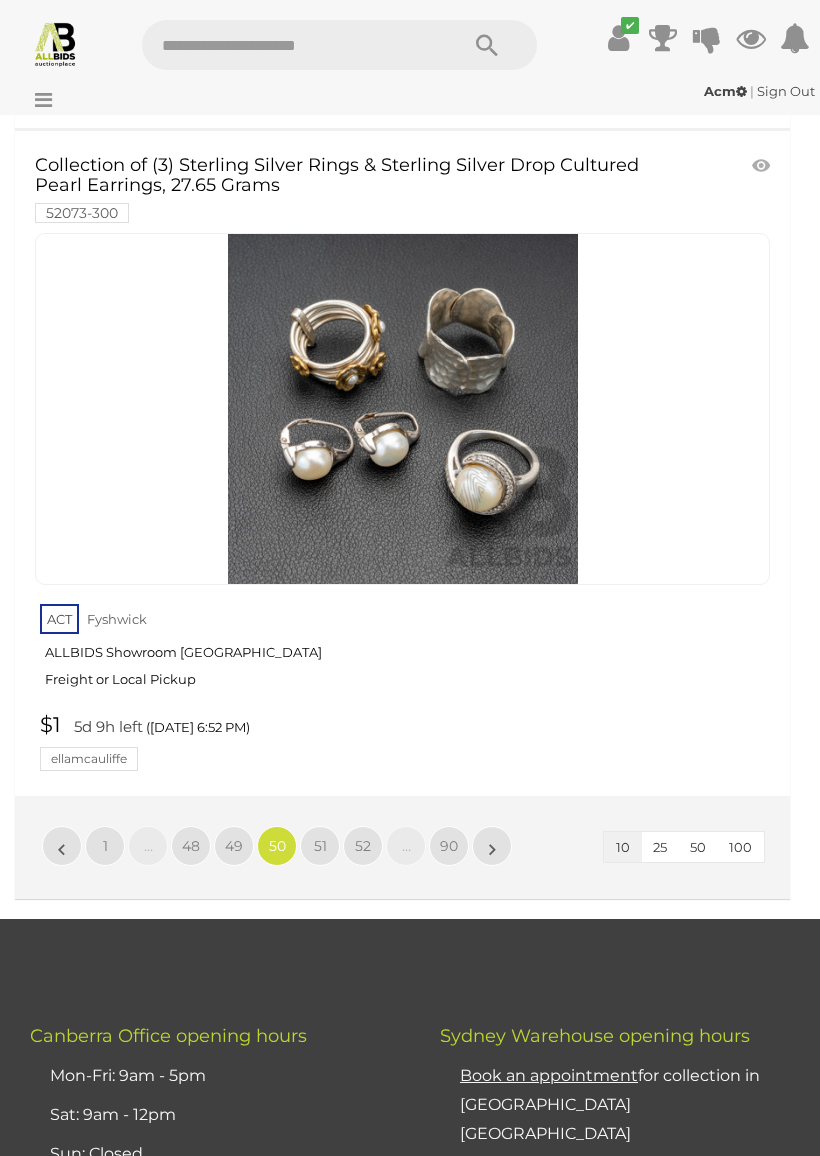 click on "51" at bounding box center (320, 846) 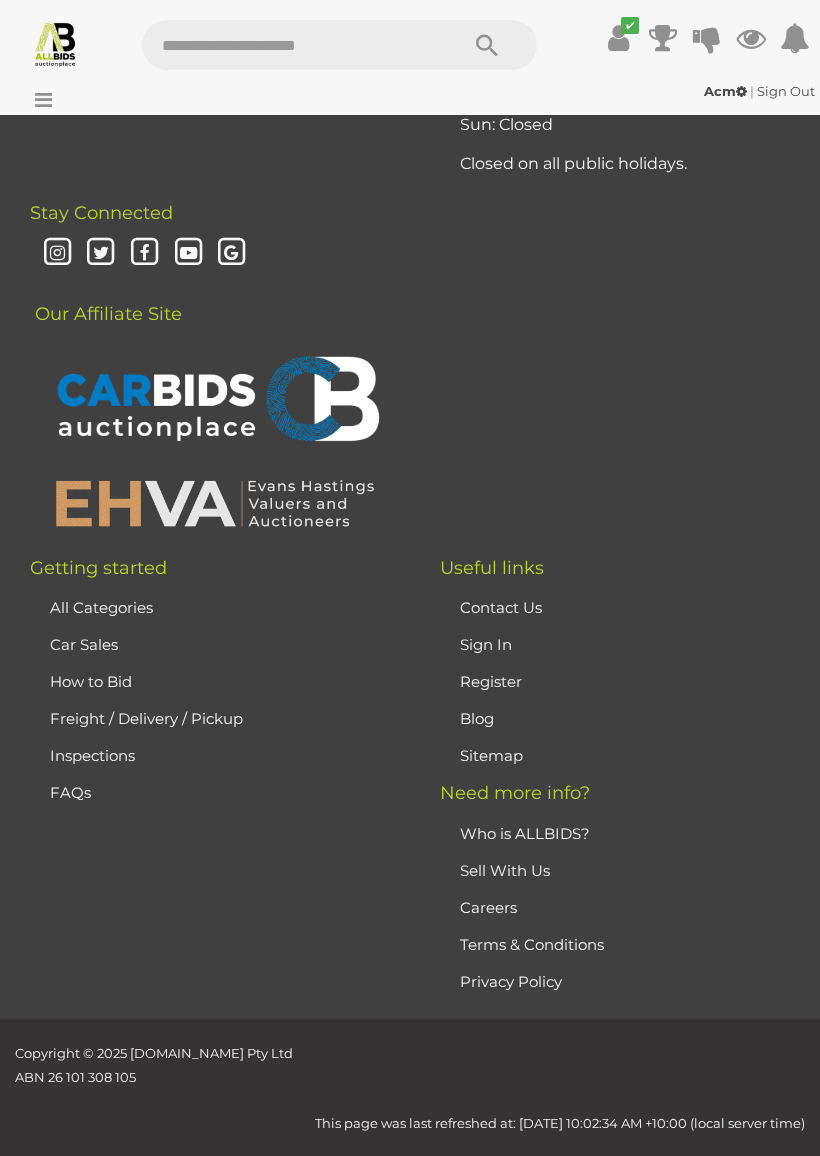 scroll, scrollTop: 471, scrollLeft: 0, axis: vertical 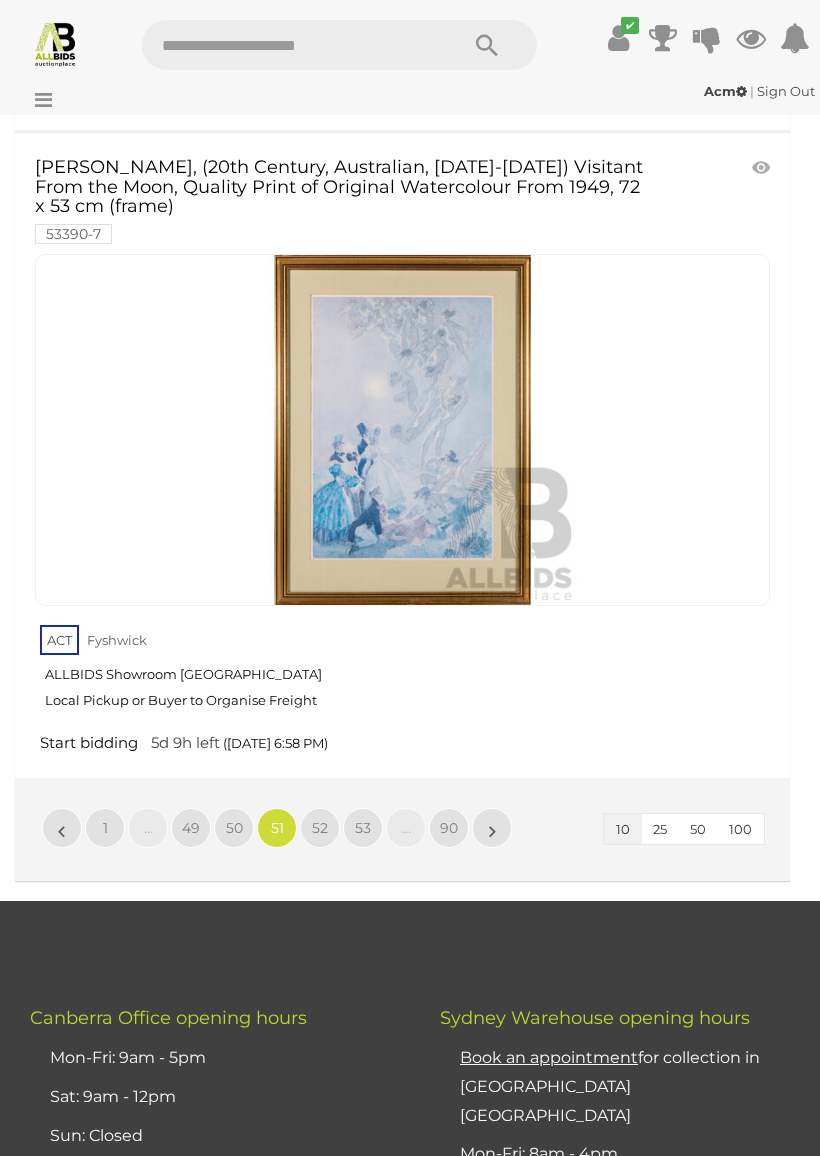 click on "52" at bounding box center [320, 828] 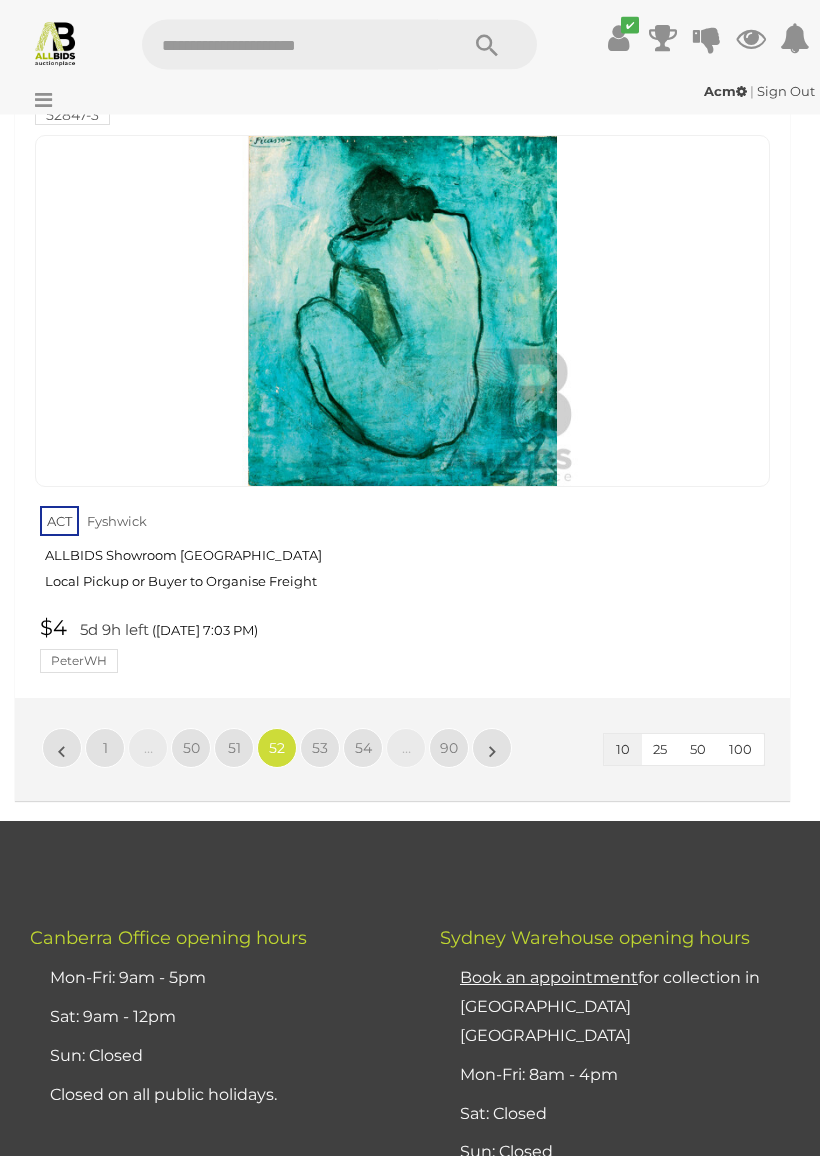 scroll, scrollTop: 6629, scrollLeft: 0, axis: vertical 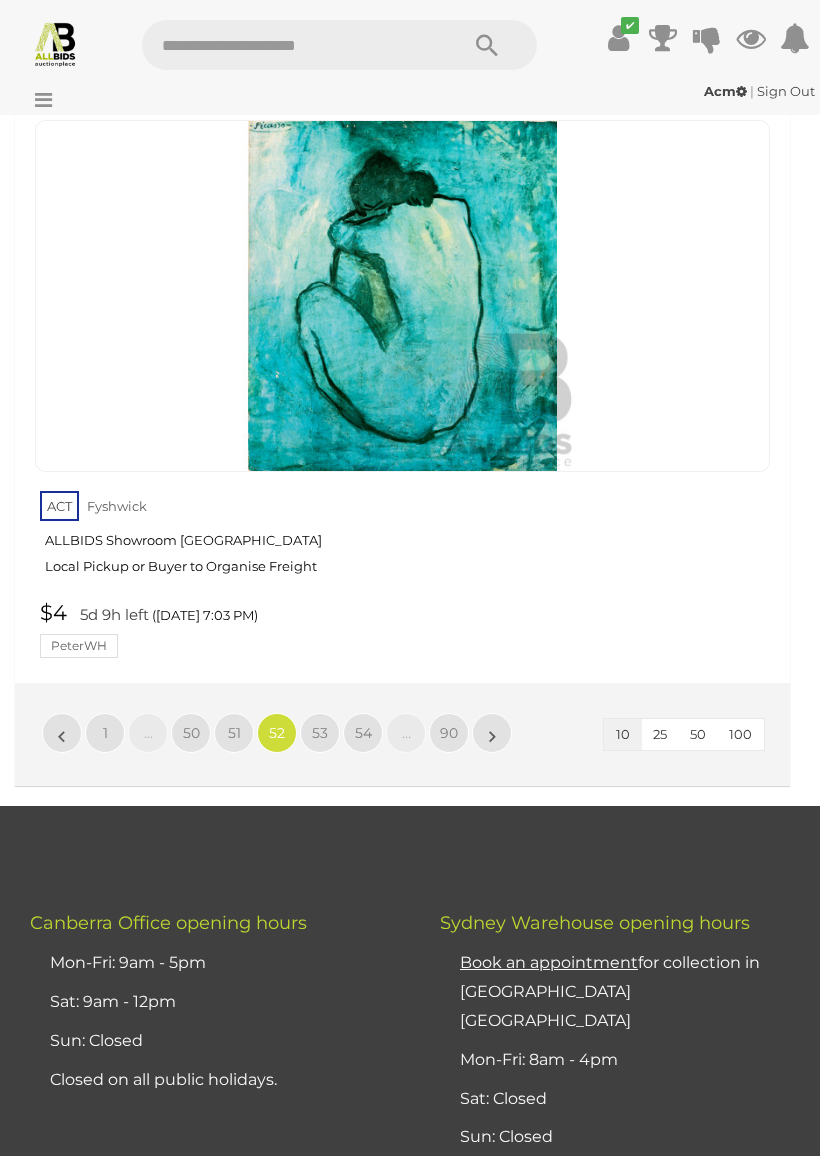 click on "53" at bounding box center [320, 733] 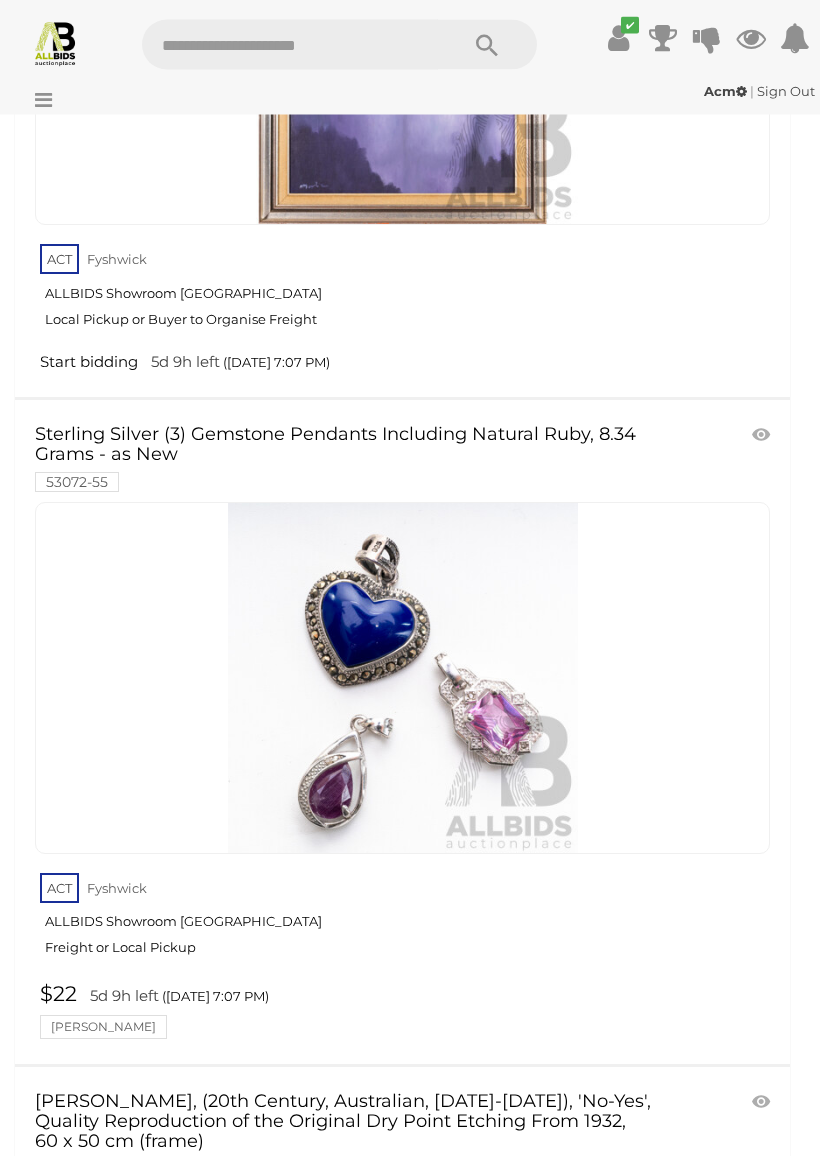scroll, scrollTop: 4854, scrollLeft: 0, axis: vertical 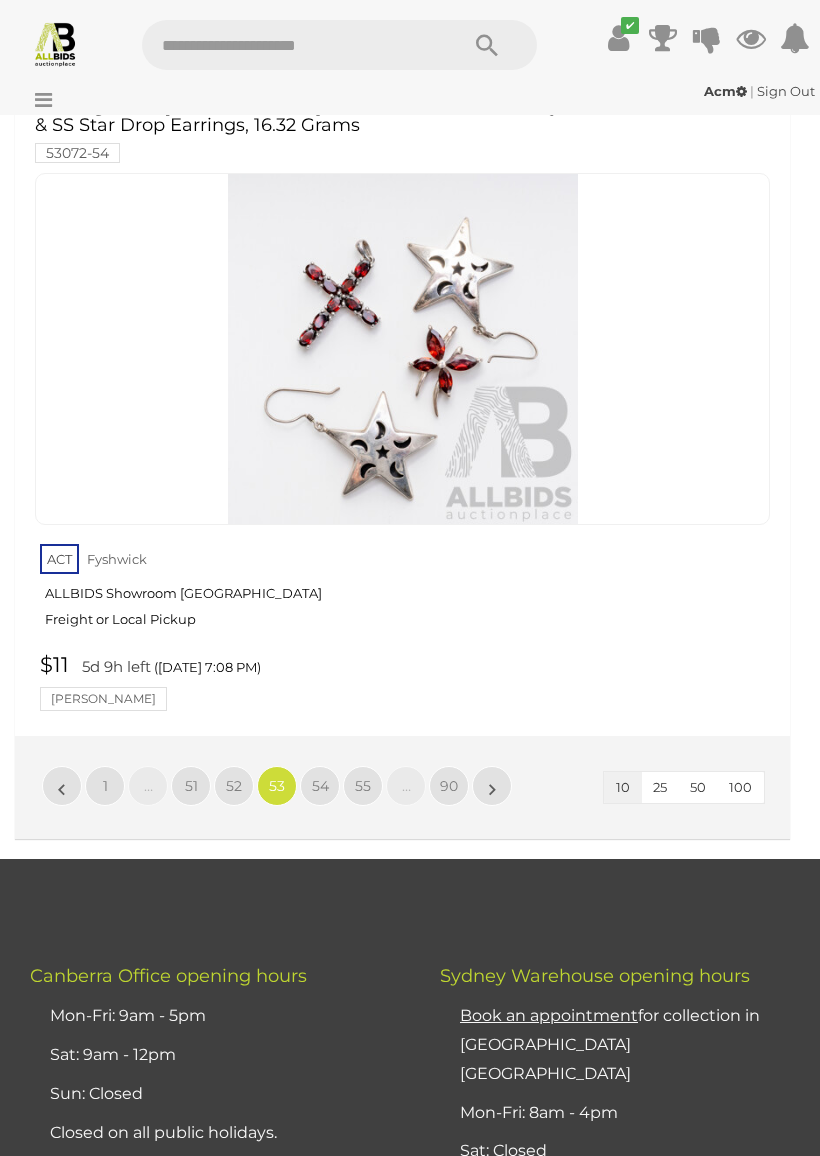 click on "54" at bounding box center (320, 786) 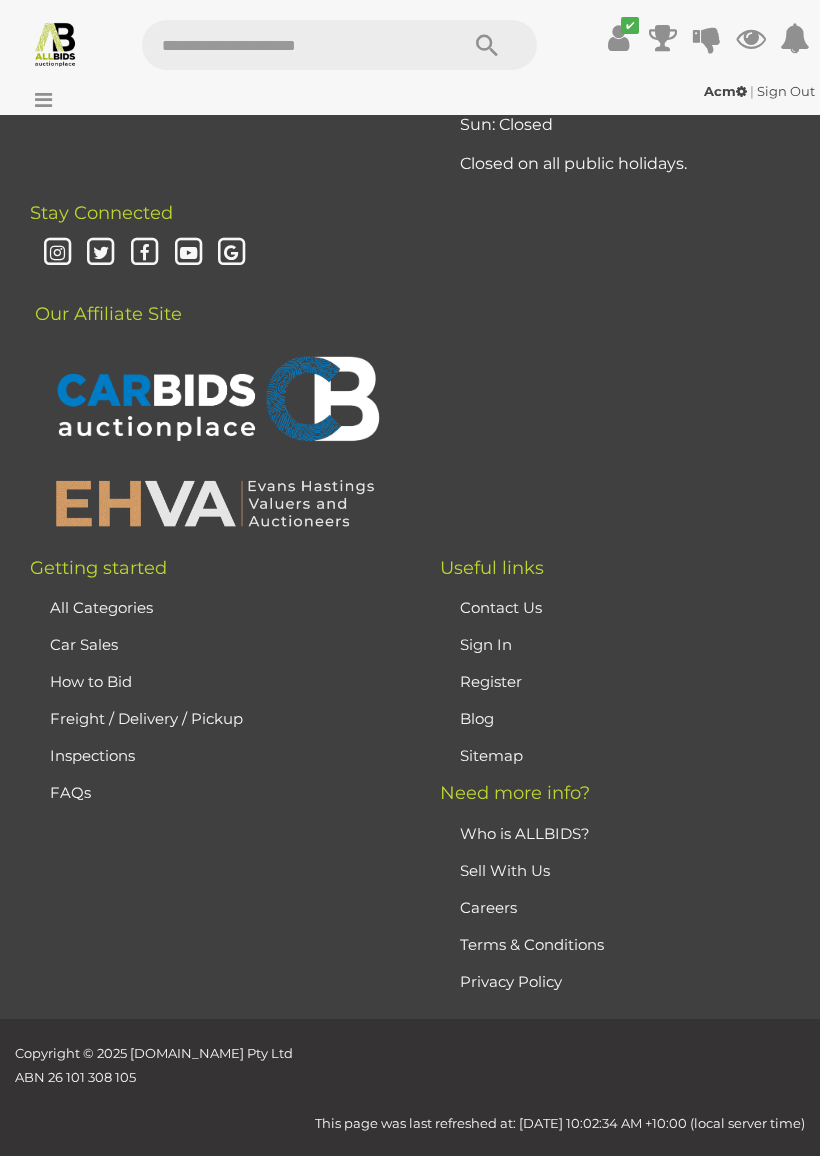 scroll, scrollTop: 471, scrollLeft: 0, axis: vertical 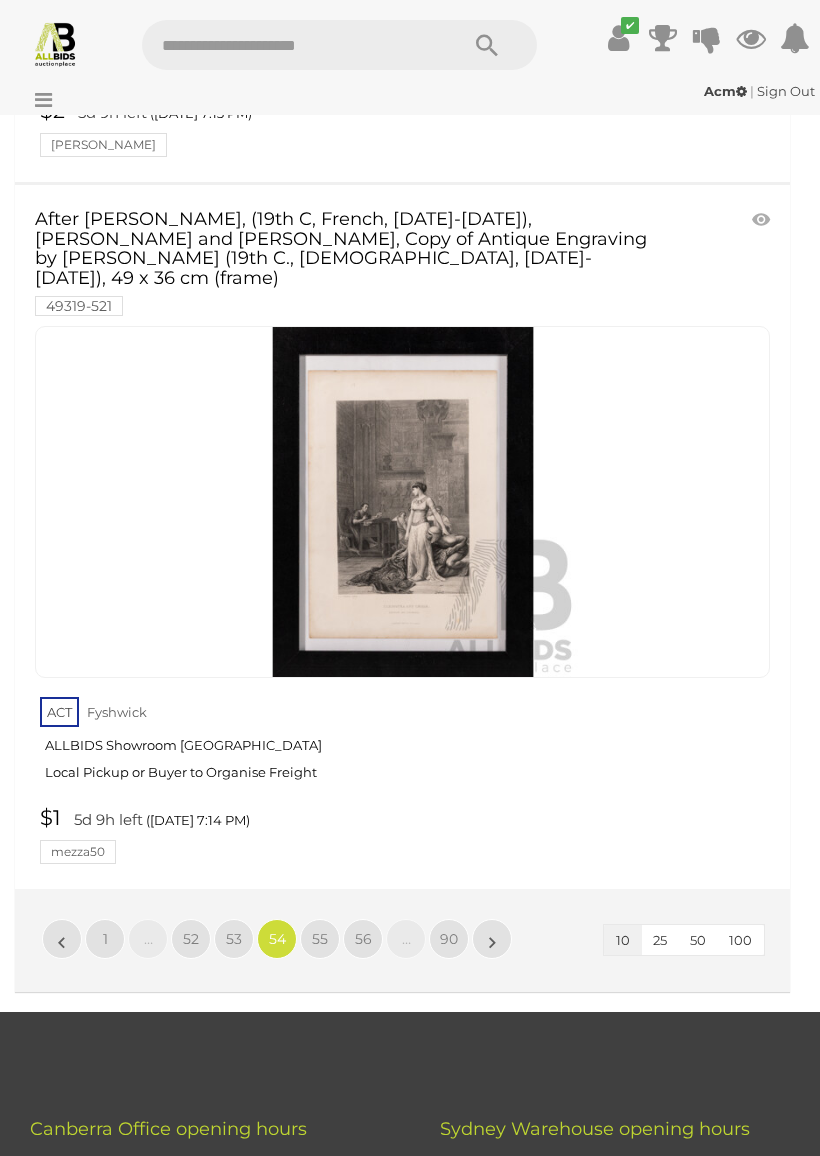 click on "55" at bounding box center [320, 939] 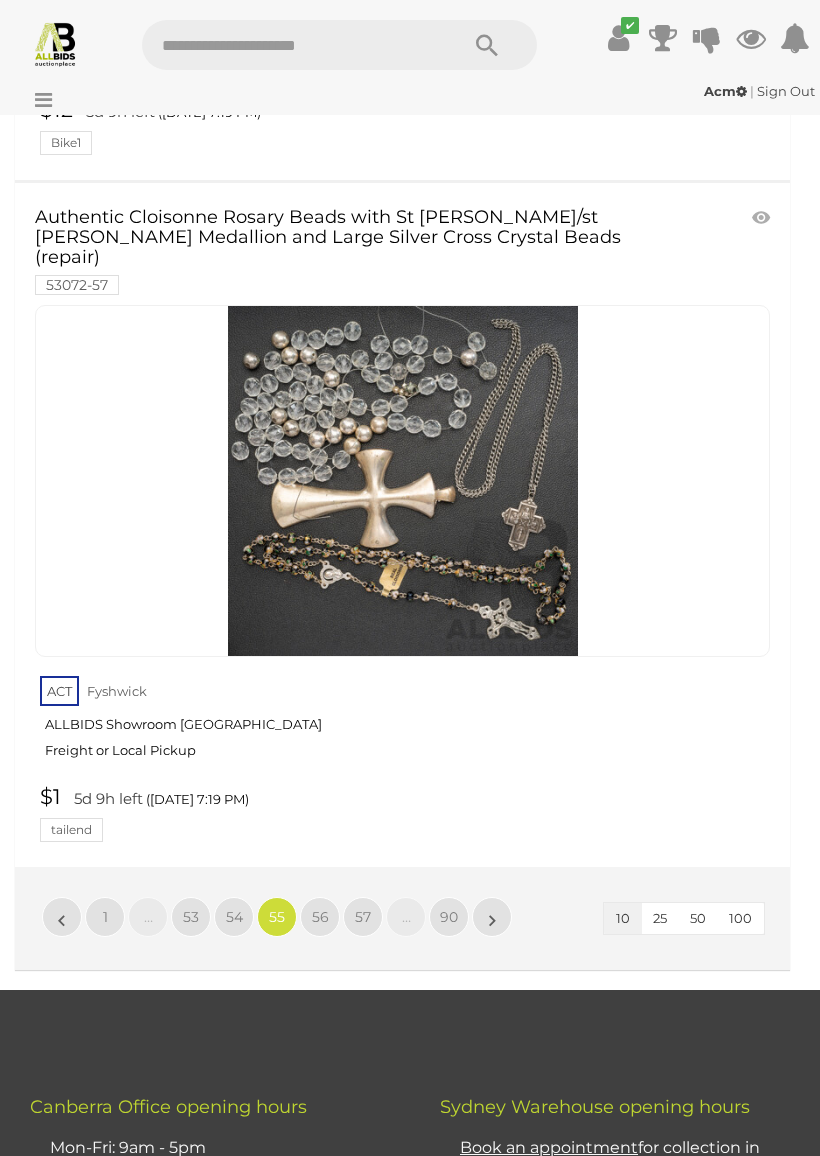 scroll, scrollTop: 6477, scrollLeft: 0, axis: vertical 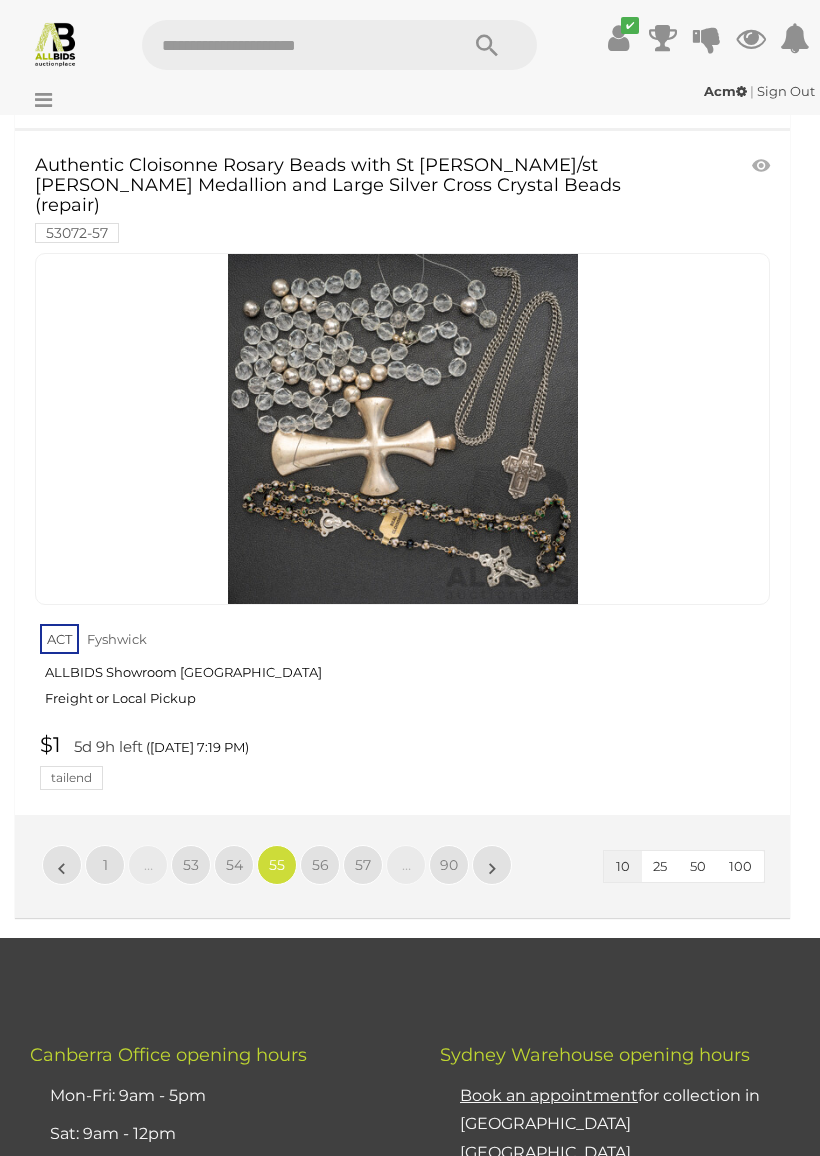 click on "56" at bounding box center (320, 865) 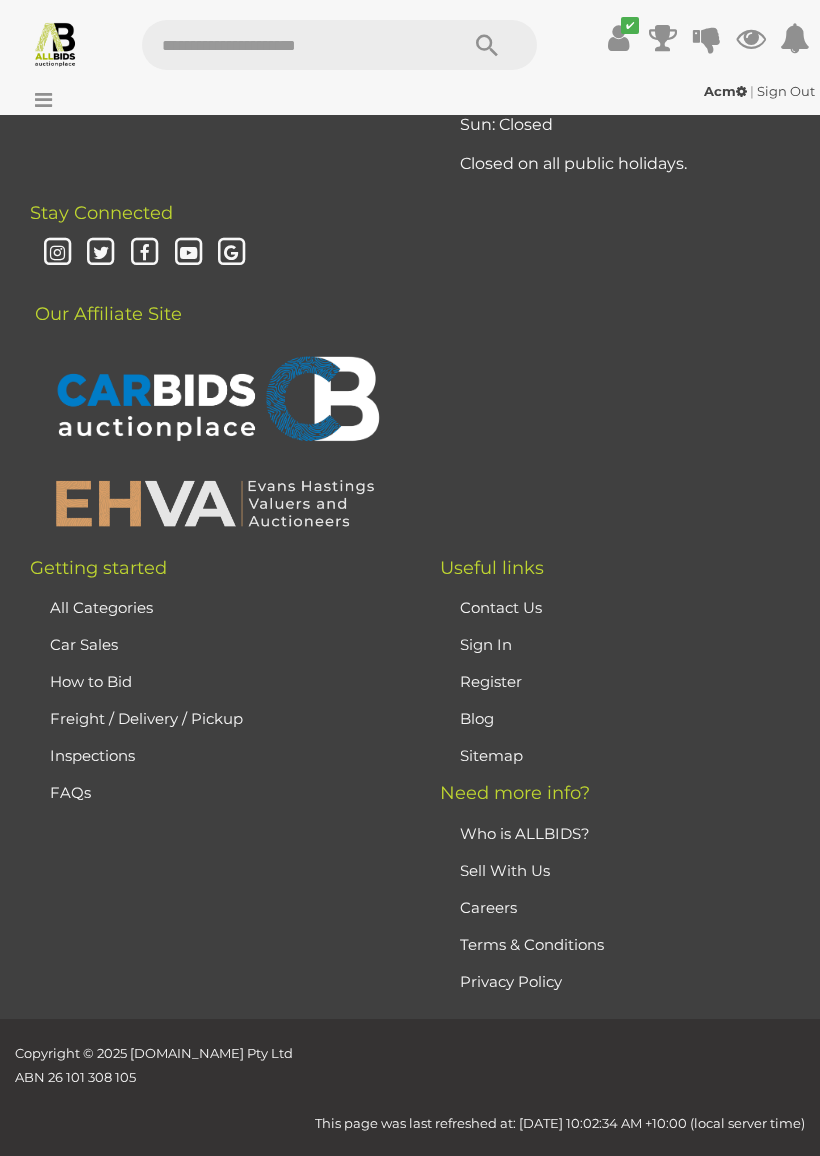 scroll, scrollTop: 471, scrollLeft: 0, axis: vertical 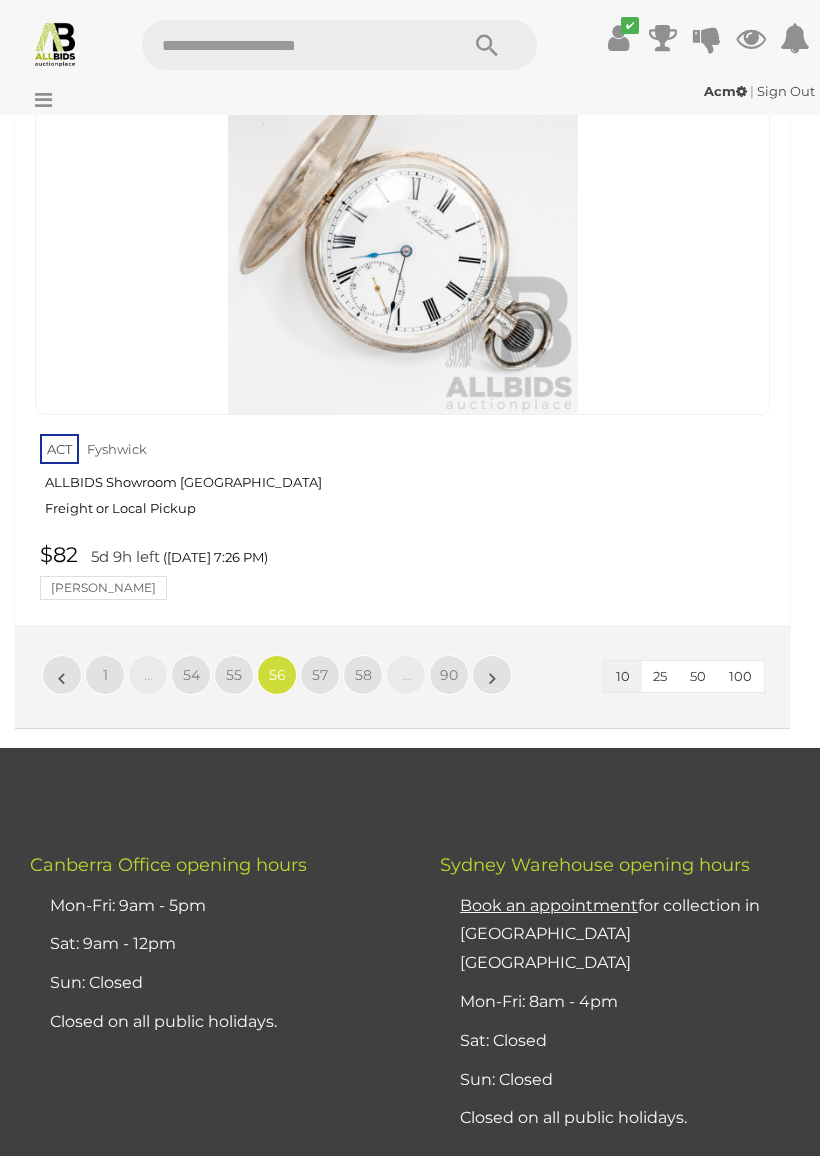 click on "57" at bounding box center [320, 675] 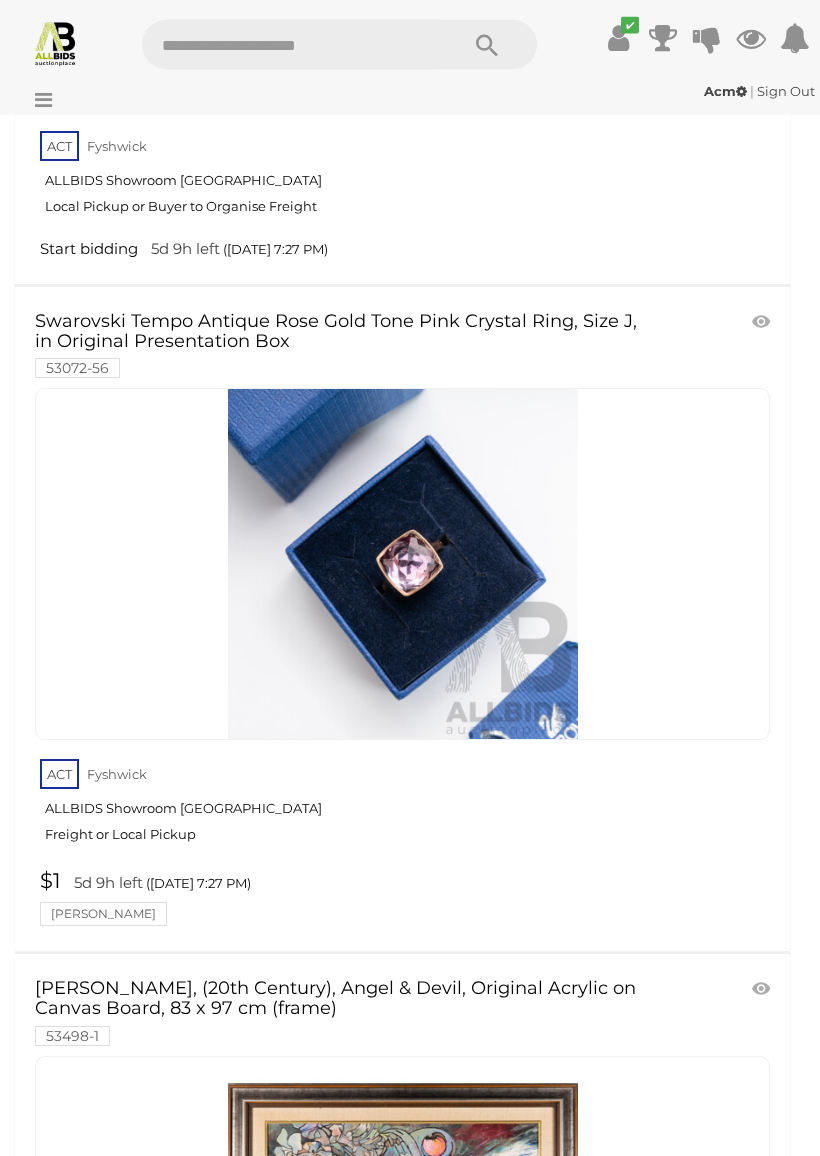 scroll, scrollTop: 1061, scrollLeft: 0, axis: vertical 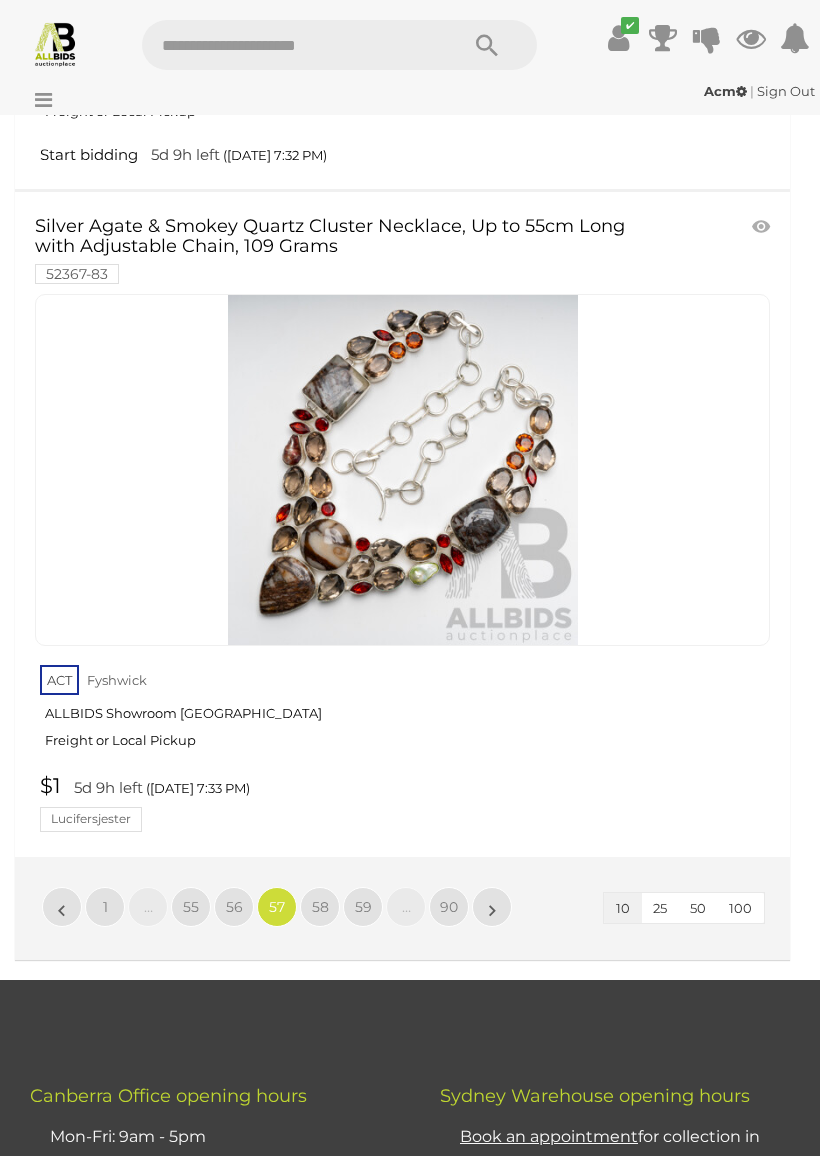 click on "58" at bounding box center [320, 907] 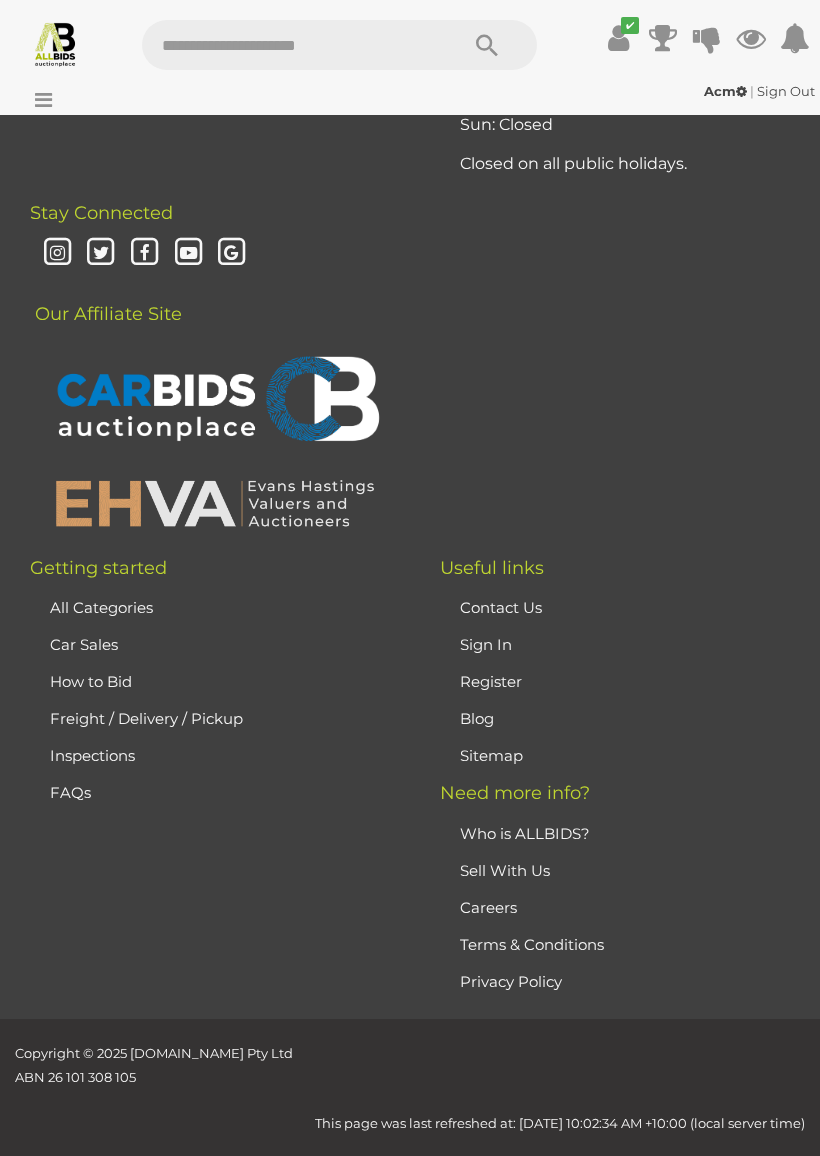 scroll, scrollTop: 471, scrollLeft: 0, axis: vertical 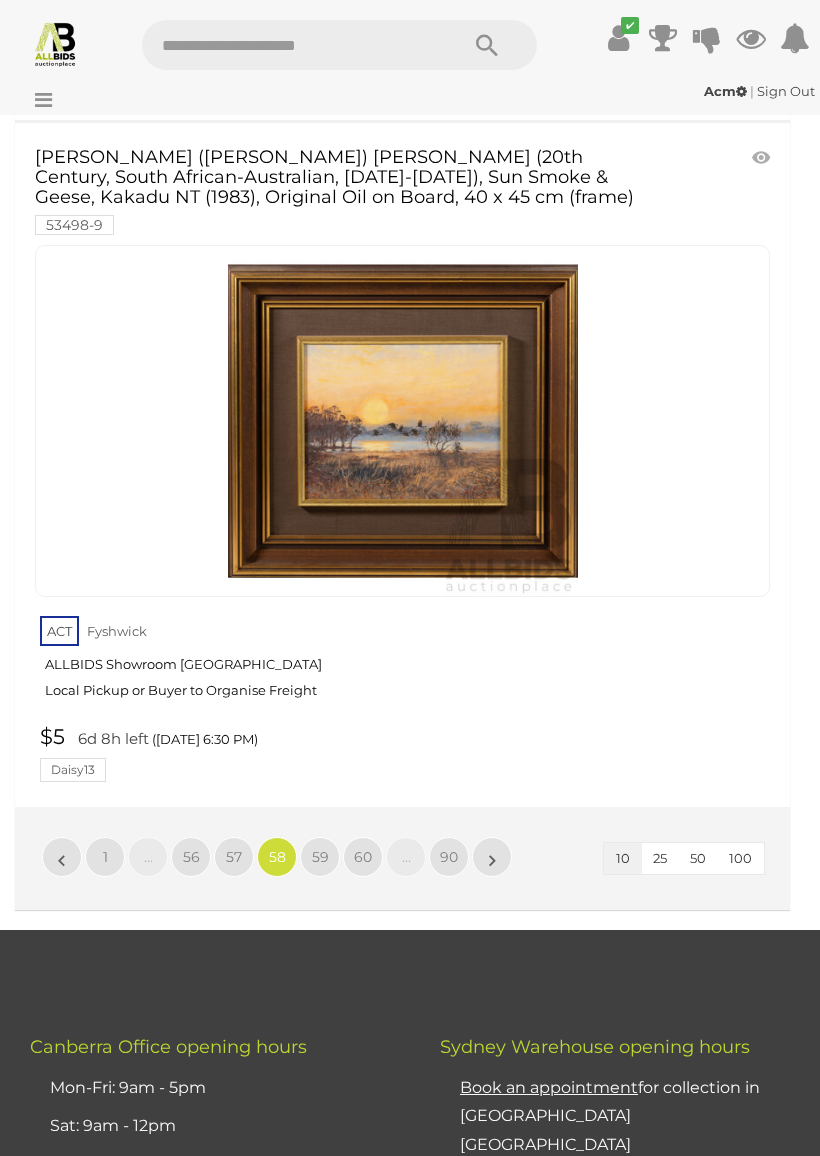 click on "59" at bounding box center (320, 857) 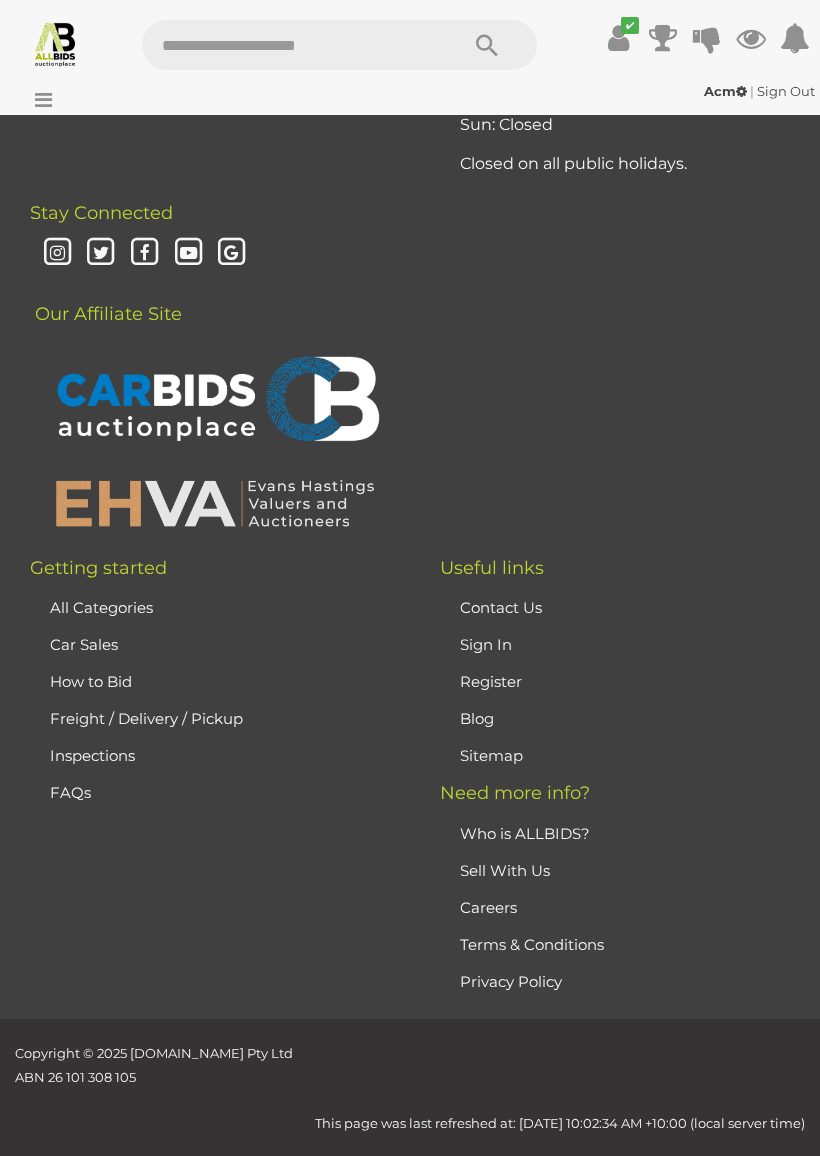 scroll, scrollTop: 471, scrollLeft: 0, axis: vertical 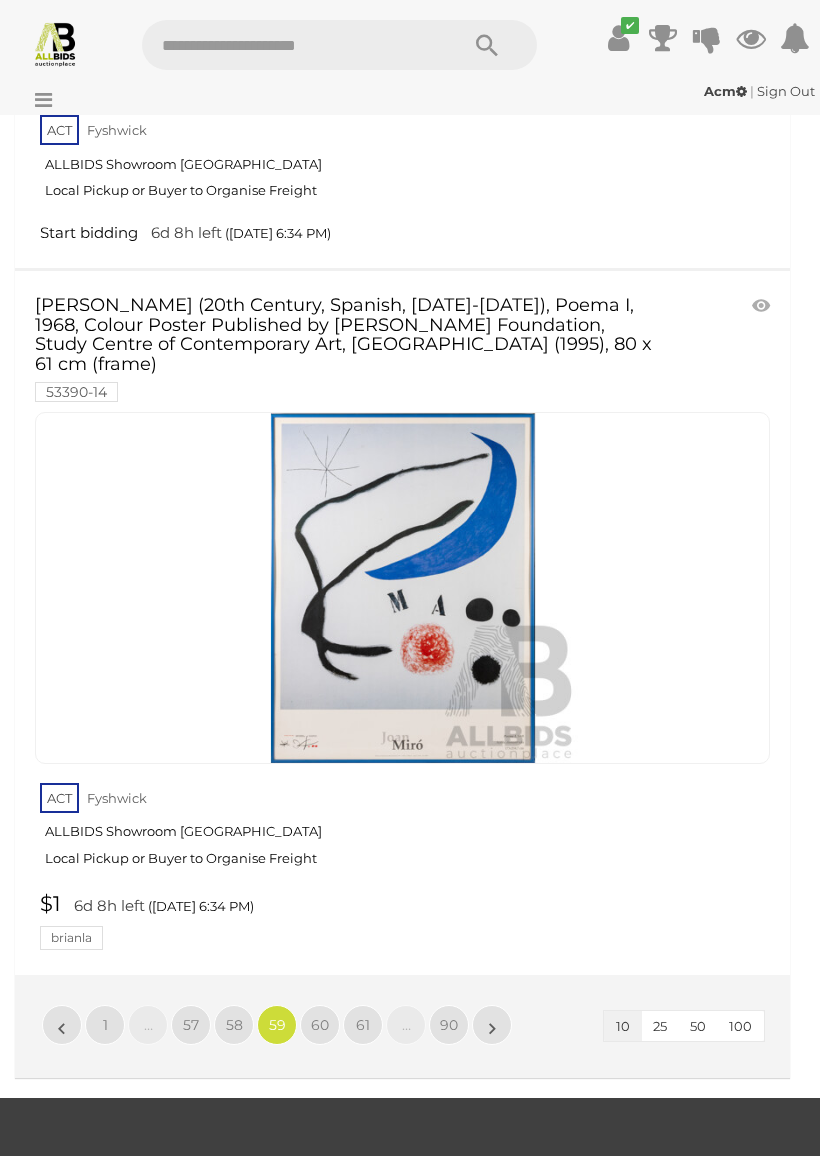 click on "60" at bounding box center (320, 1025) 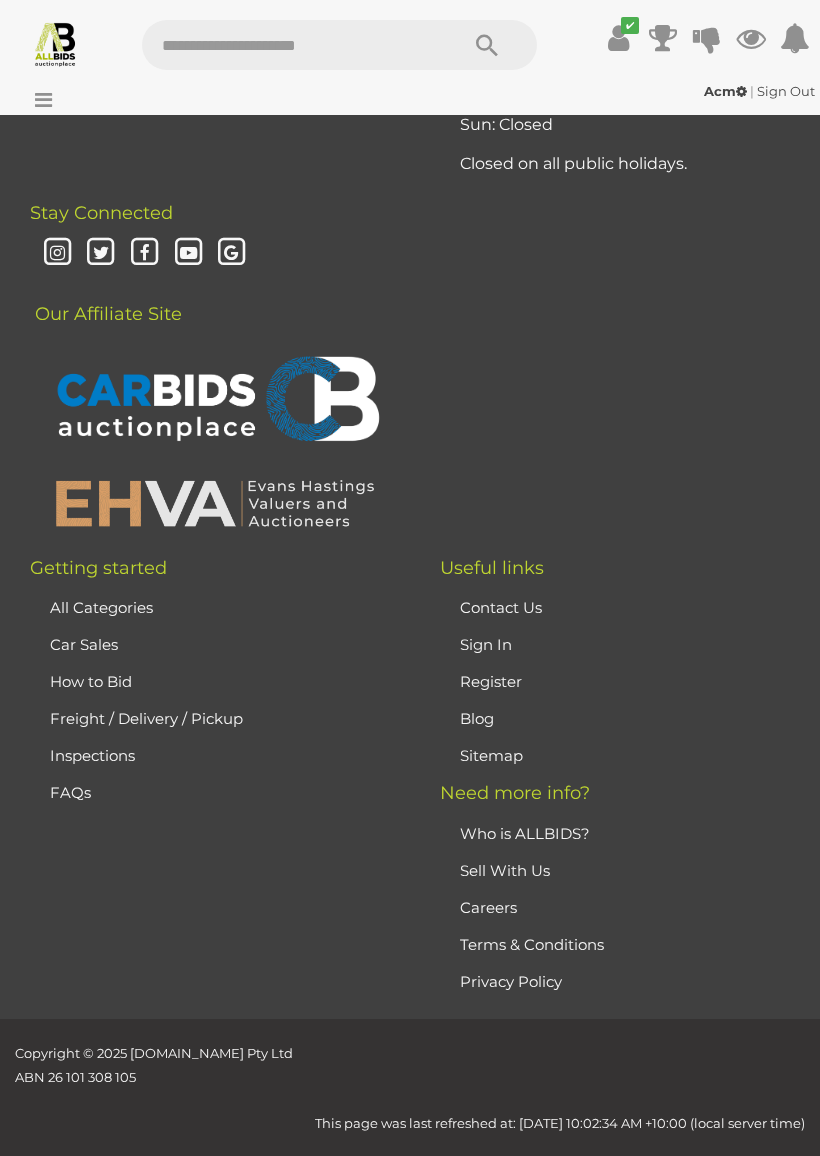 scroll, scrollTop: 471, scrollLeft: 0, axis: vertical 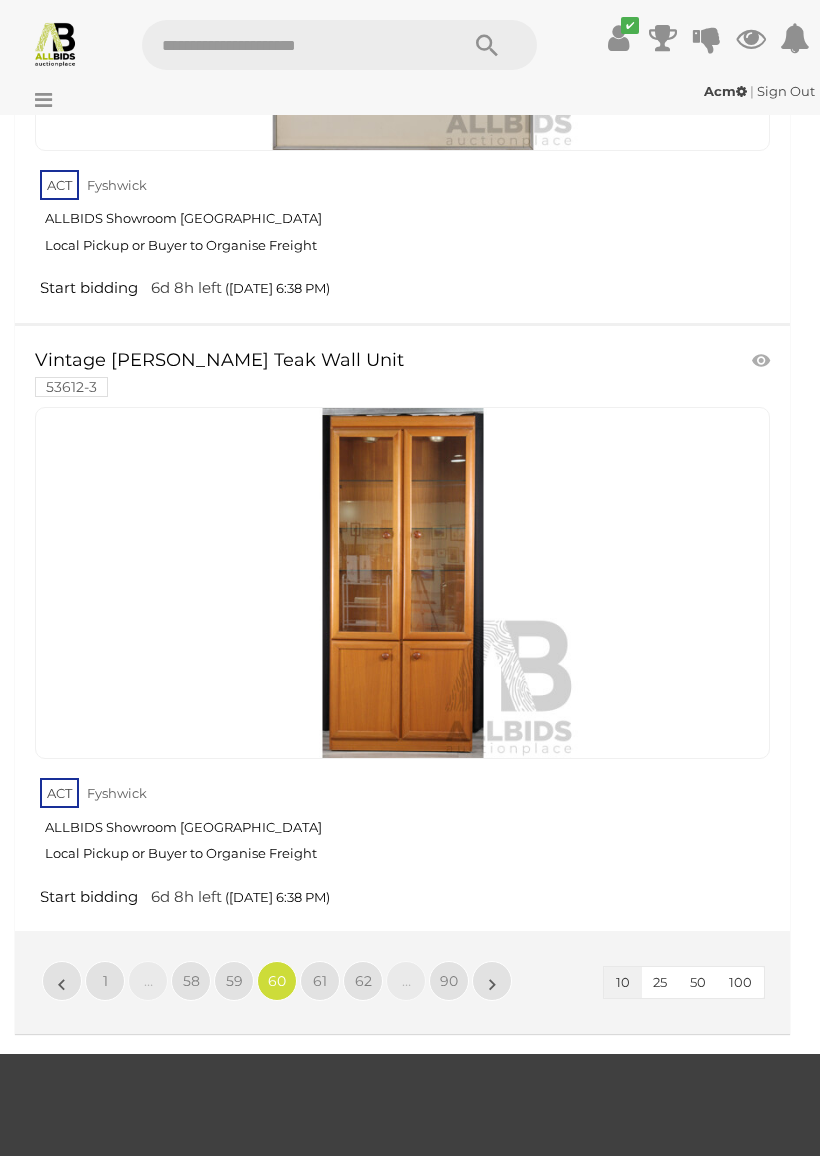 click on "61" at bounding box center [320, 981] 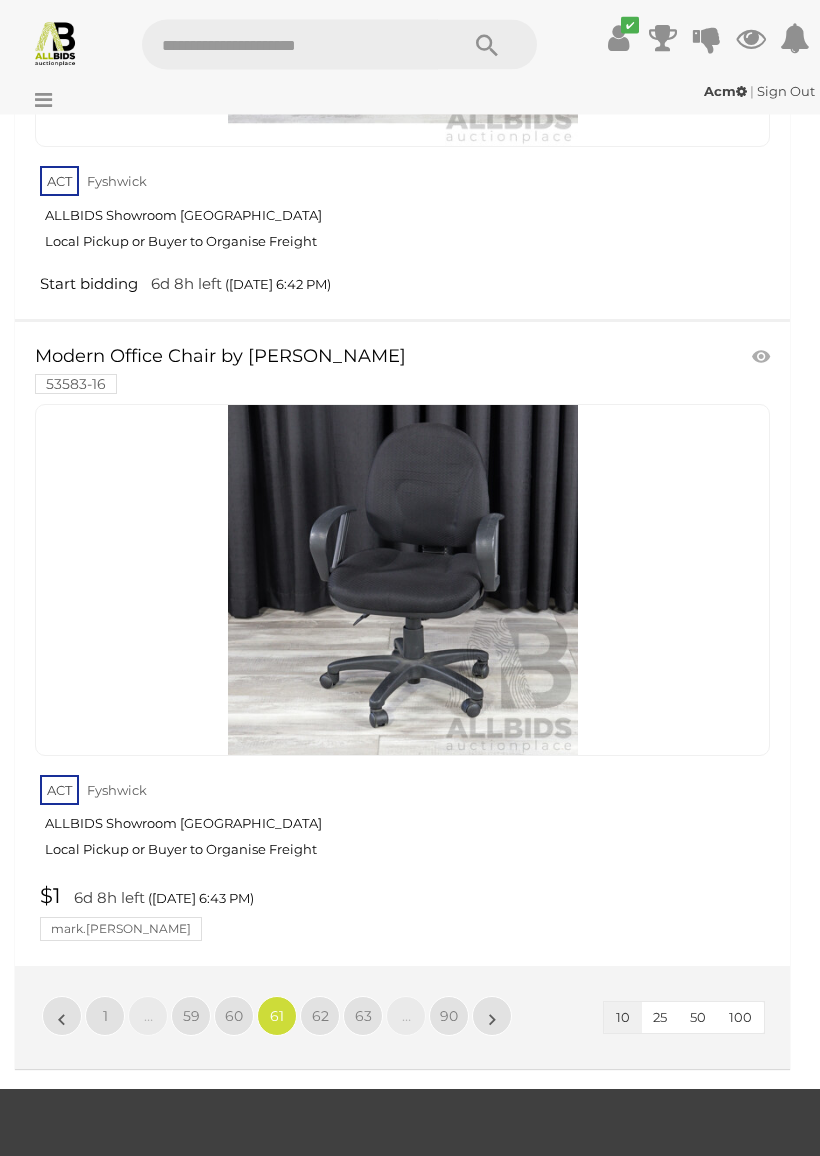 scroll, scrollTop: 6076, scrollLeft: 0, axis: vertical 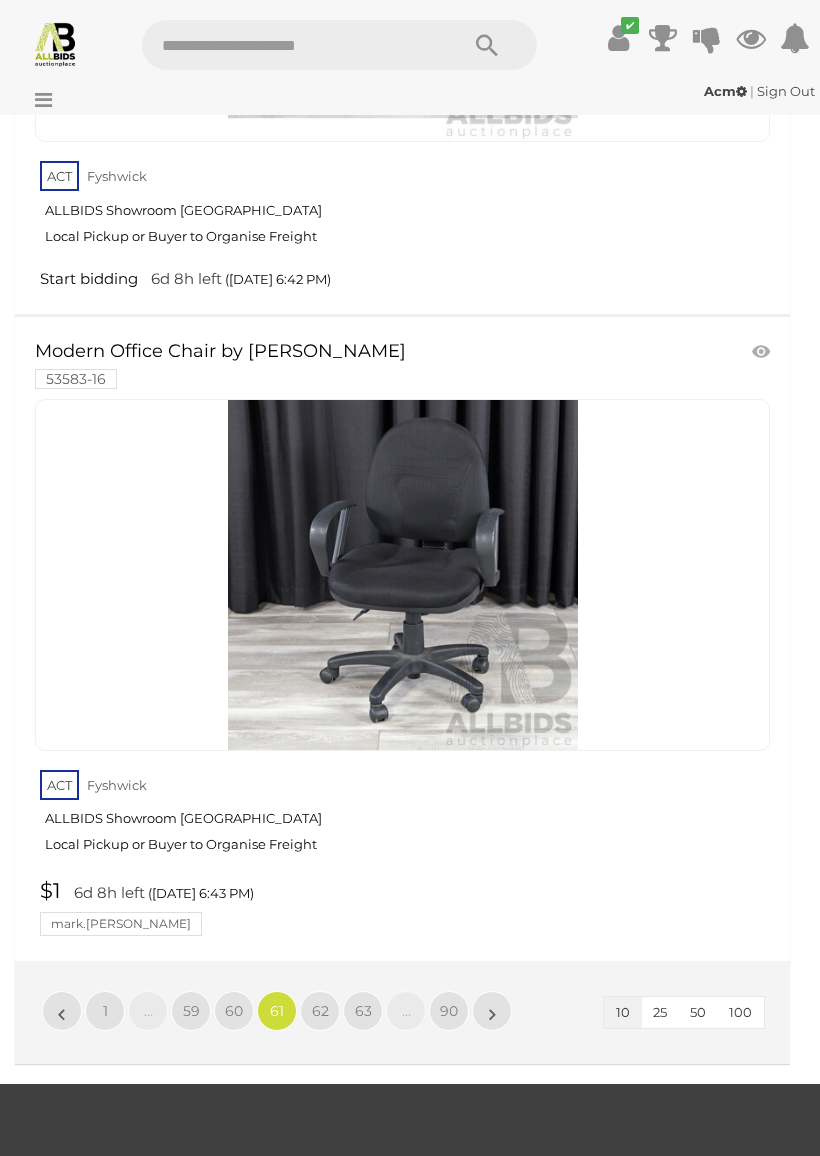 click on "62" at bounding box center [320, 1011] 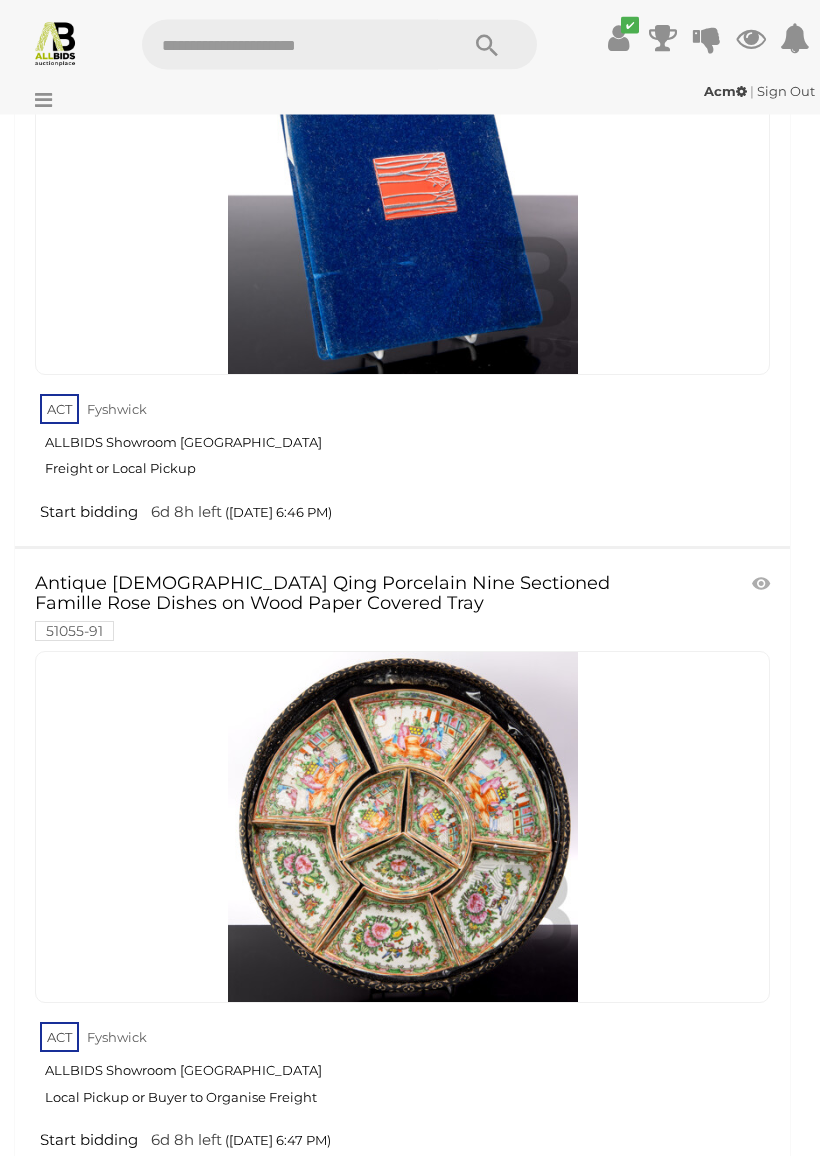 scroll, scrollTop: 5883, scrollLeft: 0, axis: vertical 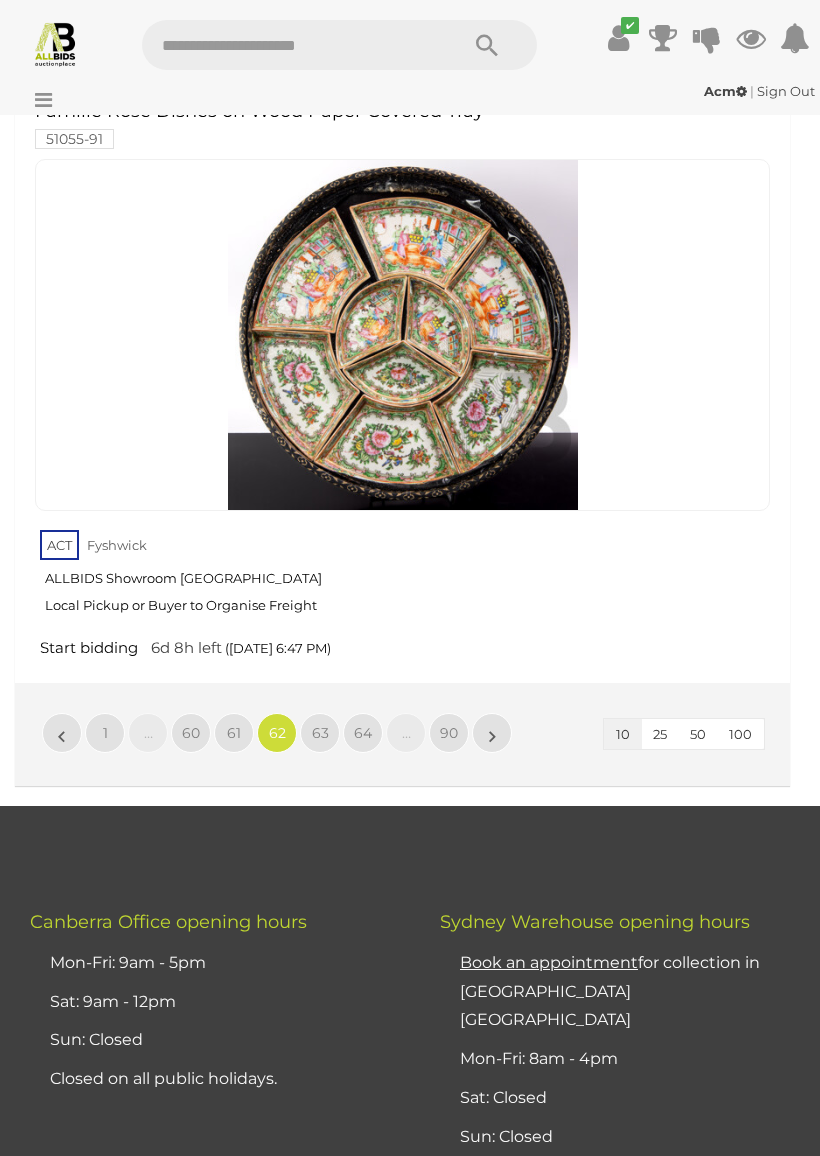 click on "63" at bounding box center (320, 733) 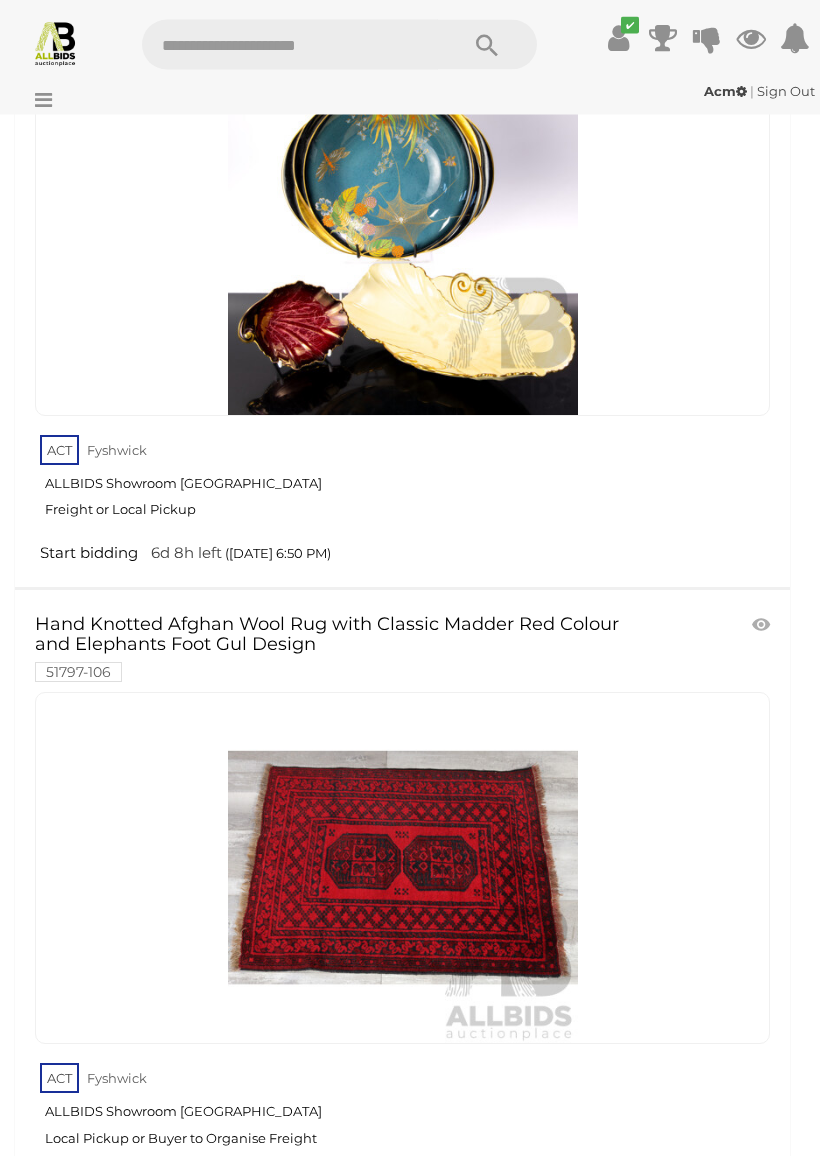 scroll, scrollTop: 4469, scrollLeft: 0, axis: vertical 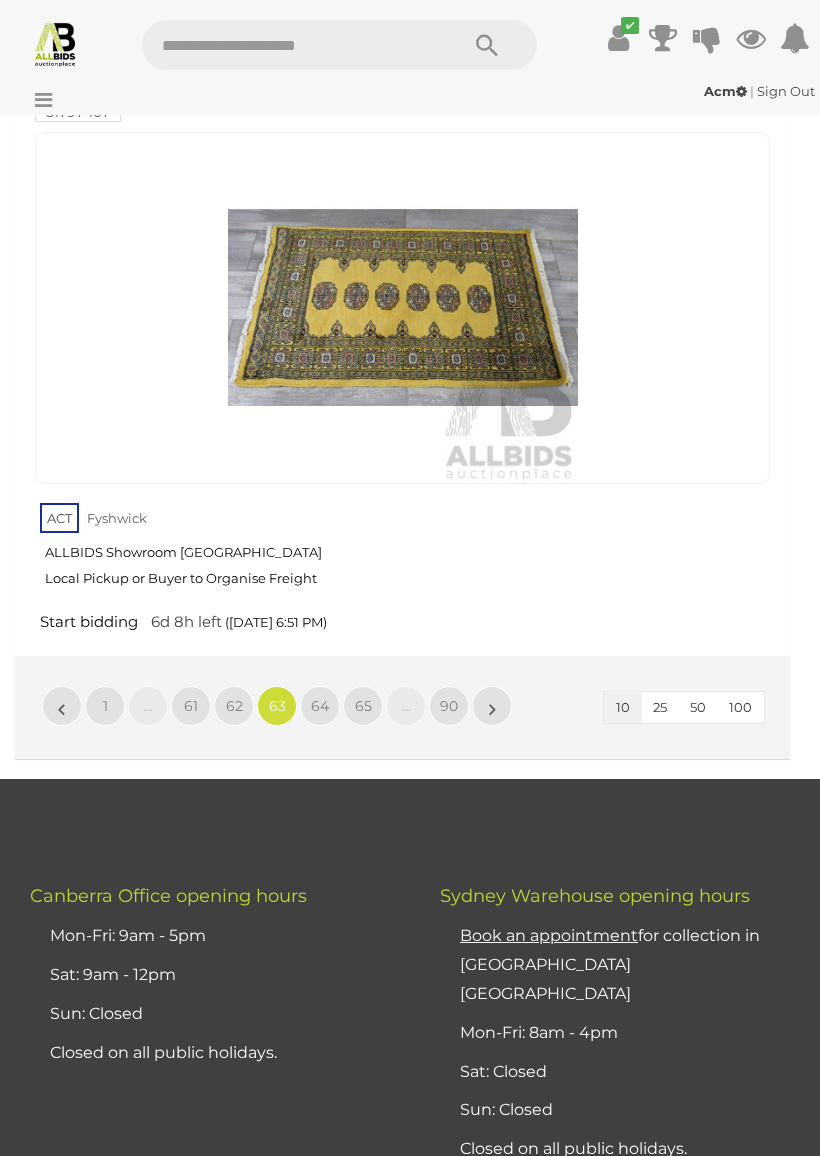click on "64" at bounding box center (320, 706) 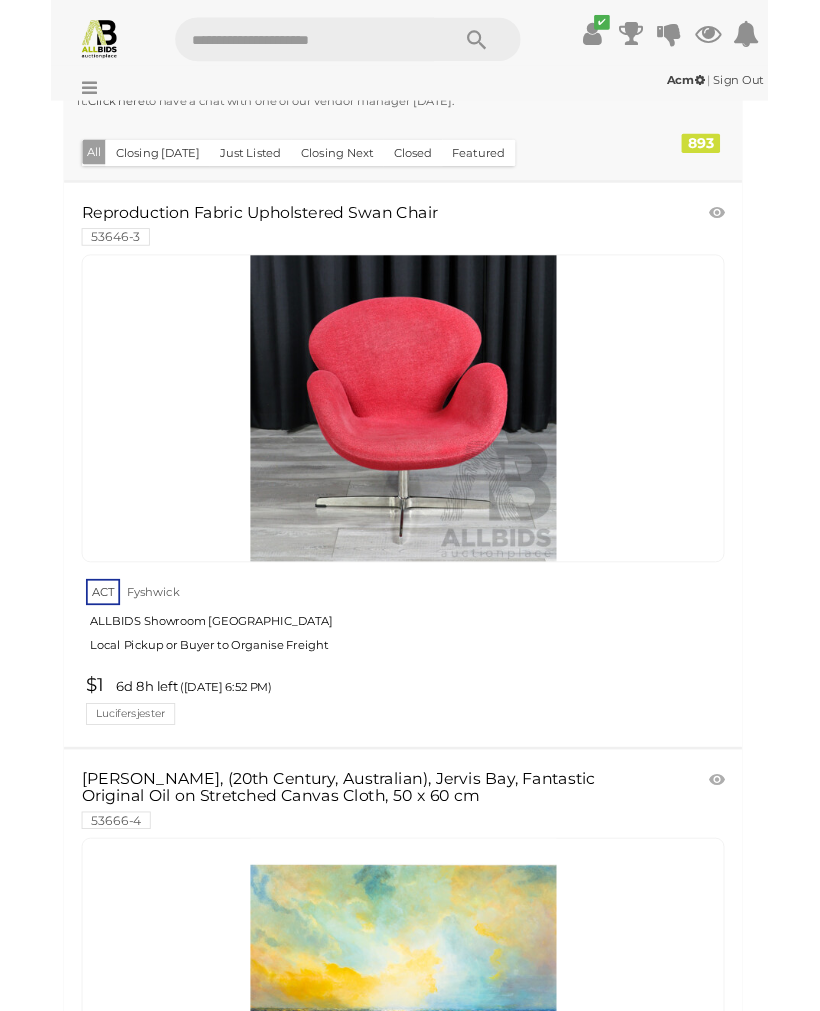 scroll, scrollTop: 535, scrollLeft: 0, axis: vertical 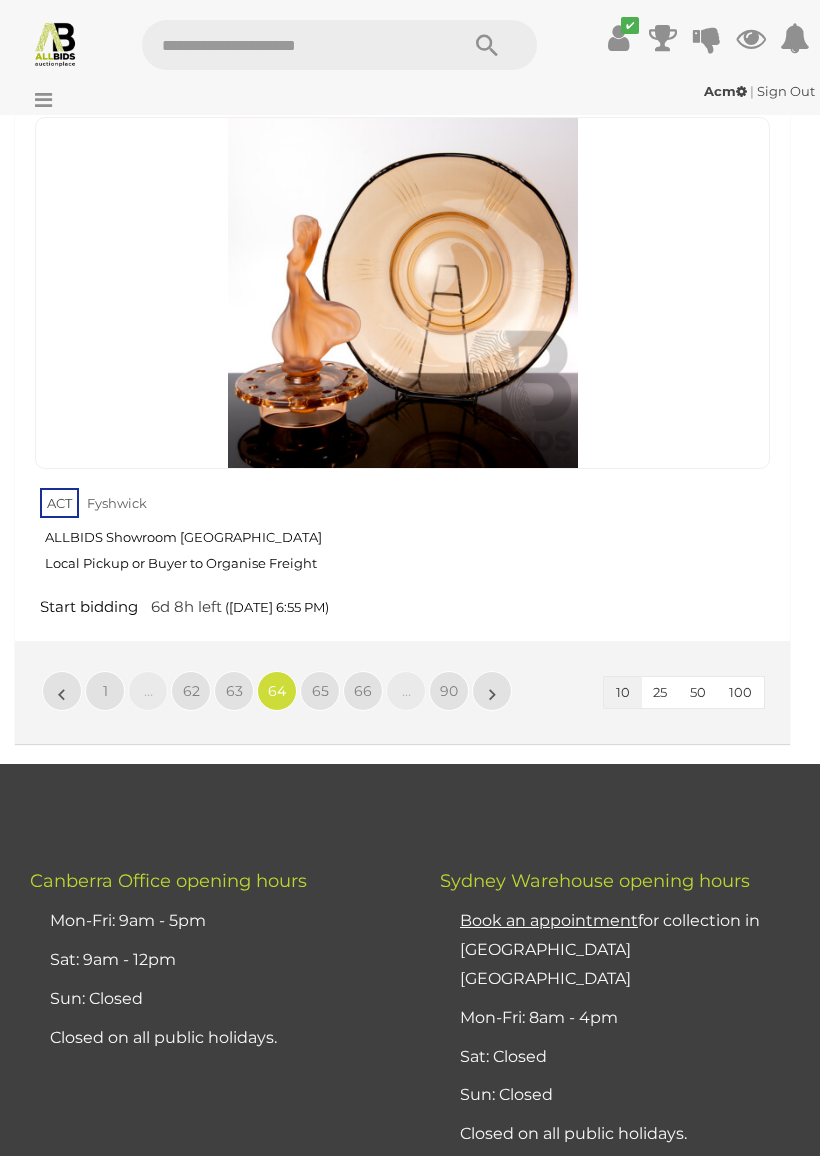 click on "65" at bounding box center [320, 691] 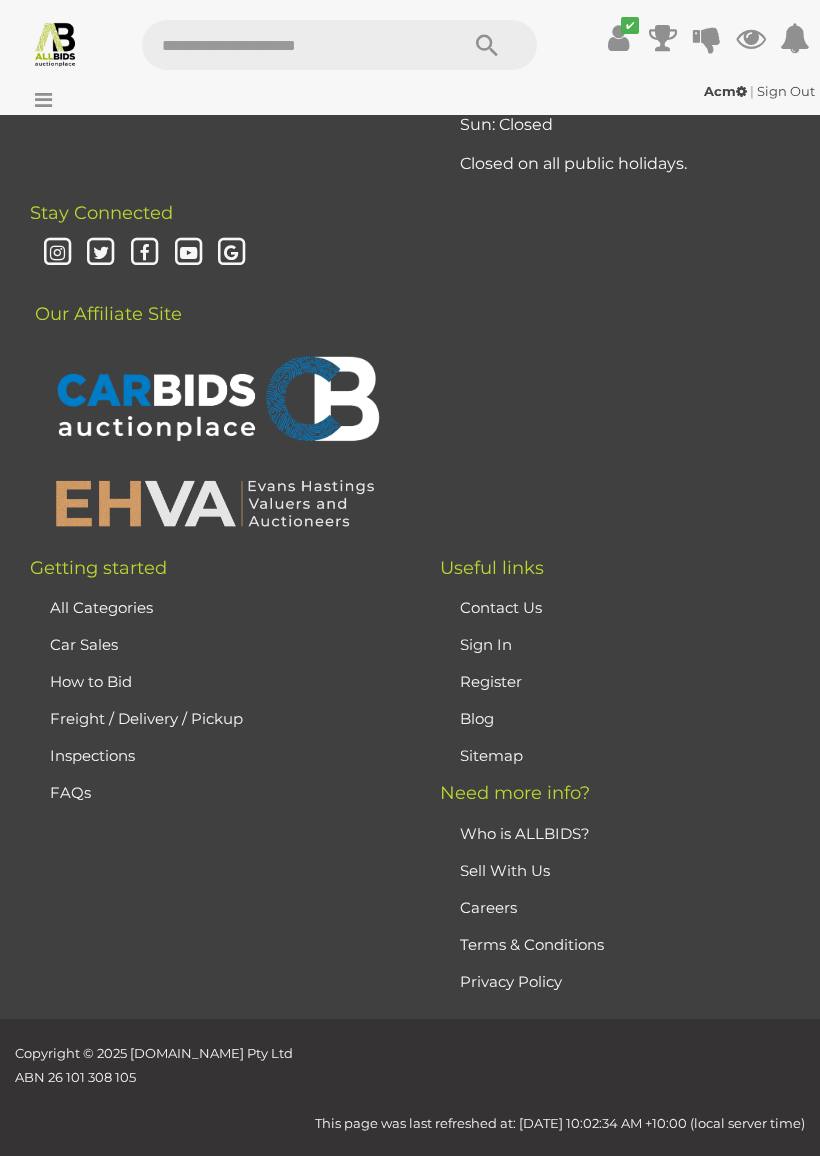 scroll, scrollTop: 471, scrollLeft: 0, axis: vertical 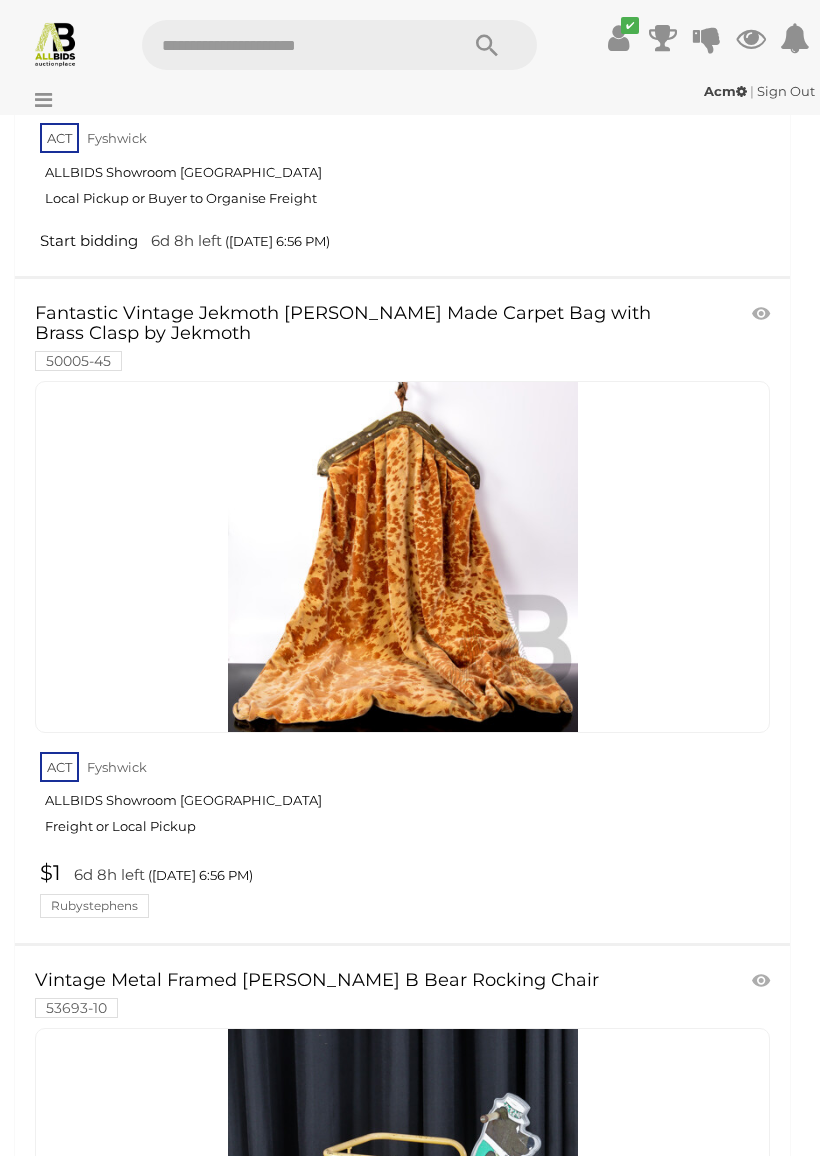 click at bounding box center [402, 557] 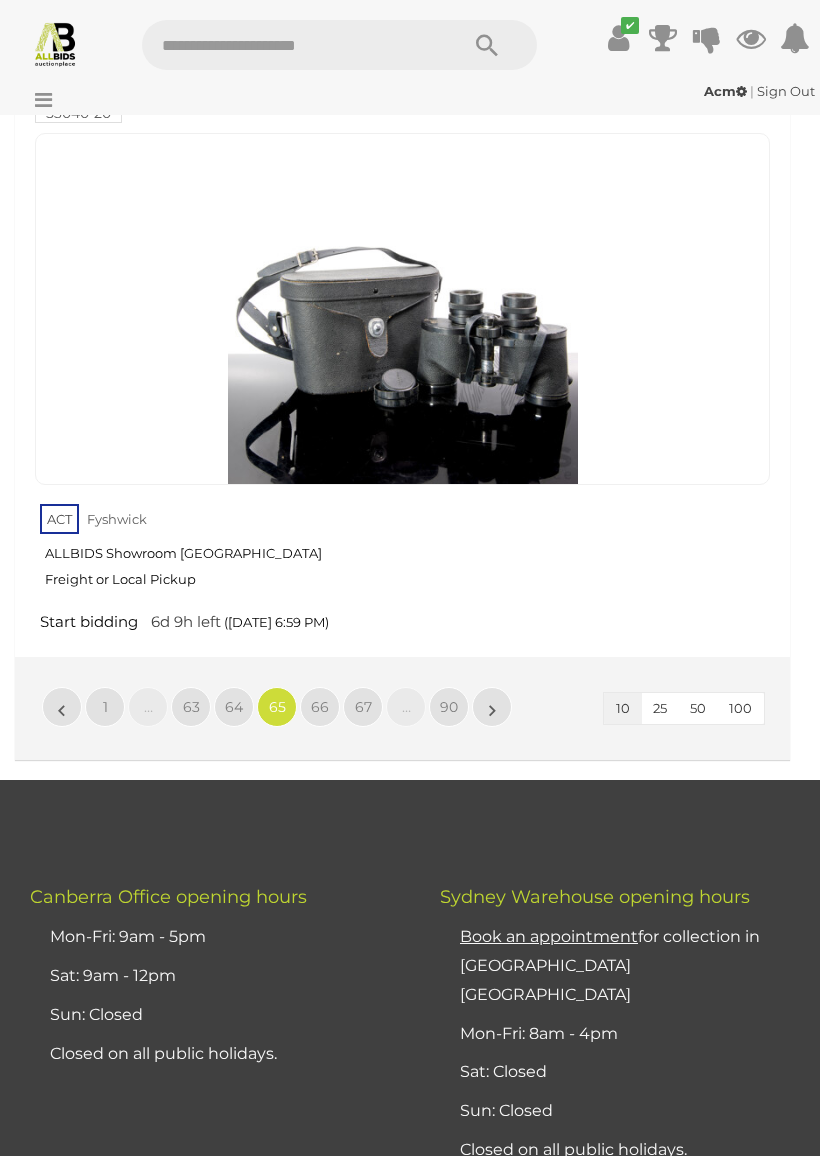 scroll, scrollTop: 6407, scrollLeft: 0, axis: vertical 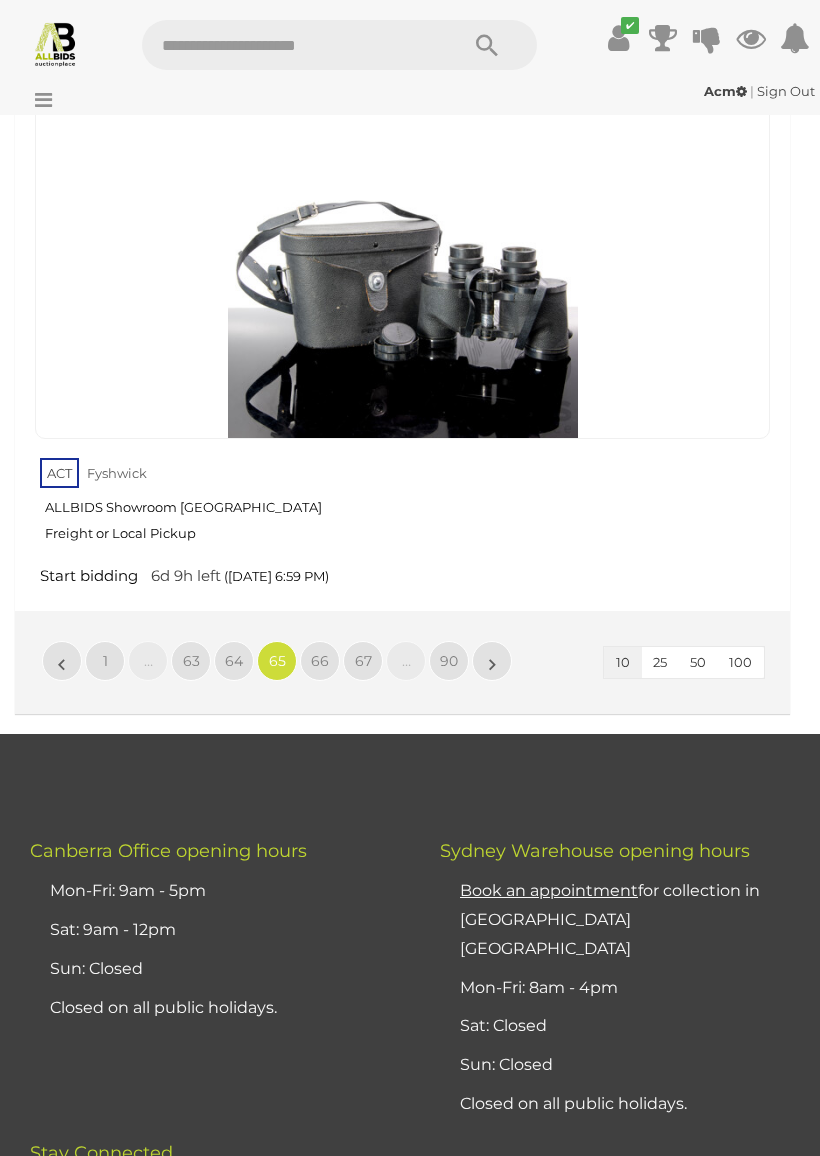click on "66" at bounding box center (320, 661) 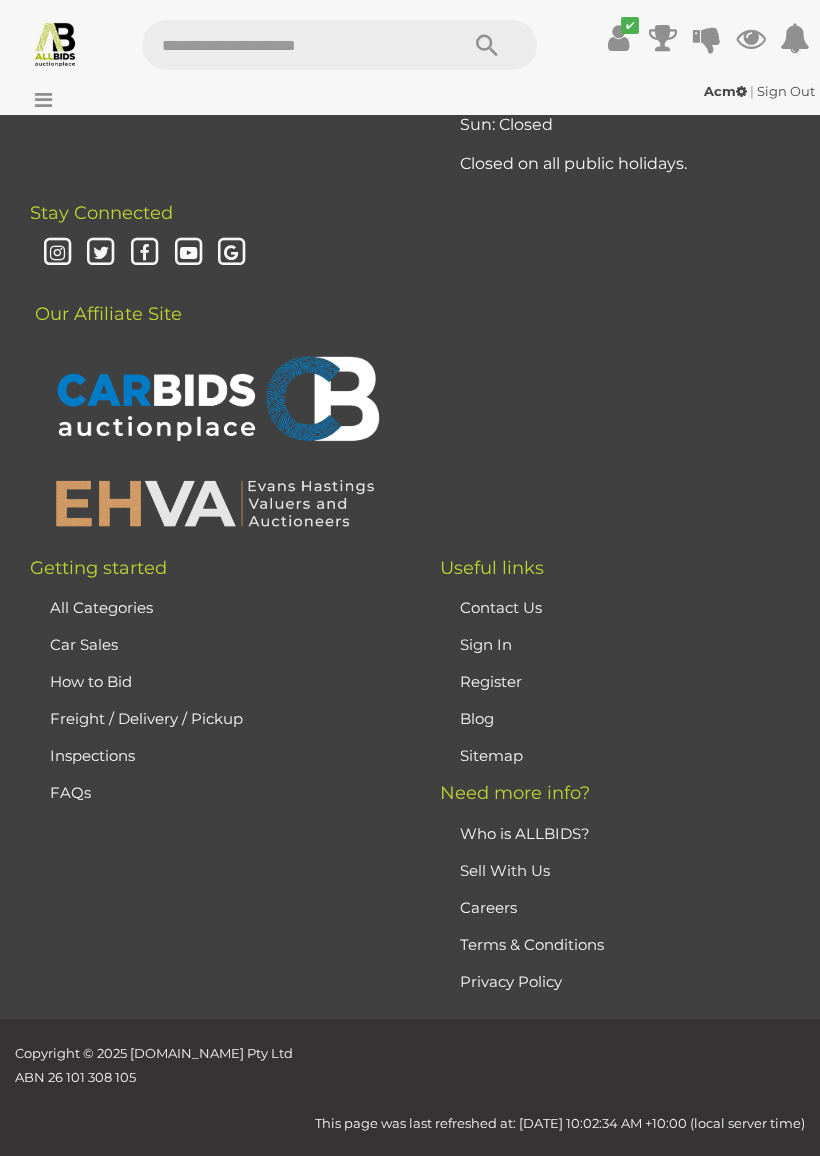 scroll, scrollTop: 471, scrollLeft: 0, axis: vertical 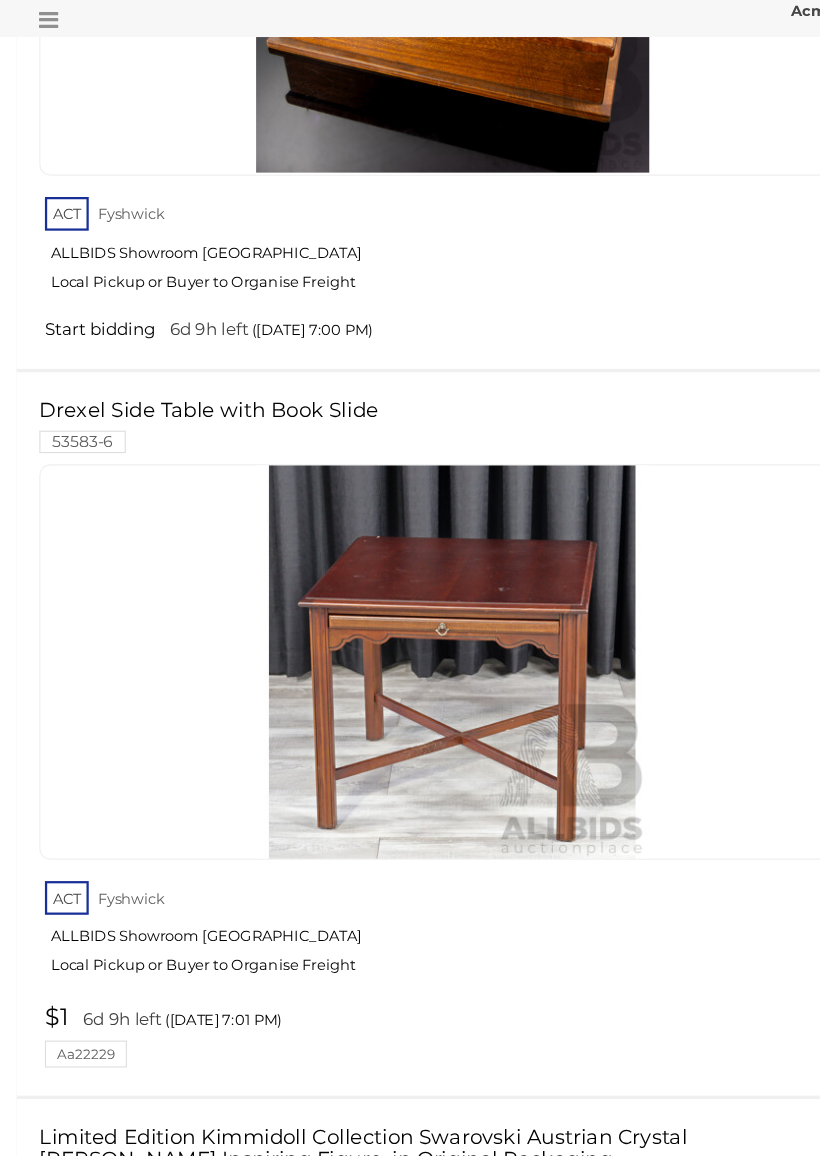 click on "ACT
Fyshwick
ALLBIDS Showroom Fyshwick
Local Pickup or Buyer to Organise Freight" at bounding box center [405, 913] 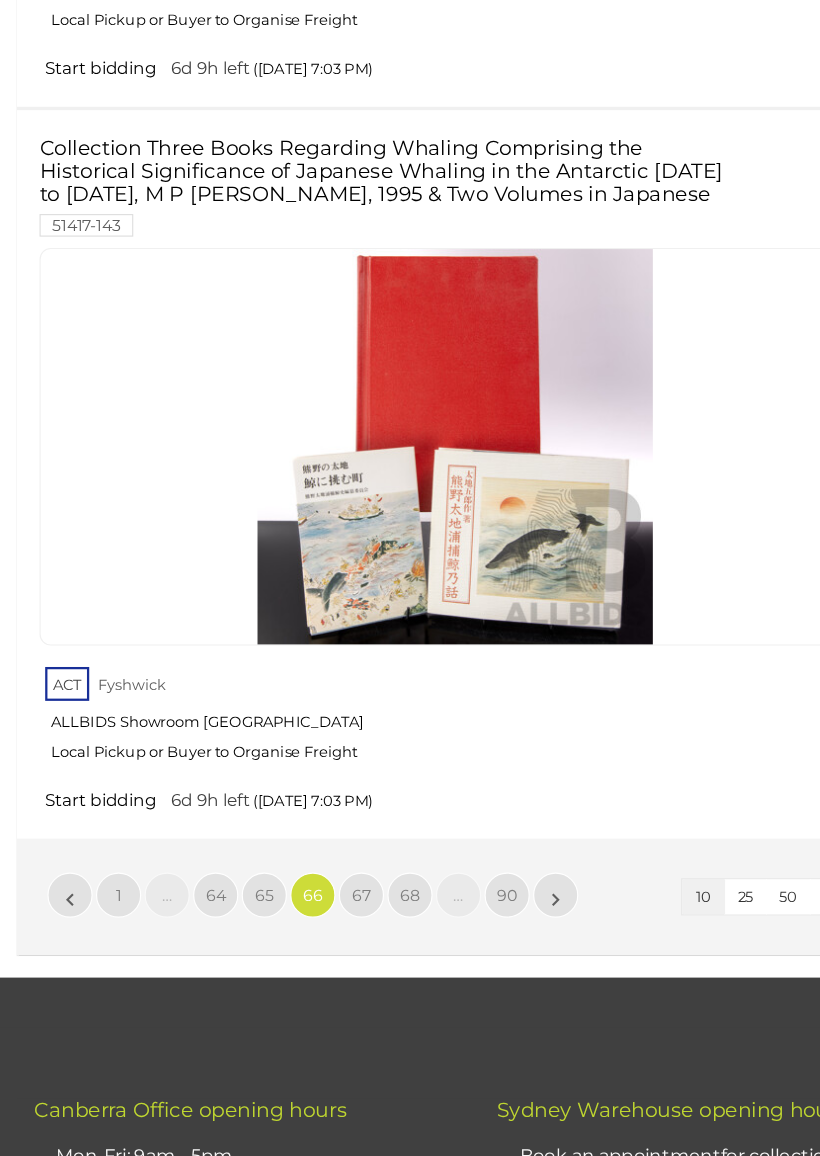 scroll, scrollTop: 6143, scrollLeft: 0, axis: vertical 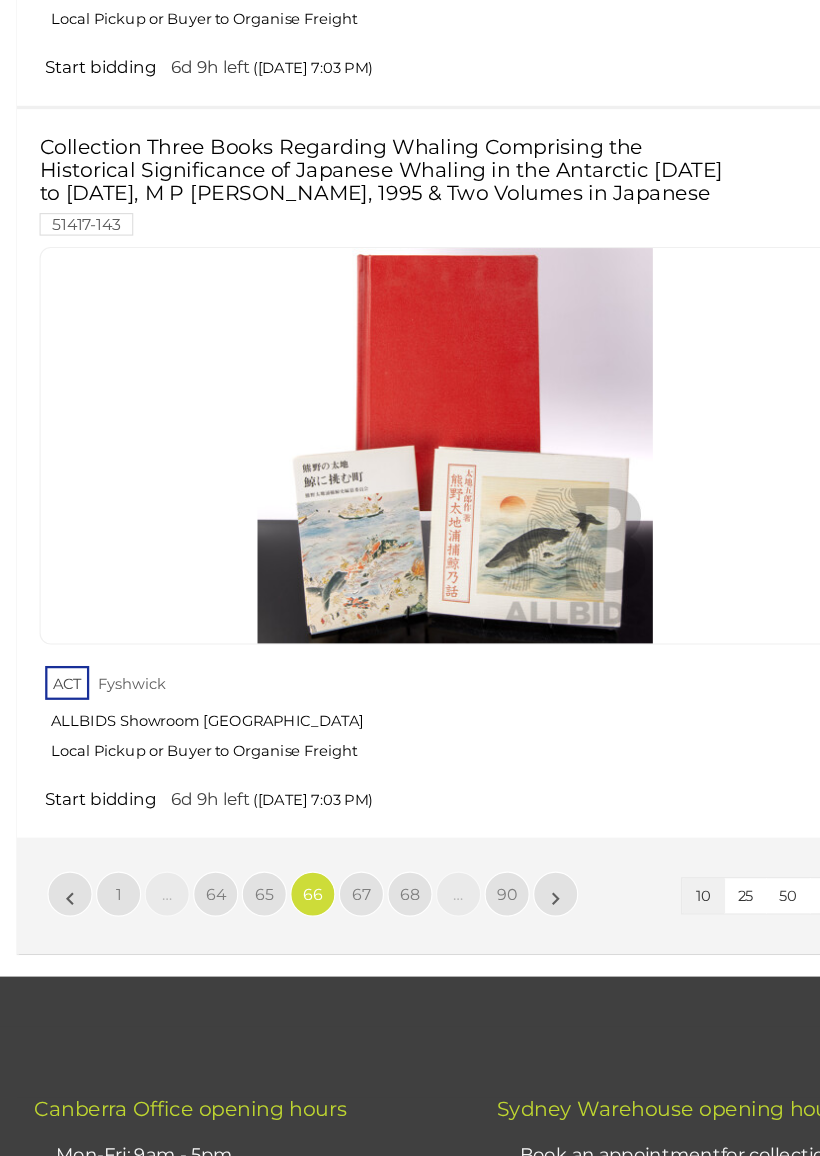 click on "67" at bounding box center [320, 925] 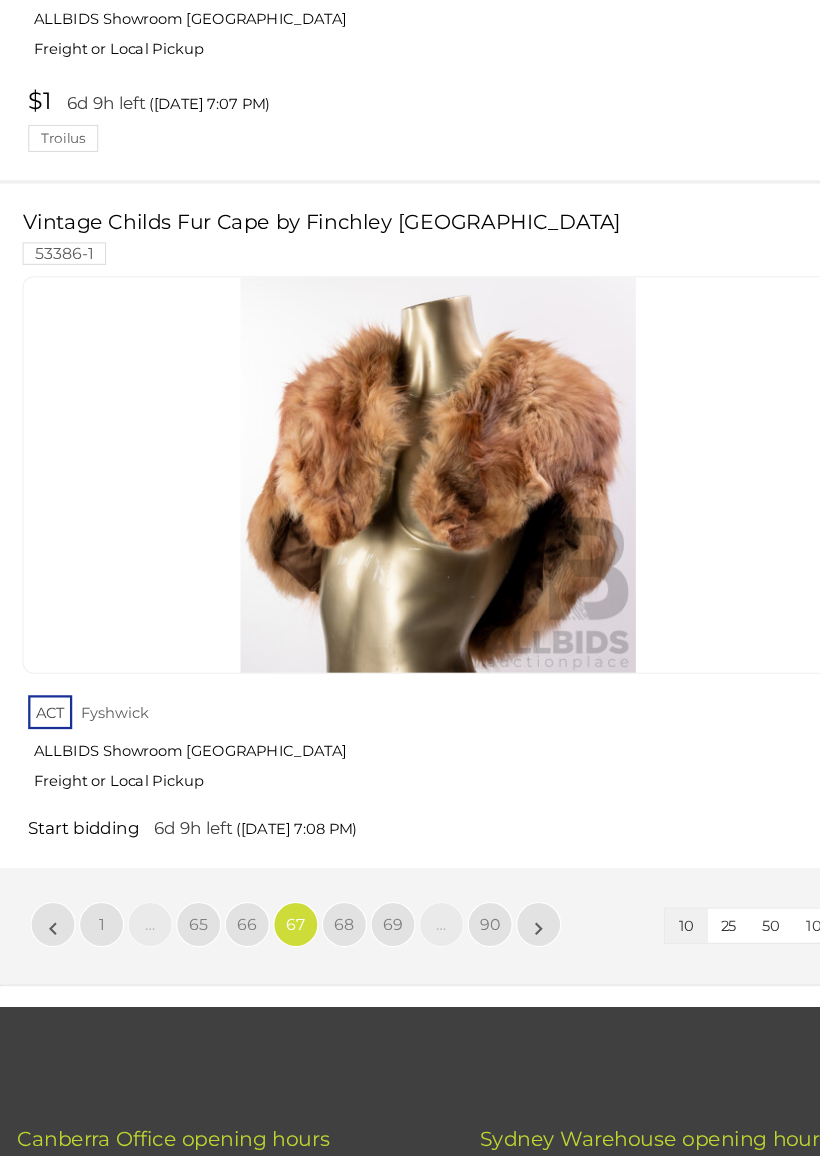 scroll, scrollTop: 6097, scrollLeft: 0, axis: vertical 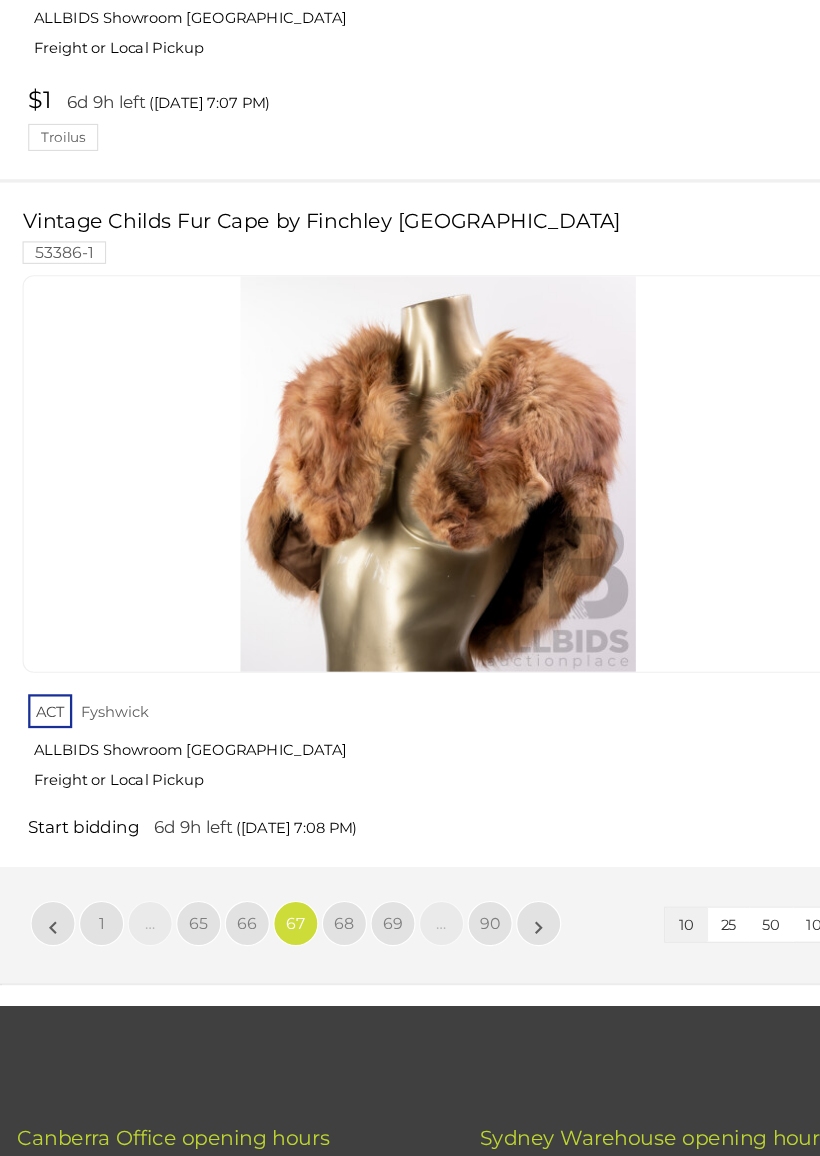 click on "68" at bounding box center (320, 951) 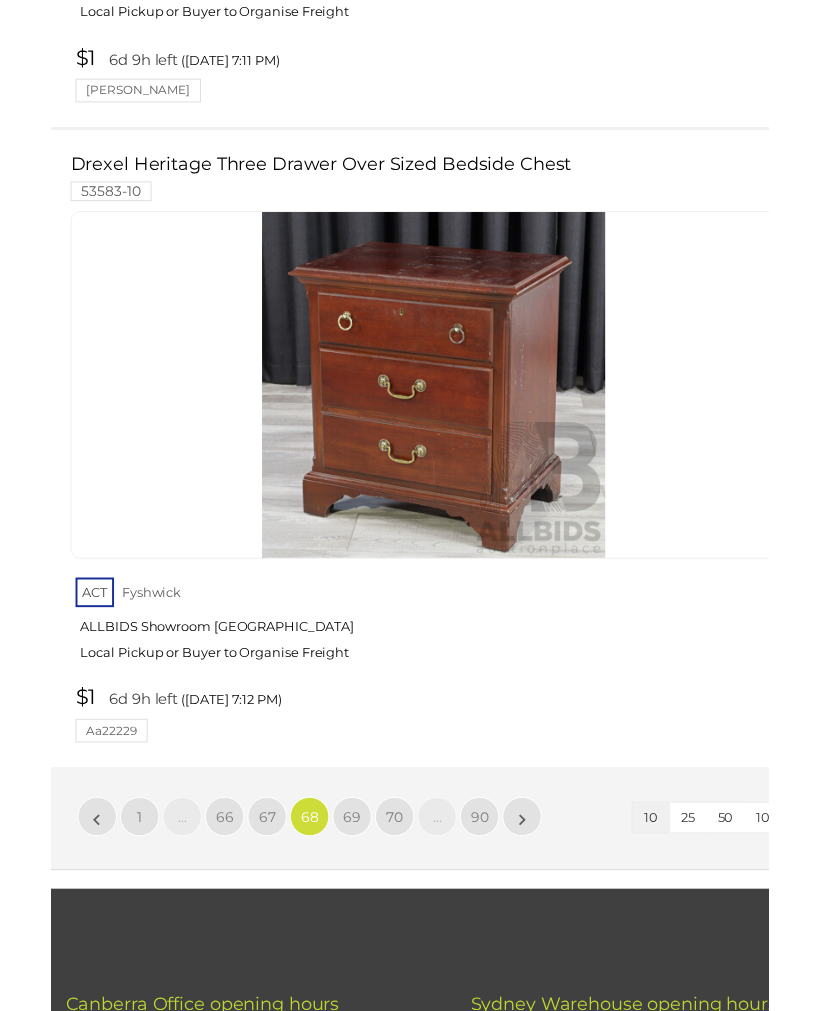 scroll, scrollTop: 6143, scrollLeft: 0, axis: vertical 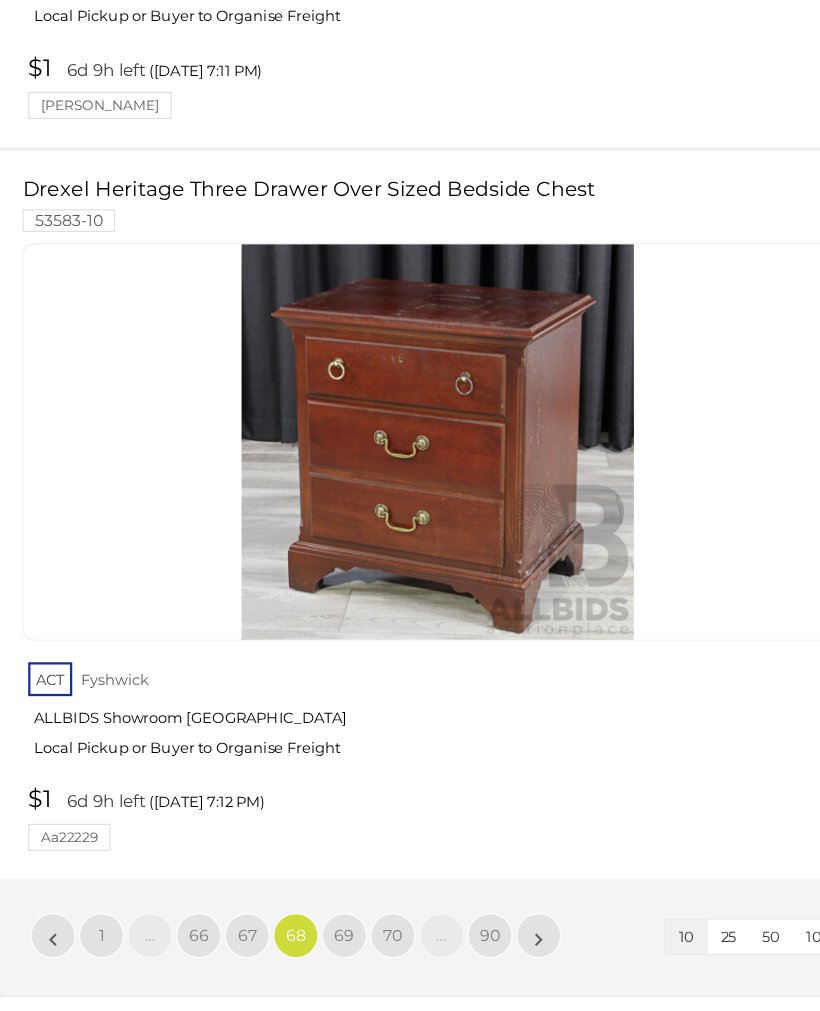 click on "69" at bounding box center (320, 944) 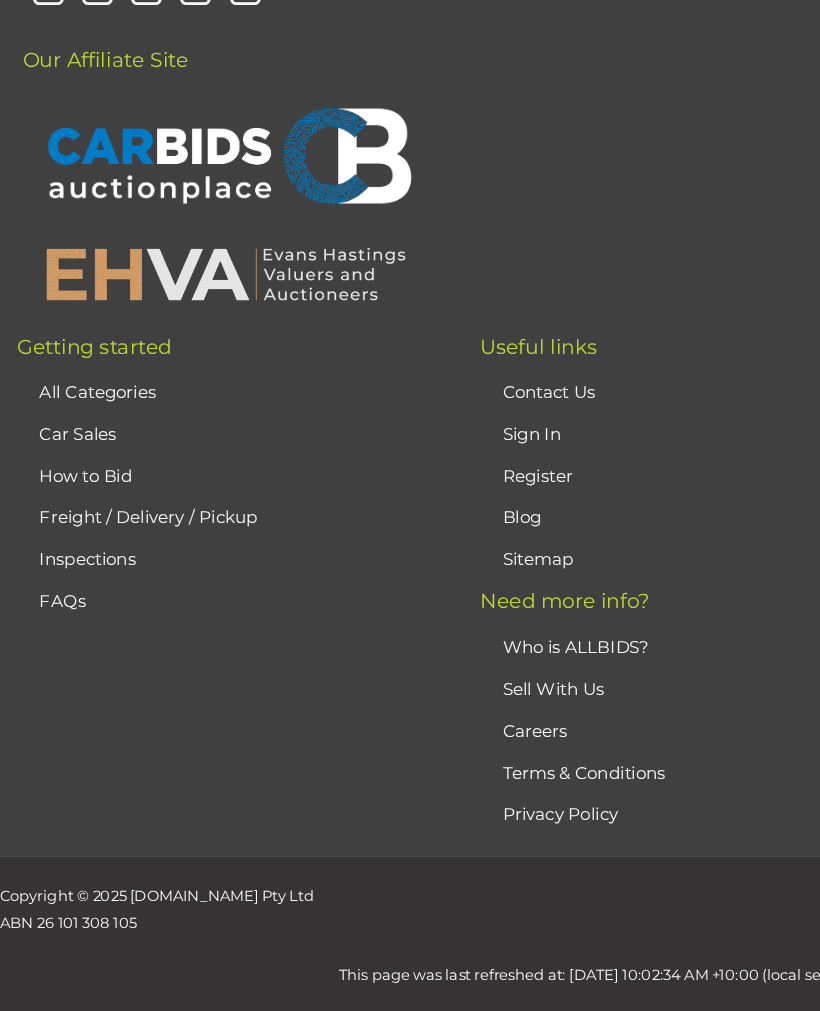 scroll, scrollTop: 471, scrollLeft: 0, axis: vertical 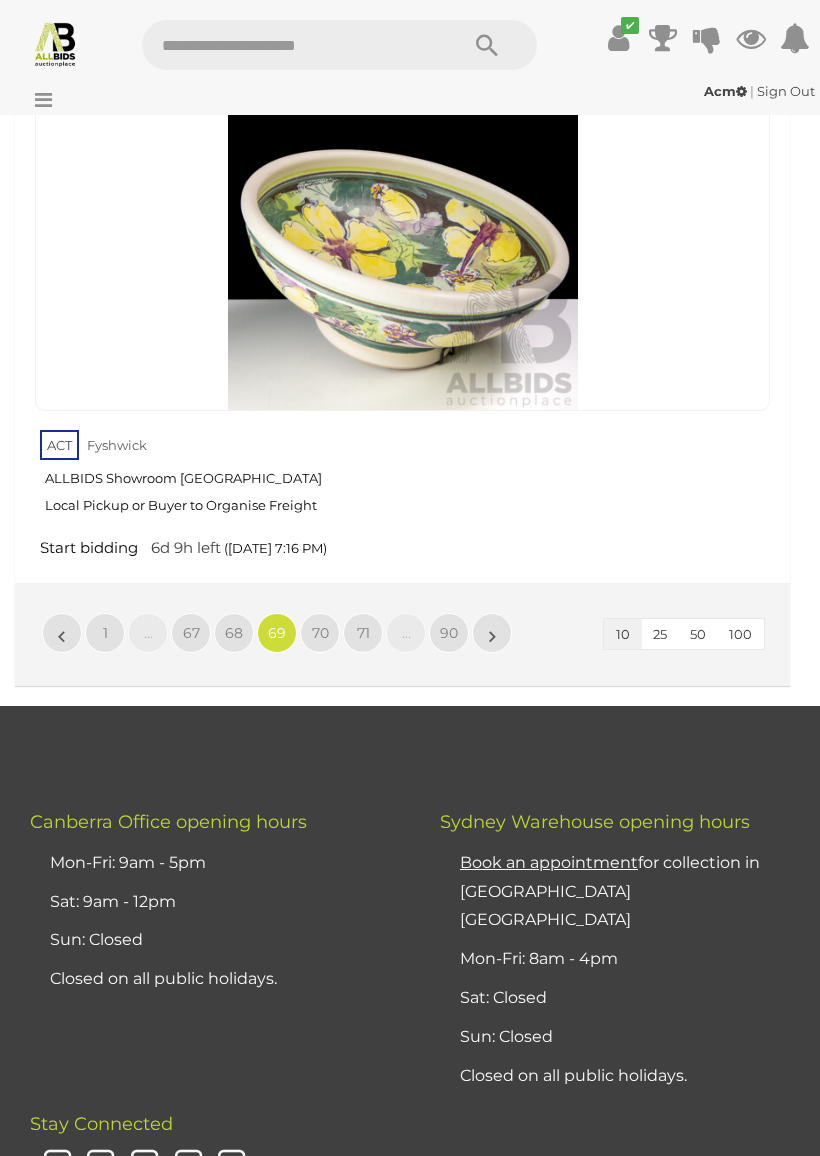click on "70" at bounding box center [320, 633] 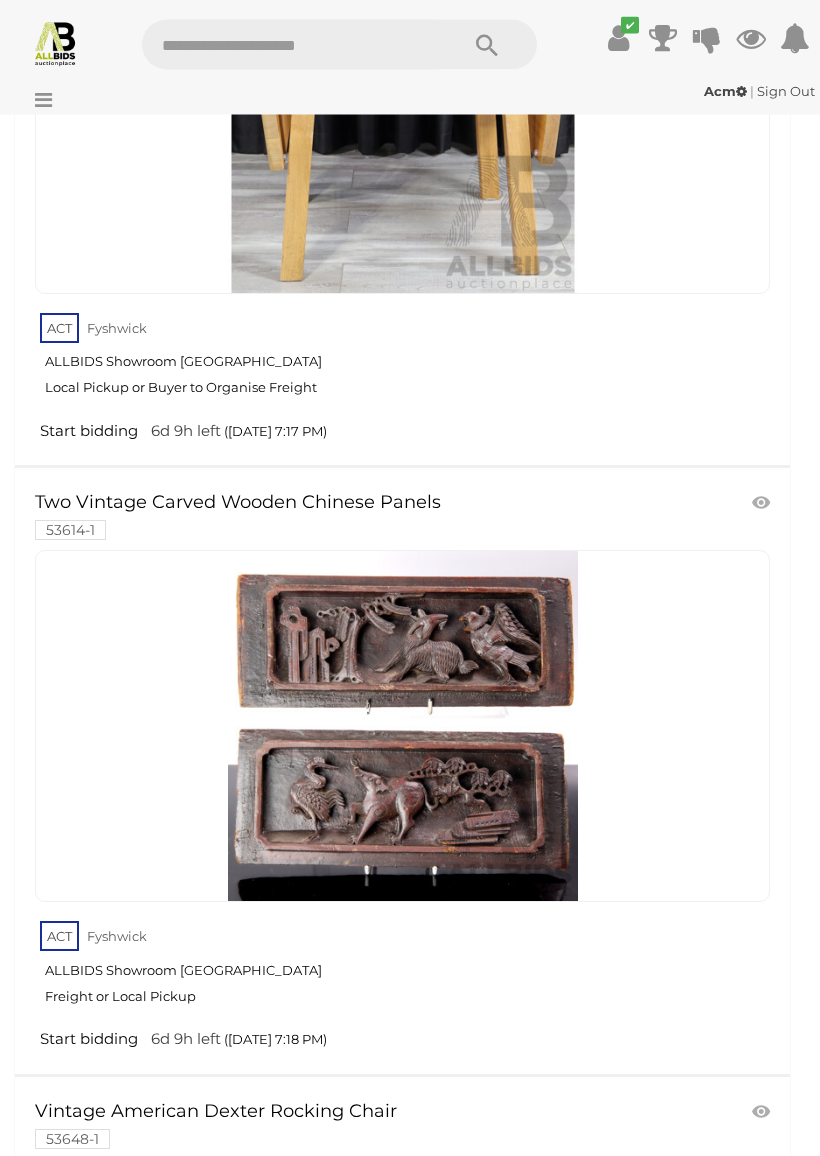 scroll, scrollTop: 2764, scrollLeft: 0, axis: vertical 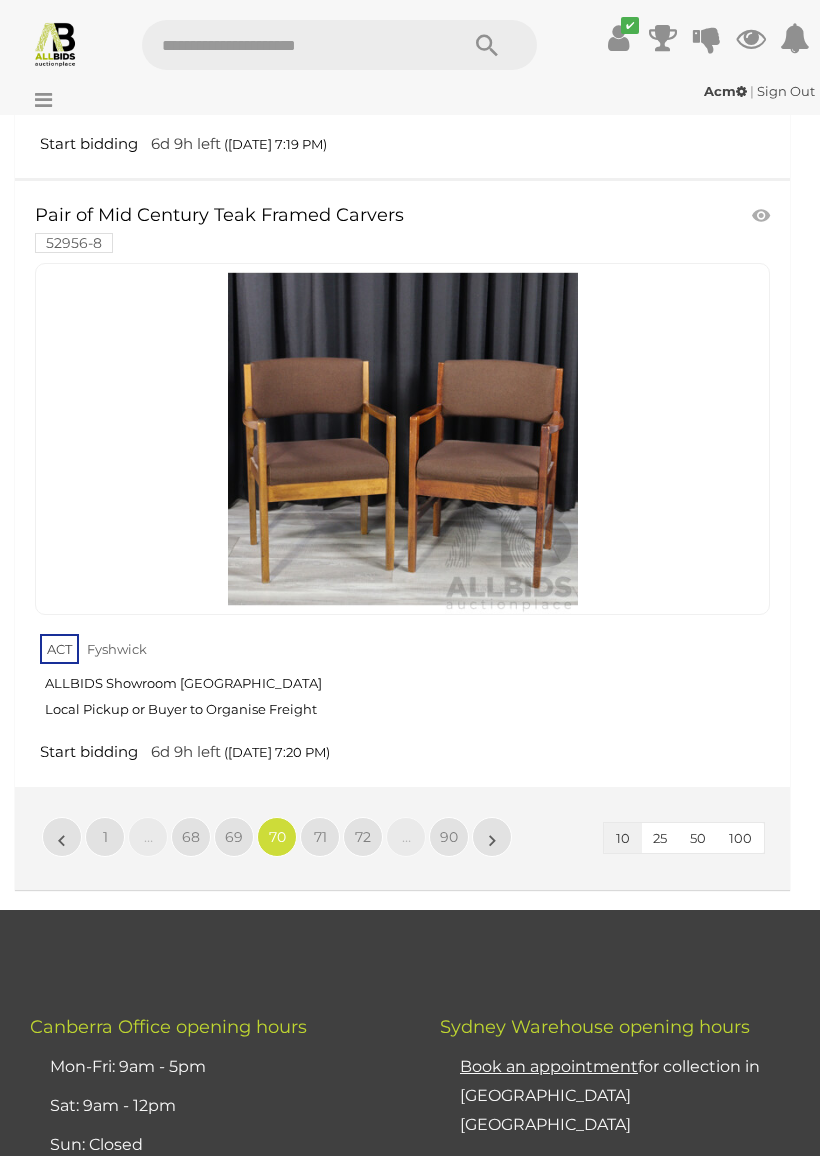 click on "71" at bounding box center [320, 837] 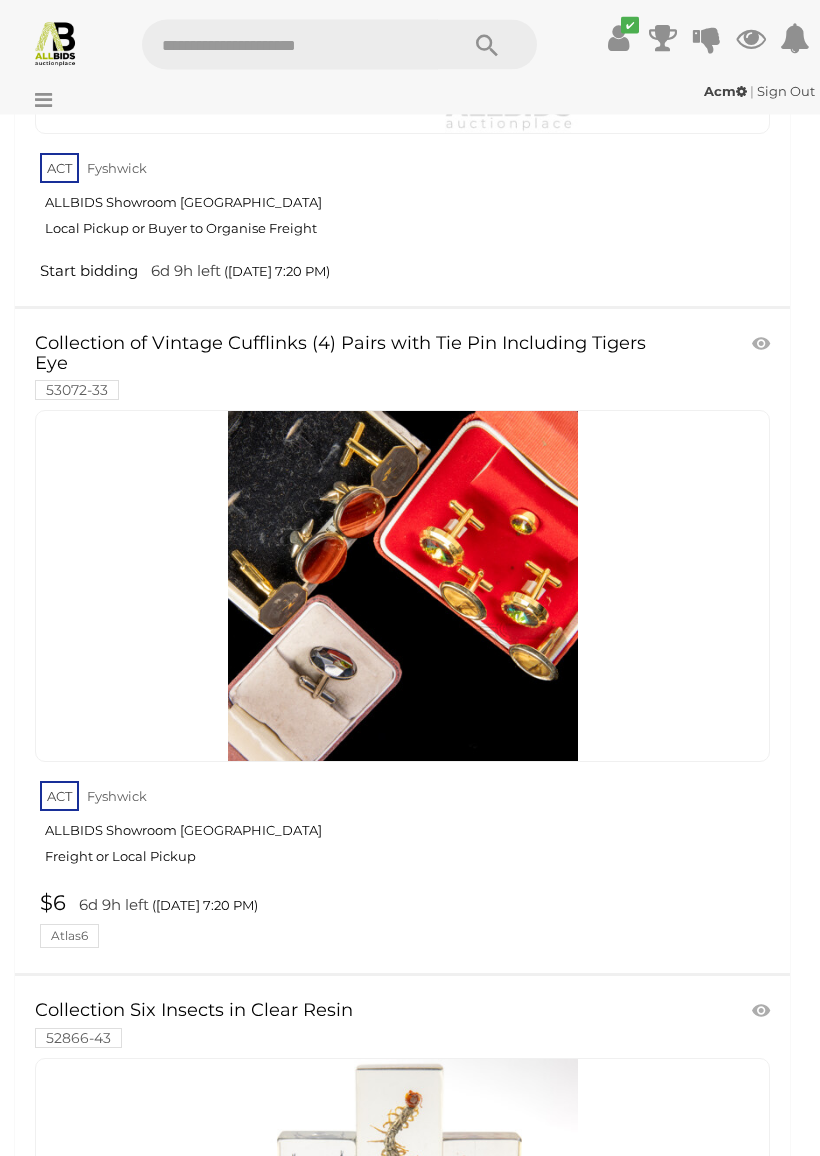 scroll, scrollTop: 1039, scrollLeft: 0, axis: vertical 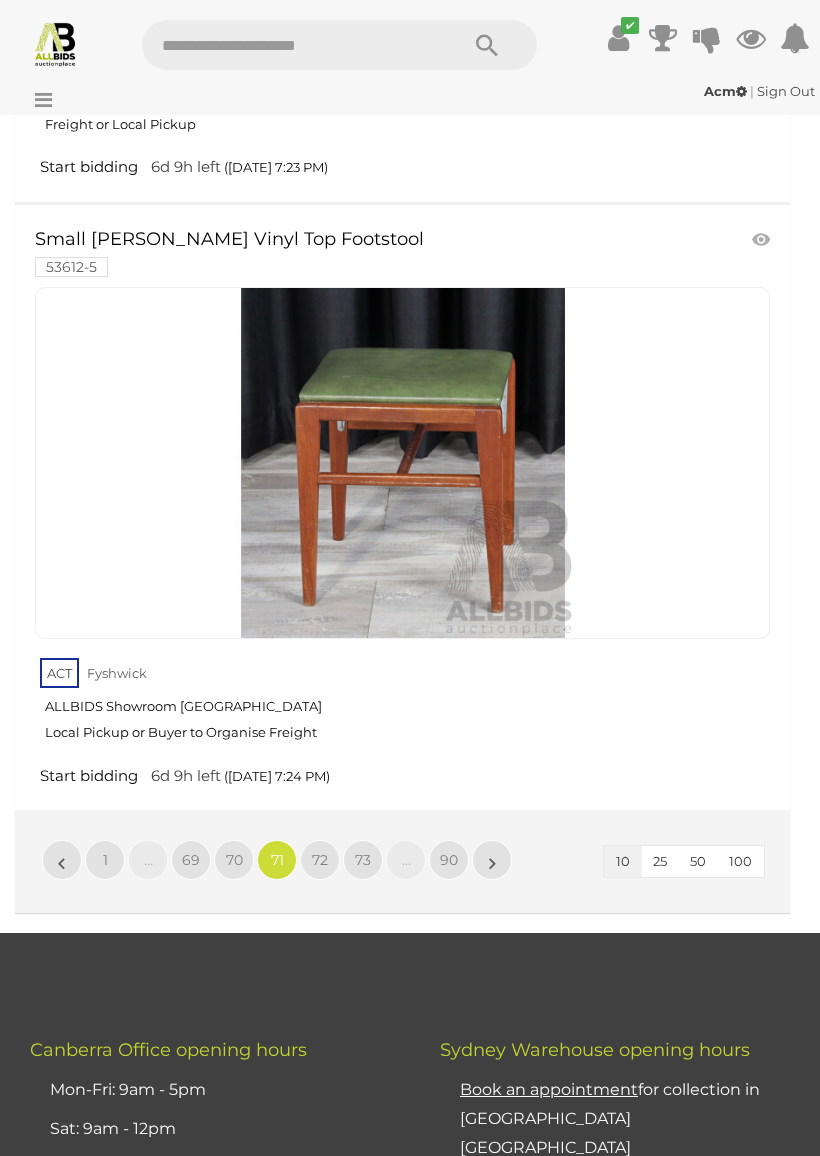 click on "72" at bounding box center [320, 860] 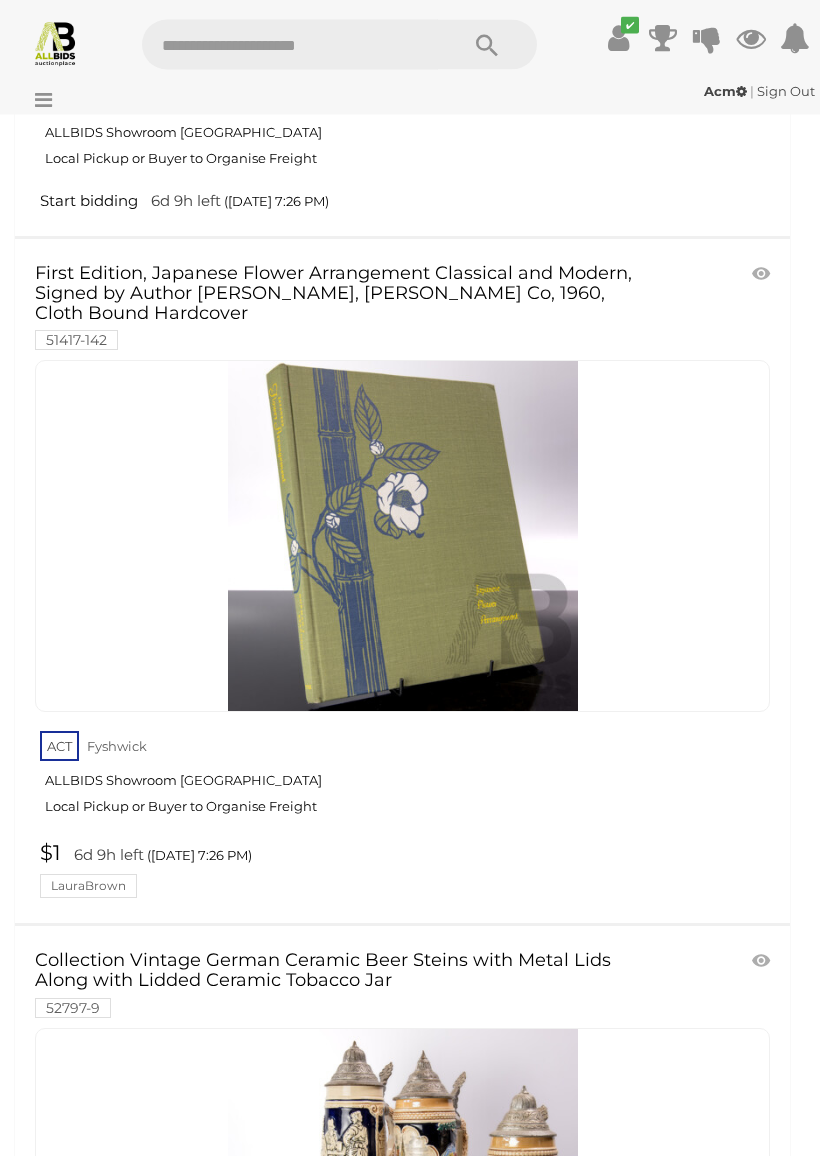 scroll, scrollTop: 3582, scrollLeft: 0, axis: vertical 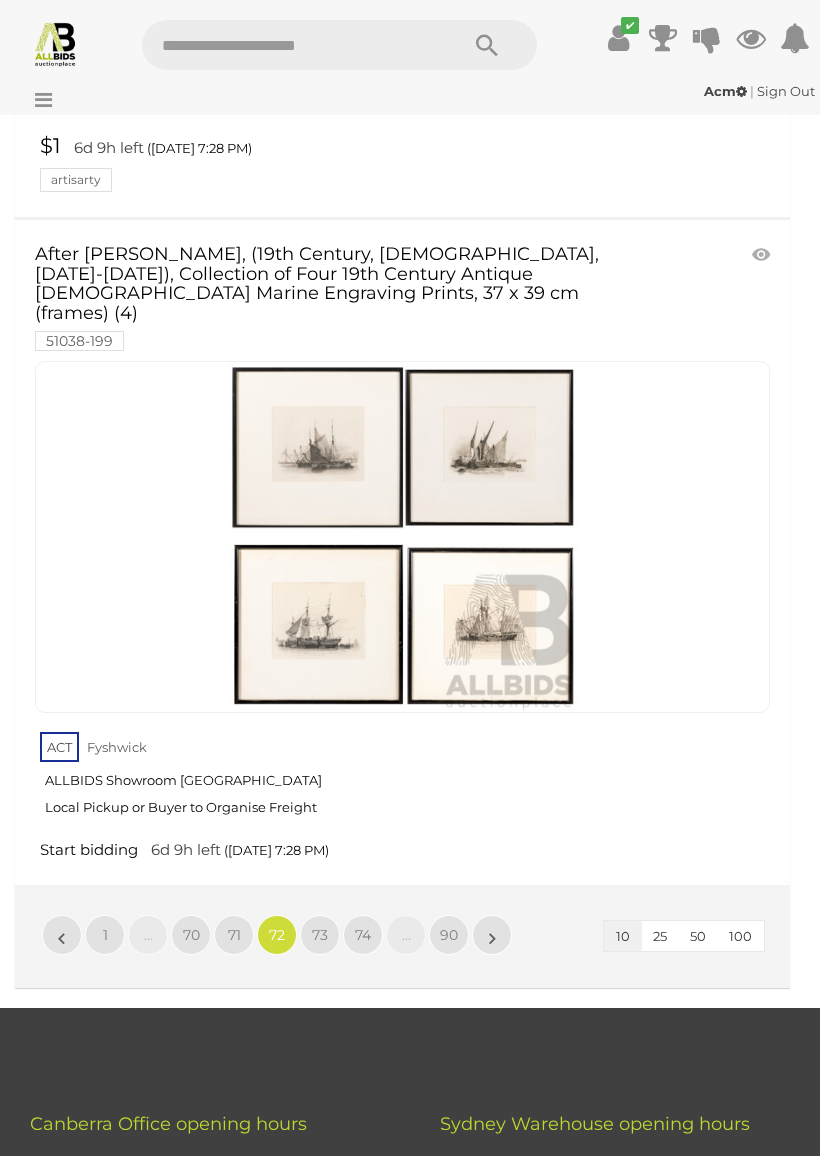 click on "73" at bounding box center (320, 935) 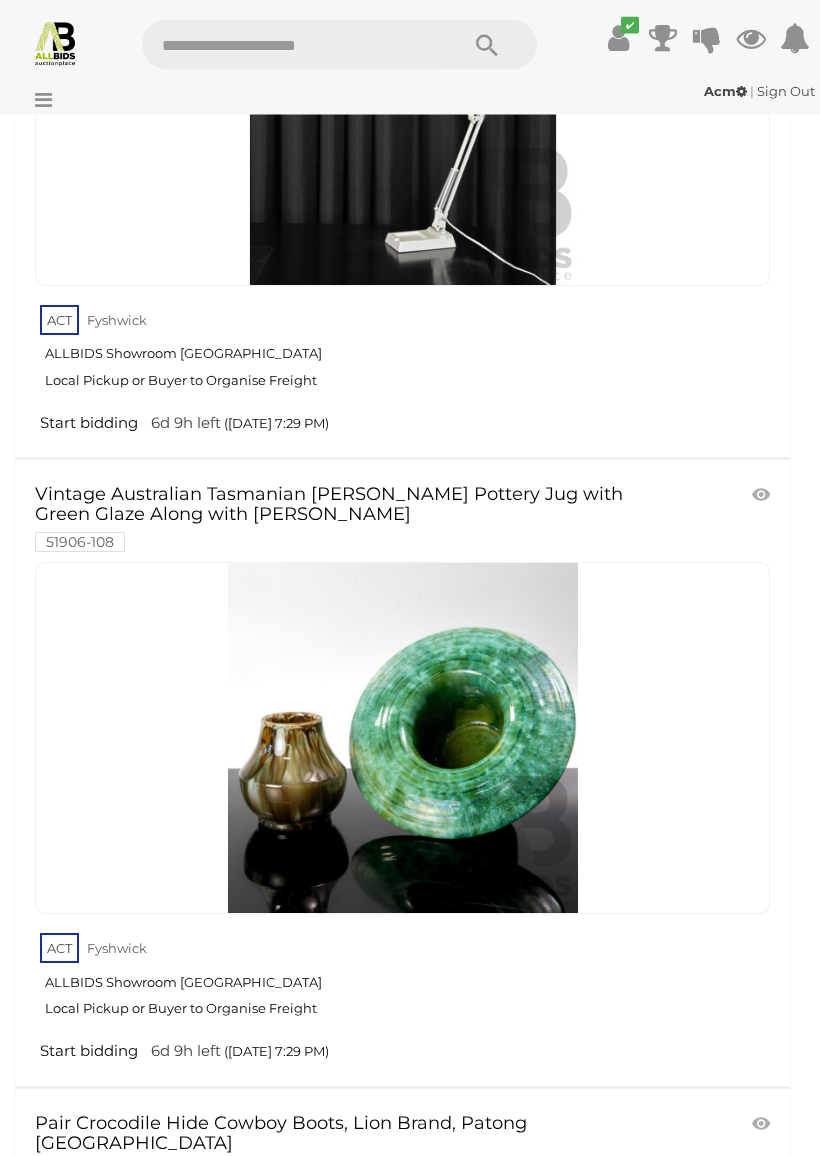 scroll, scrollTop: 2144, scrollLeft: 0, axis: vertical 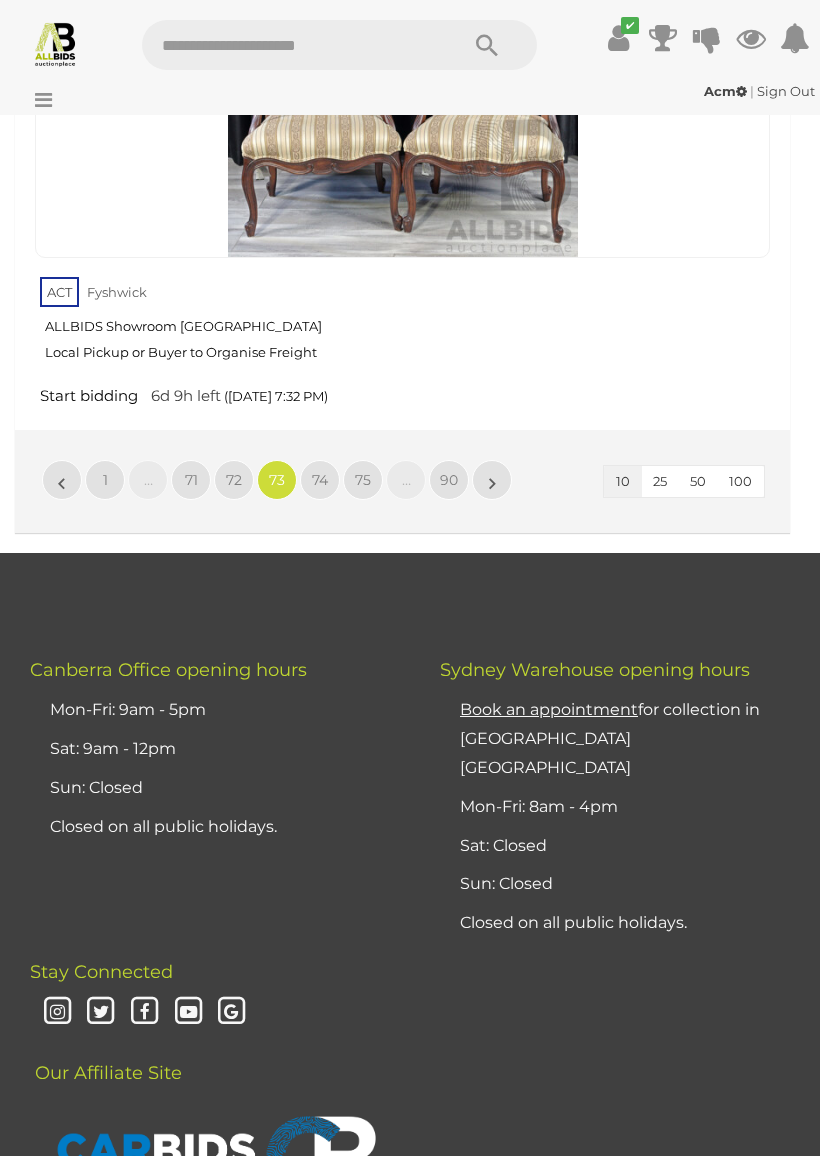 click on "74" at bounding box center [320, 480] 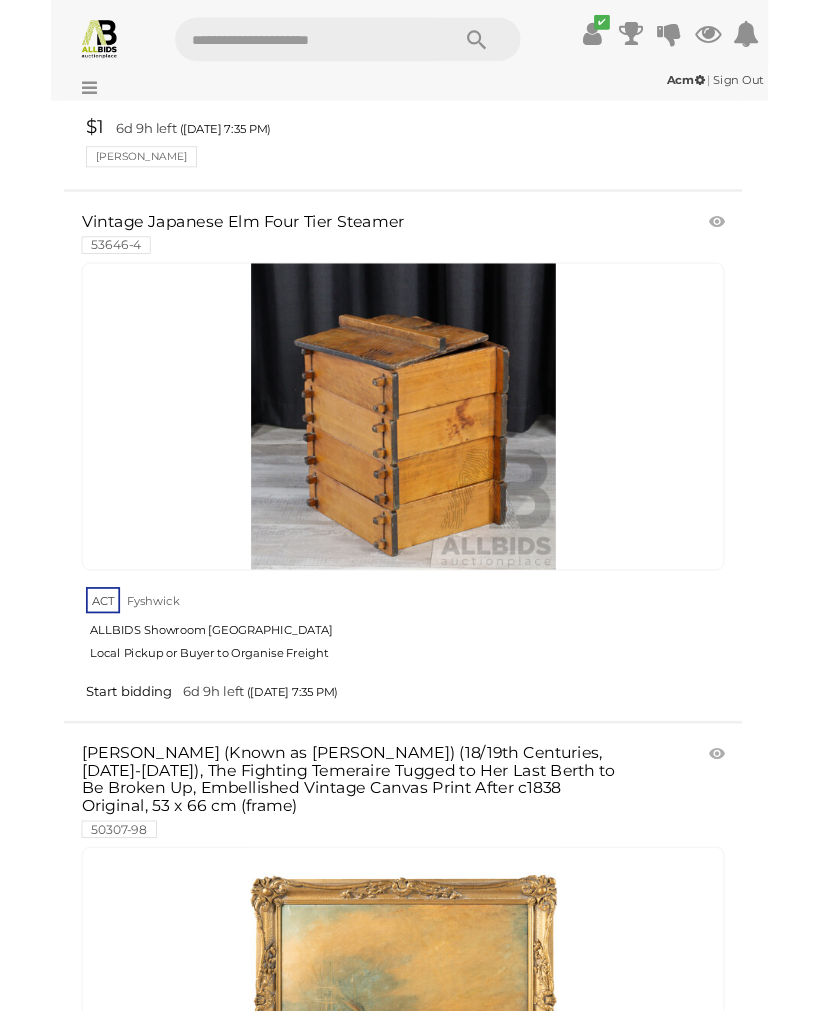 scroll, scrollTop: 4956, scrollLeft: 0, axis: vertical 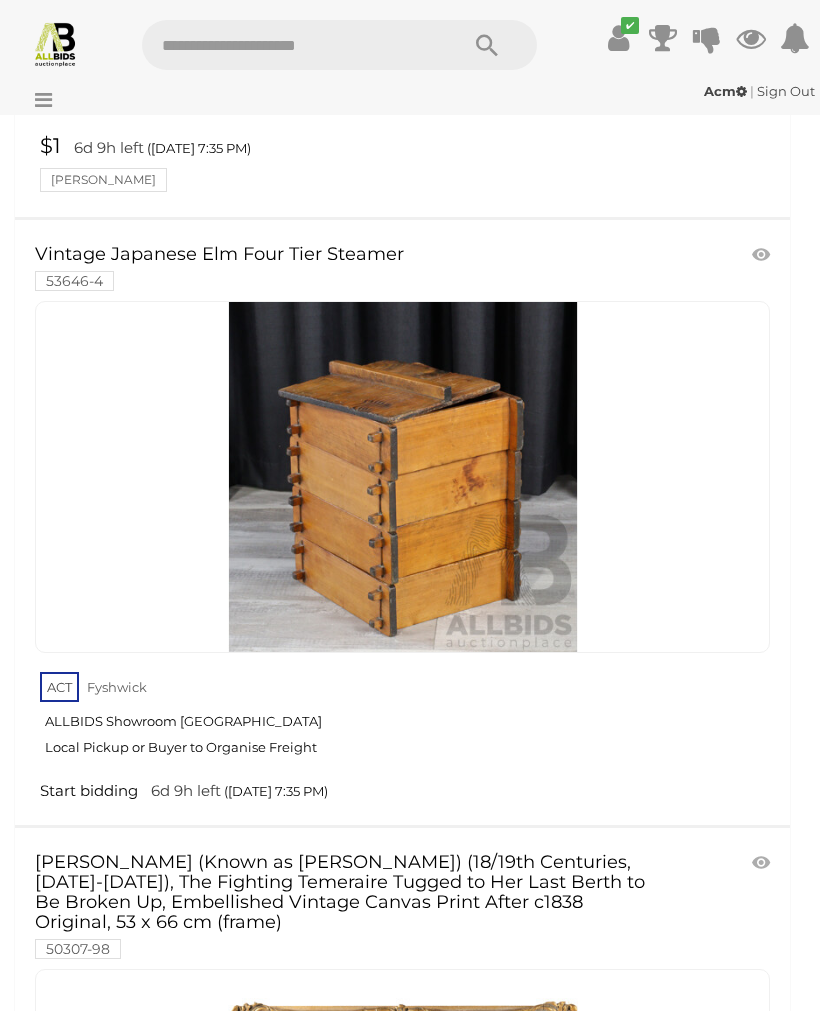click on "ACT
Fyshwick
ALLBIDS Showroom Fyshwick
Local Pickup or Buyer to Organise Freight" at bounding box center [405, 719] 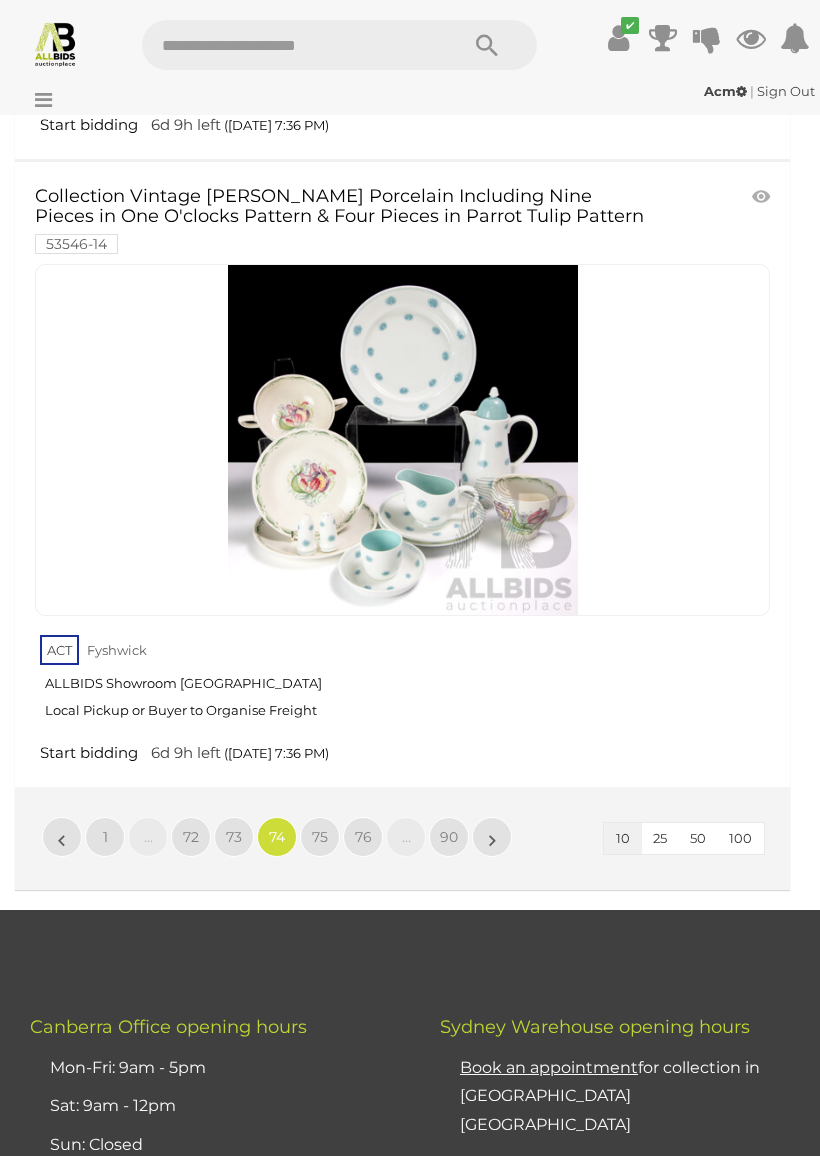 scroll, scrollTop: 6308, scrollLeft: 0, axis: vertical 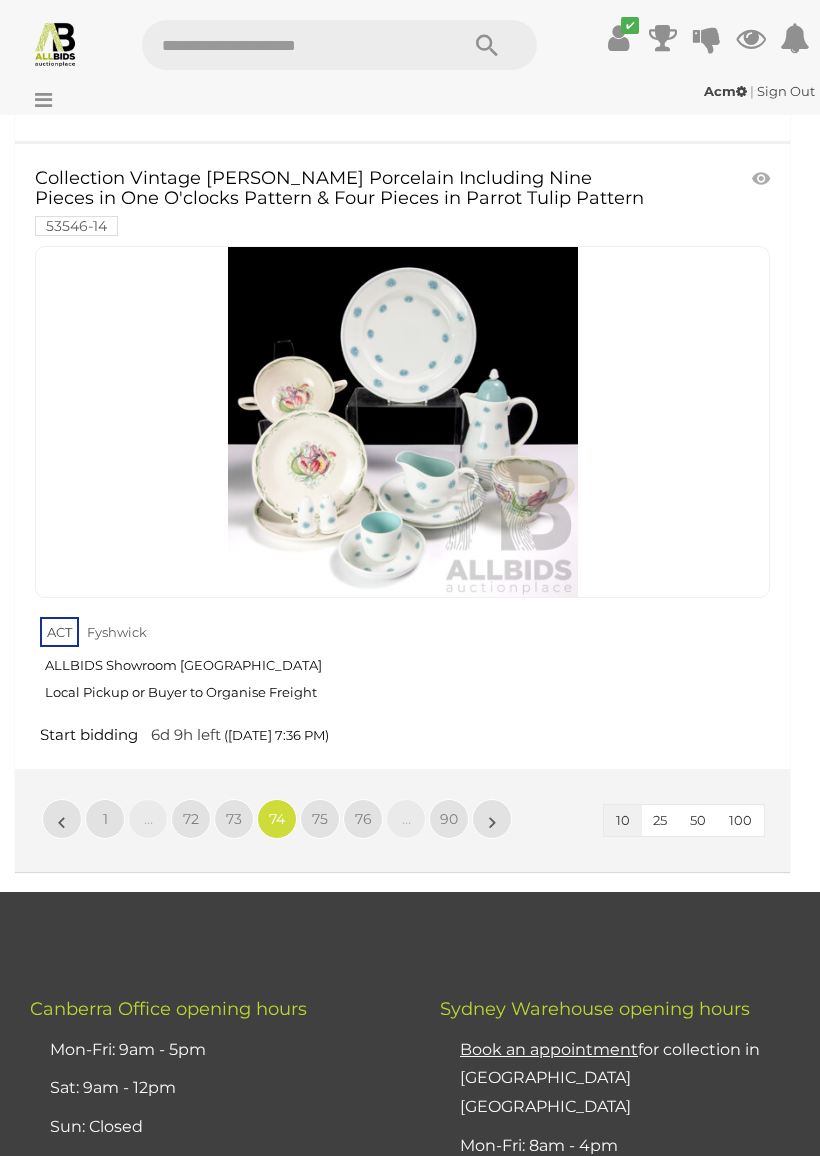 click on "75" at bounding box center (320, 819) 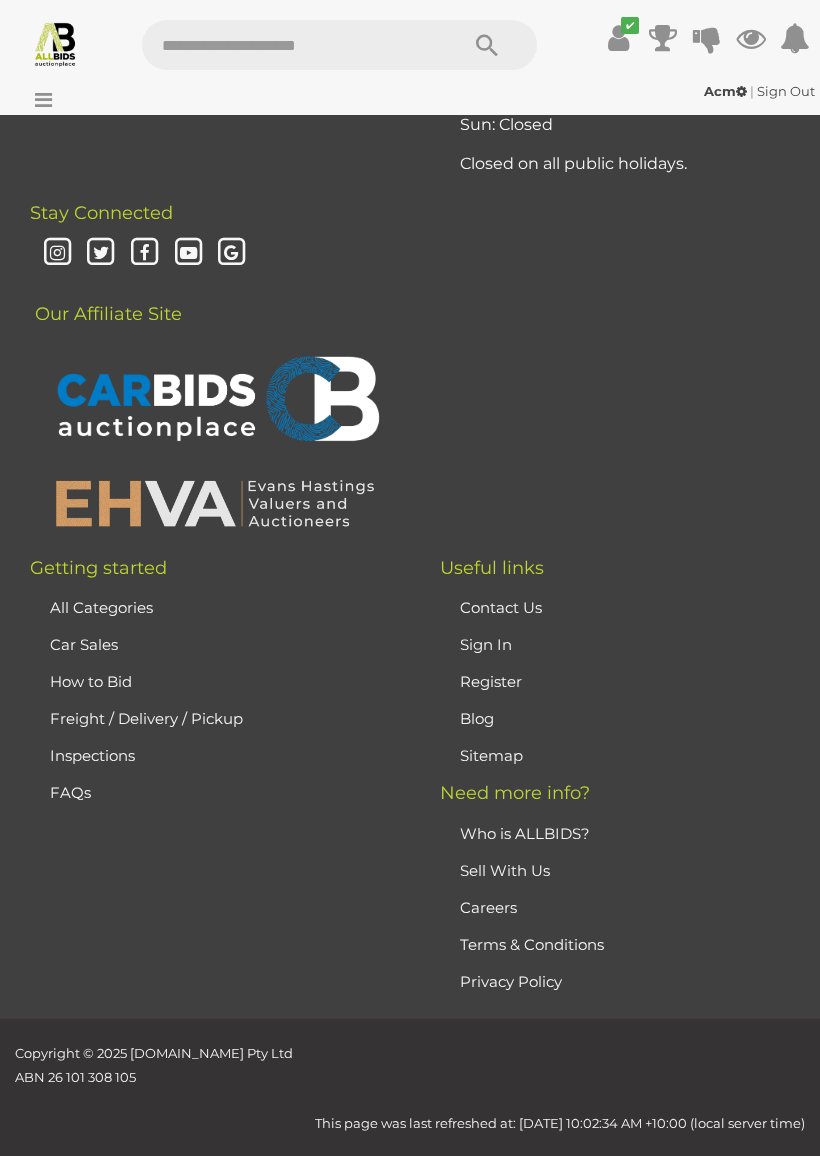 scroll, scrollTop: 471, scrollLeft: 0, axis: vertical 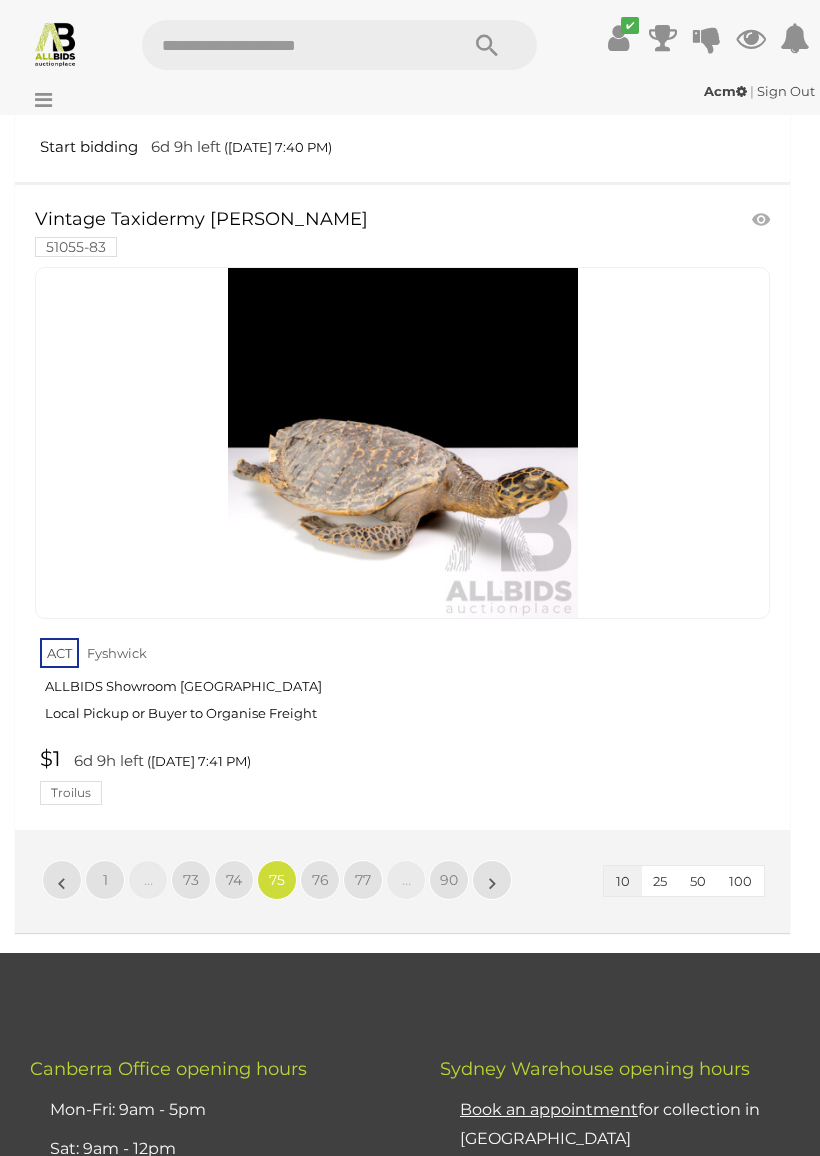 click on "76" at bounding box center (320, 880) 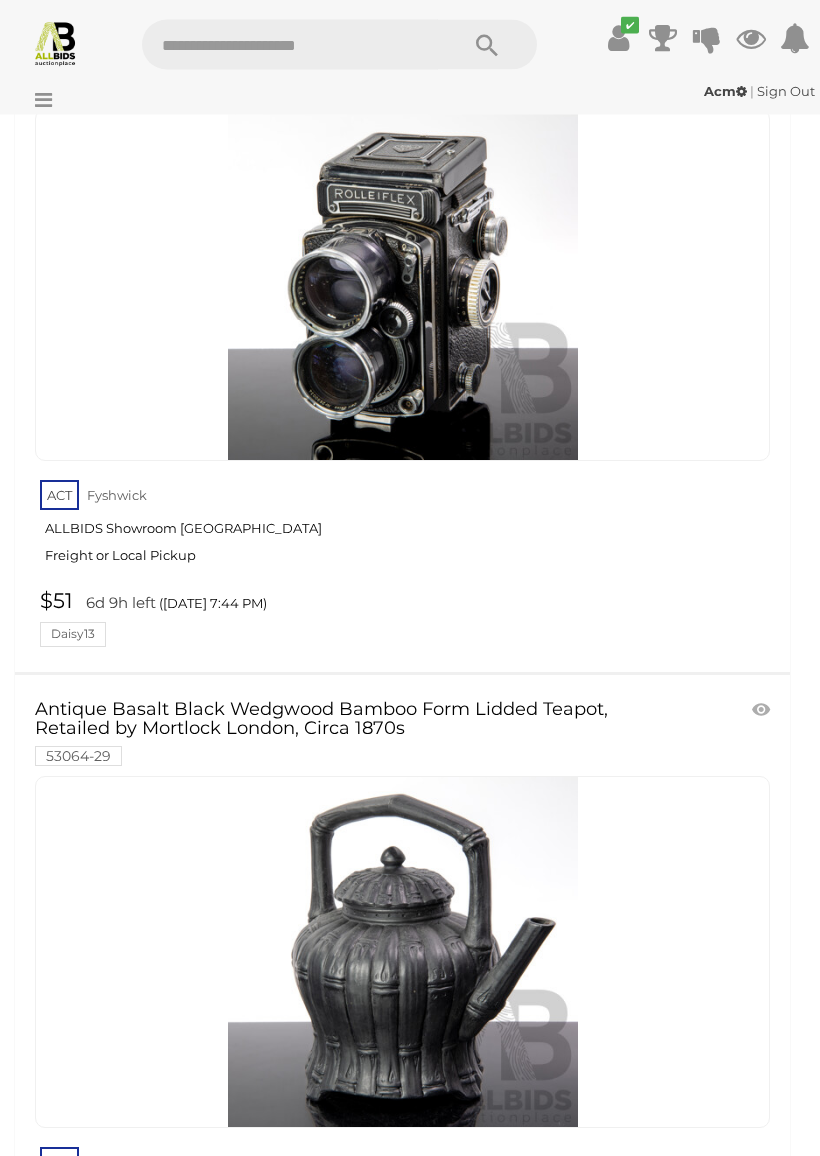 scroll, scrollTop: 3246, scrollLeft: 0, axis: vertical 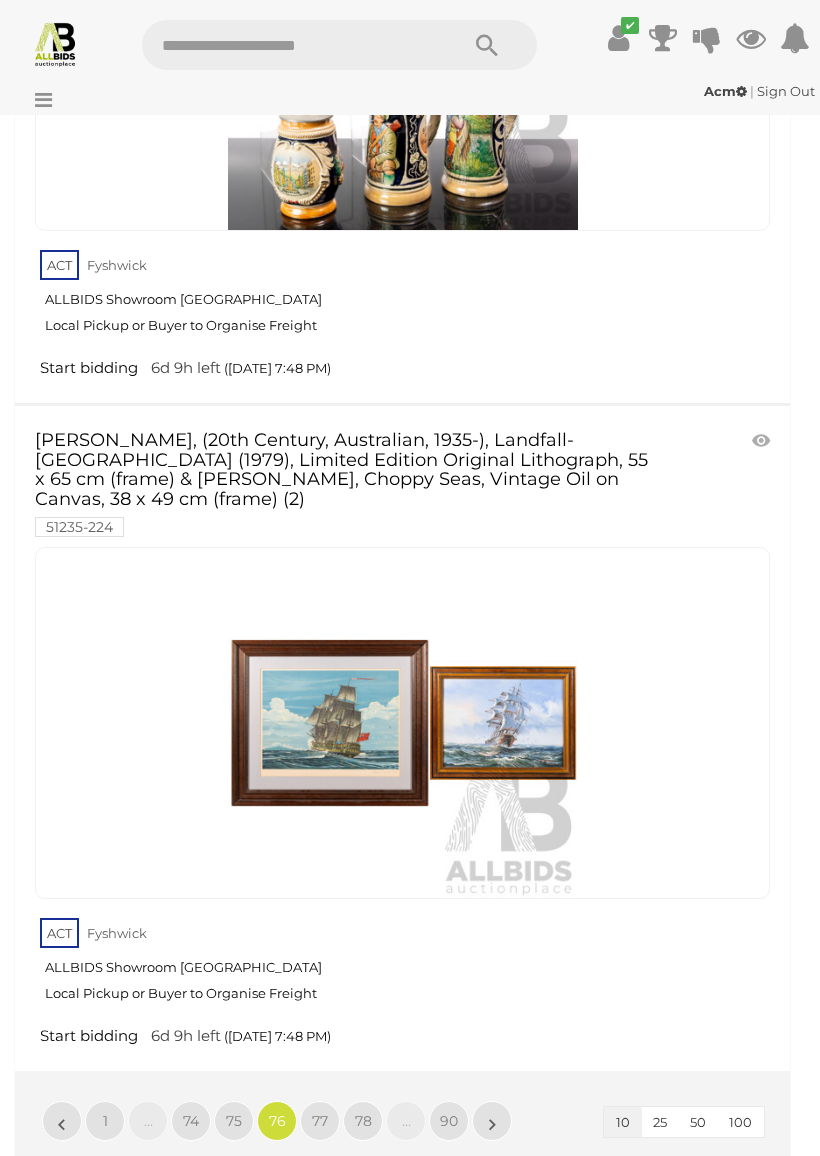 click on "77" at bounding box center [320, 1121] 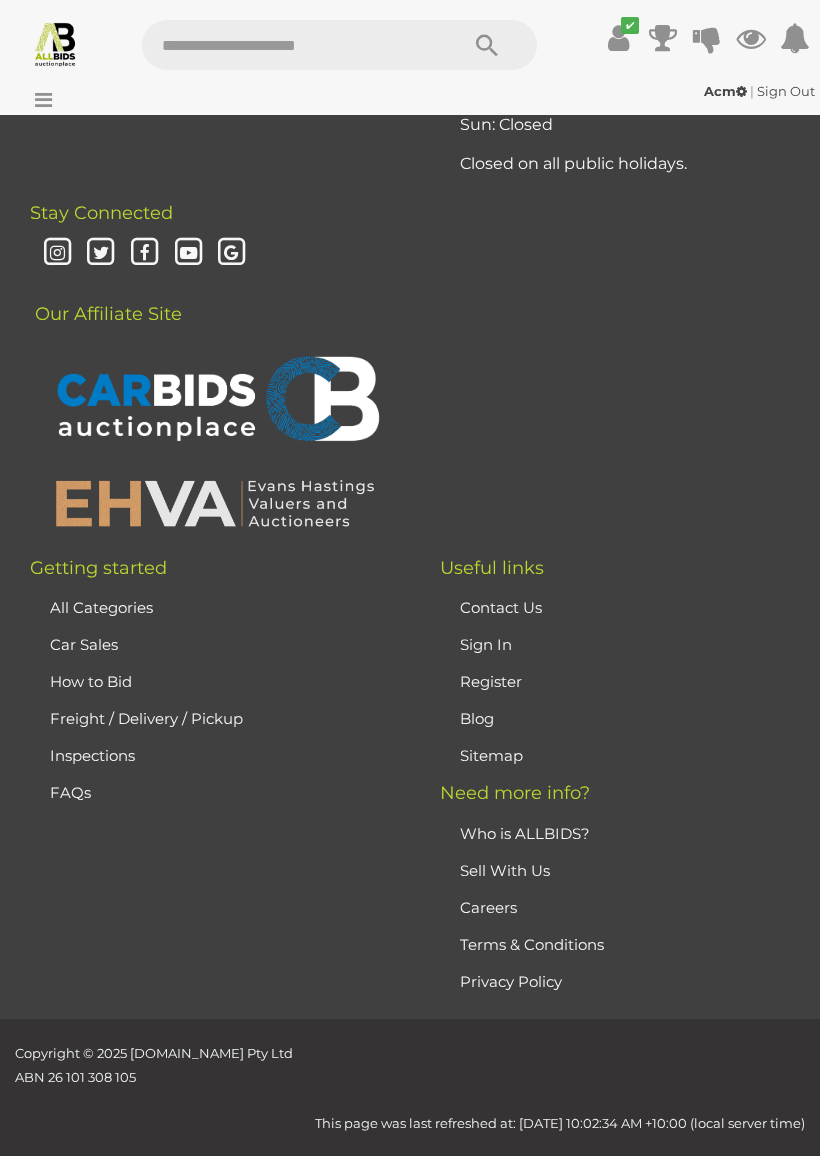 scroll, scrollTop: 471, scrollLeft: 0, axis: vertical 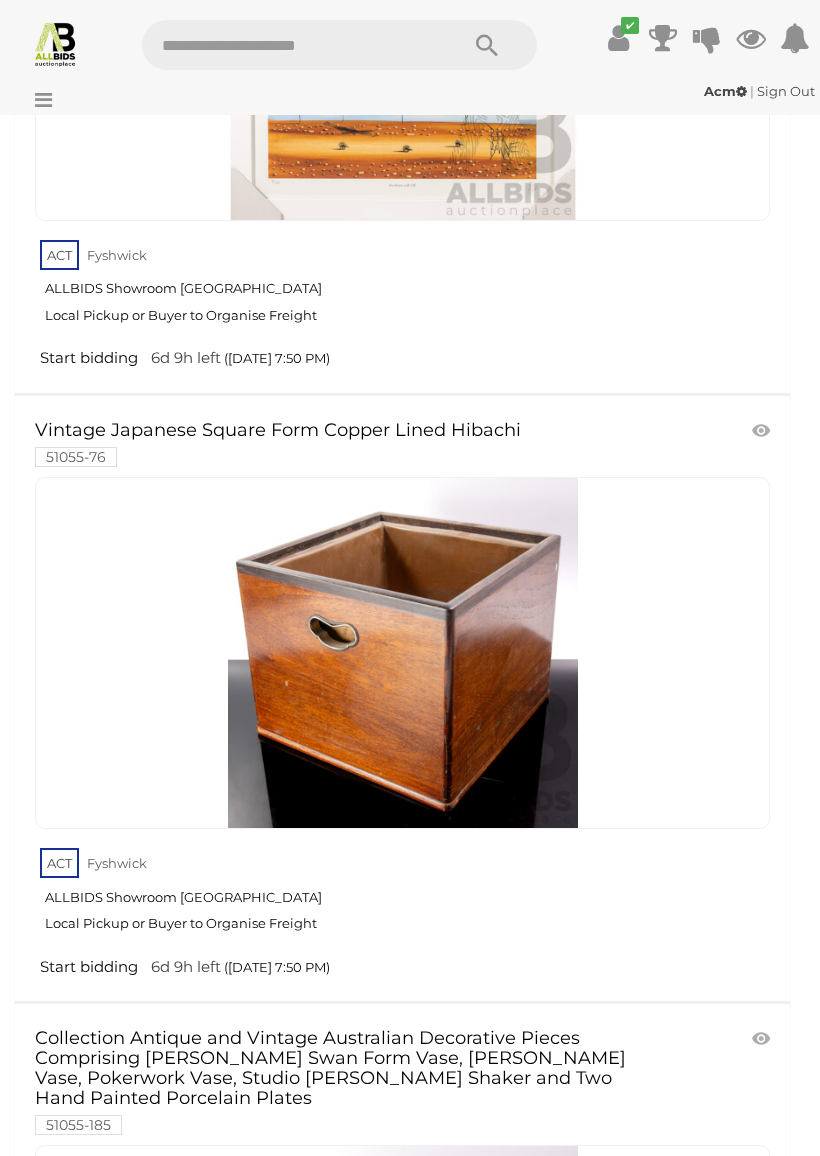 click on "ACT
Fyshwick
ALLBIDS Showroom Fyshwick
Local Pickup or Buyer to Organise Freight" at bounding box center (405, 895) 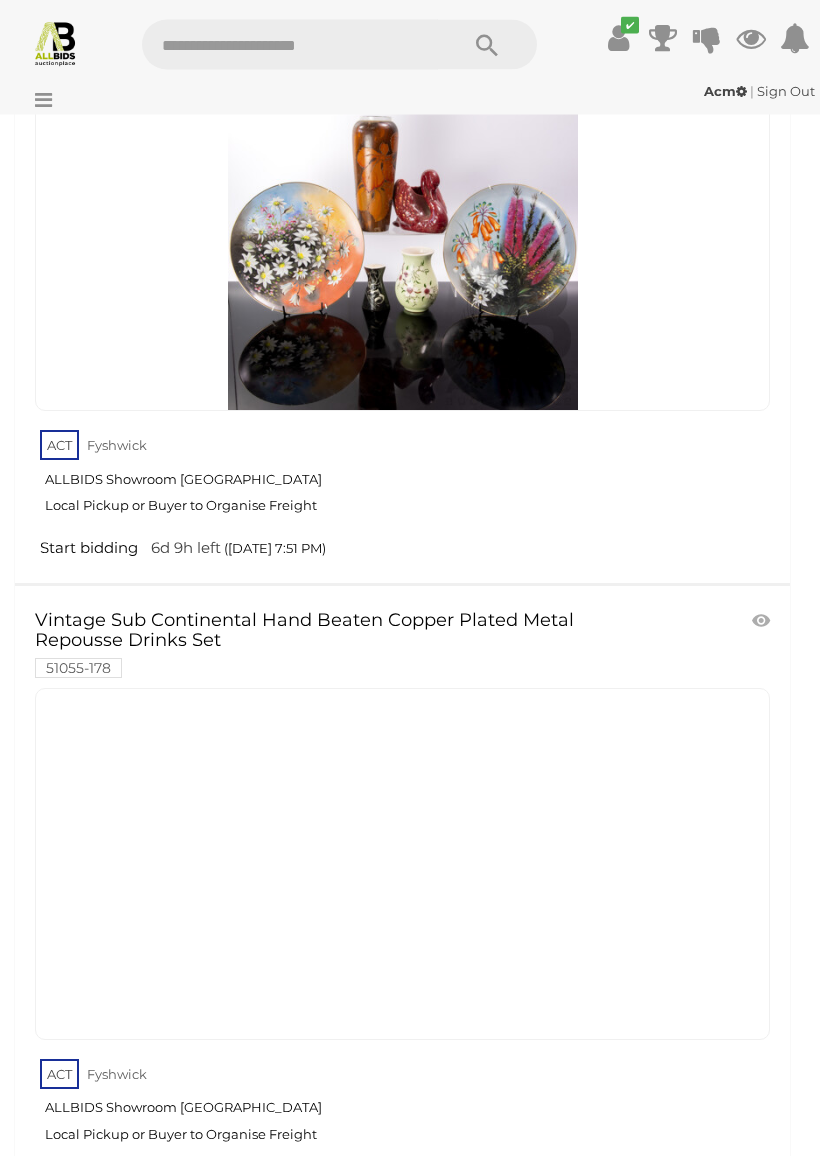 scroll, scrollTop: 2666, scrollLeft: 0, axis: vertical 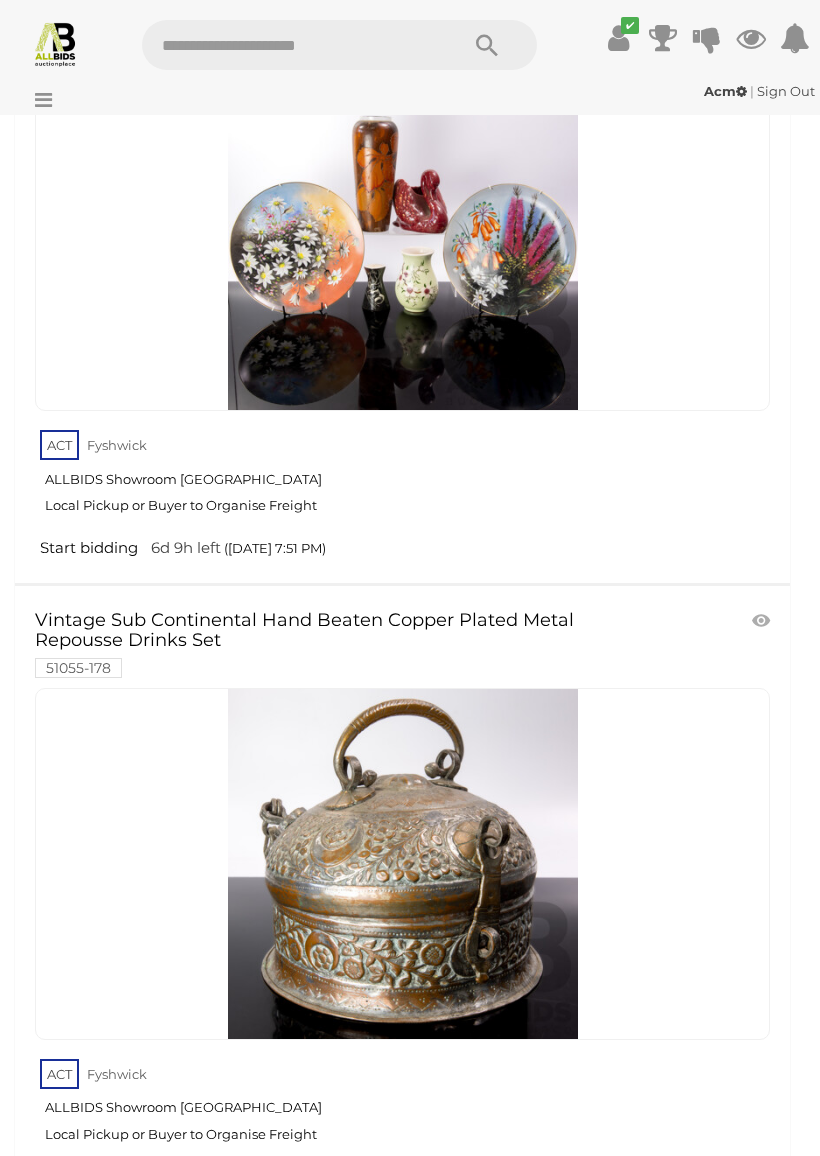 click on "ACT
Fyshwick
ALLBIDS Showroom Fyshwick
Local Pickup or Buyer to Organise Freight" at bounding box center [405, 1106] 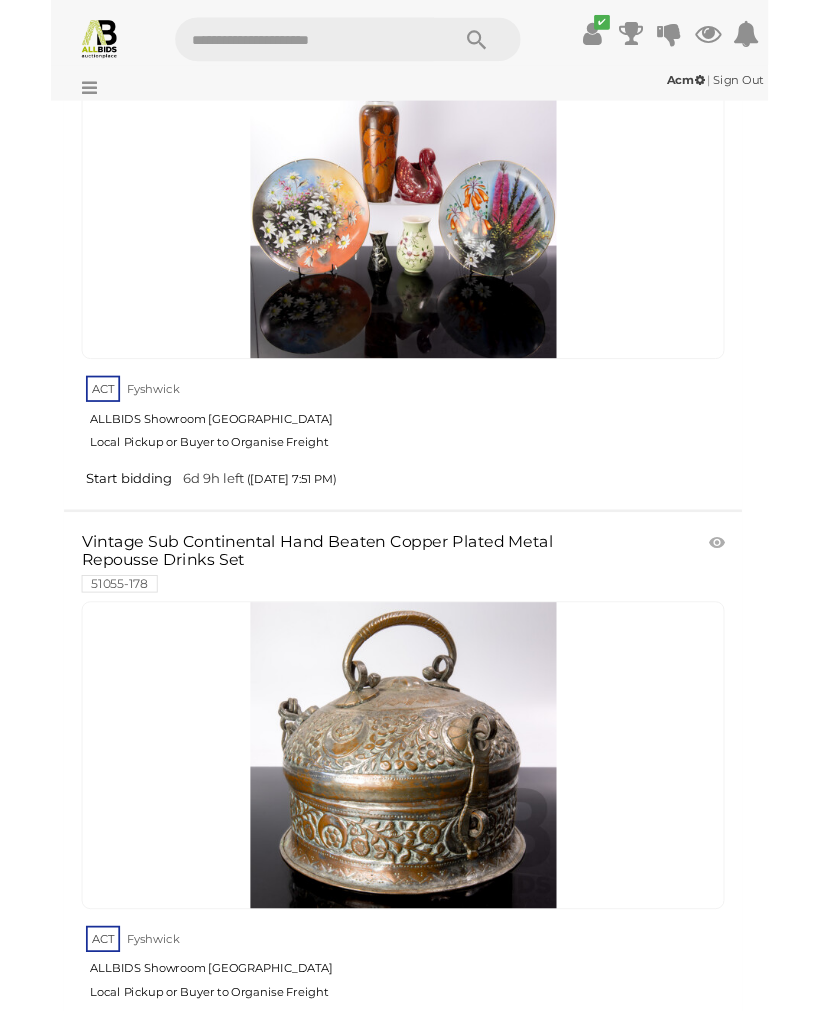 scroll, scrollTop: 2730, scrollLeft: 0, axis: vertical 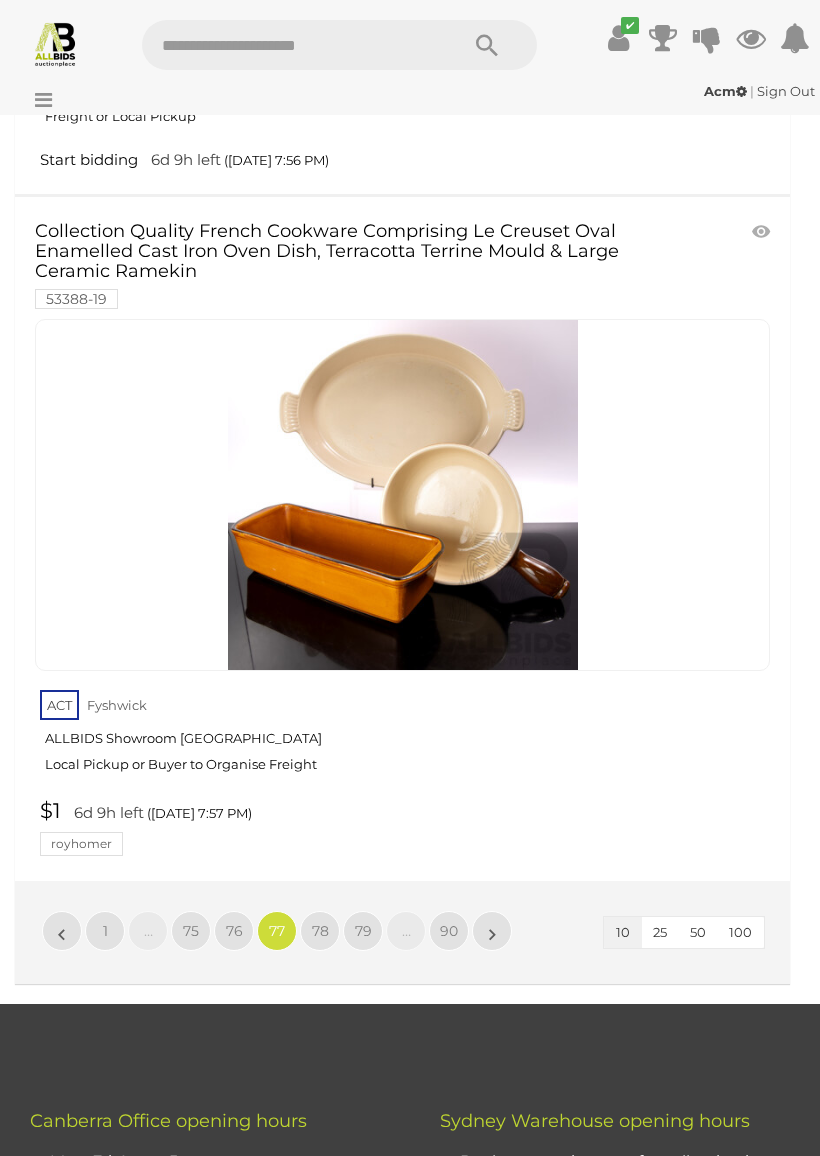 click on "78" at bounding box center (320, 931) 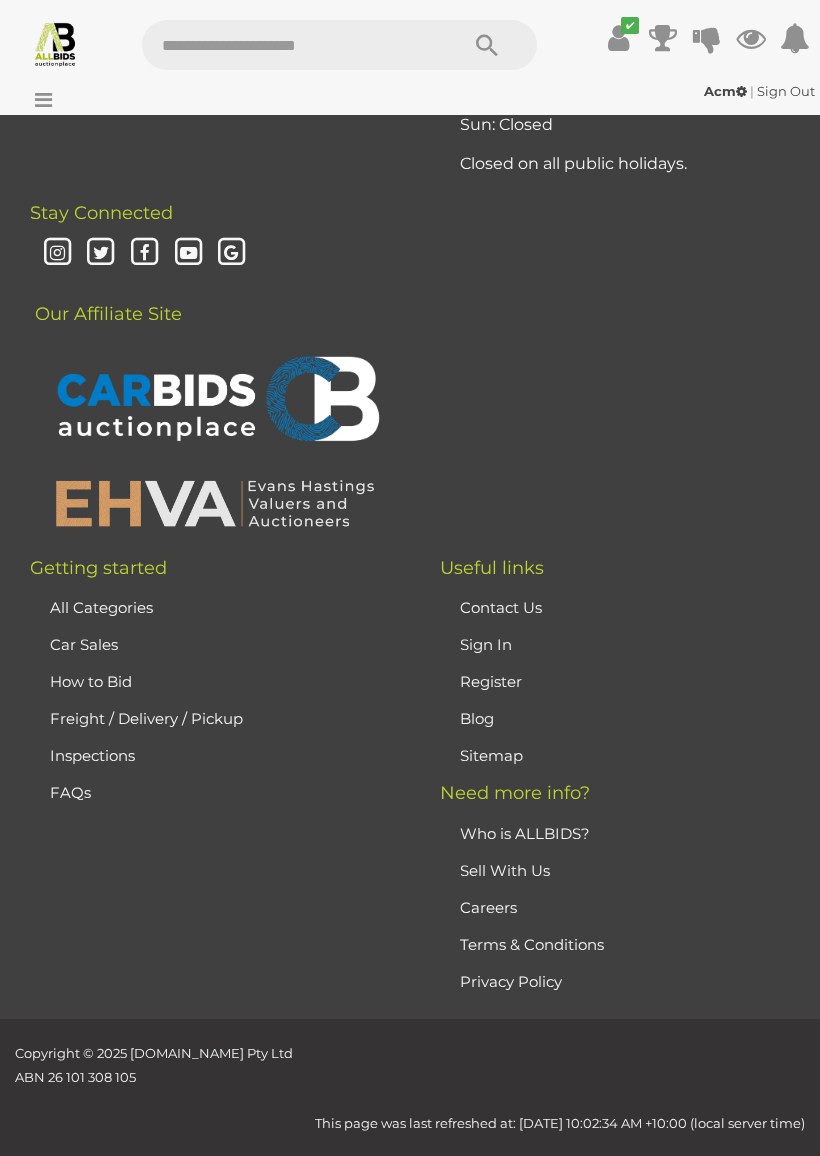 scroll, scrollTop: 471, scrollLeft: 0, axis: vertical 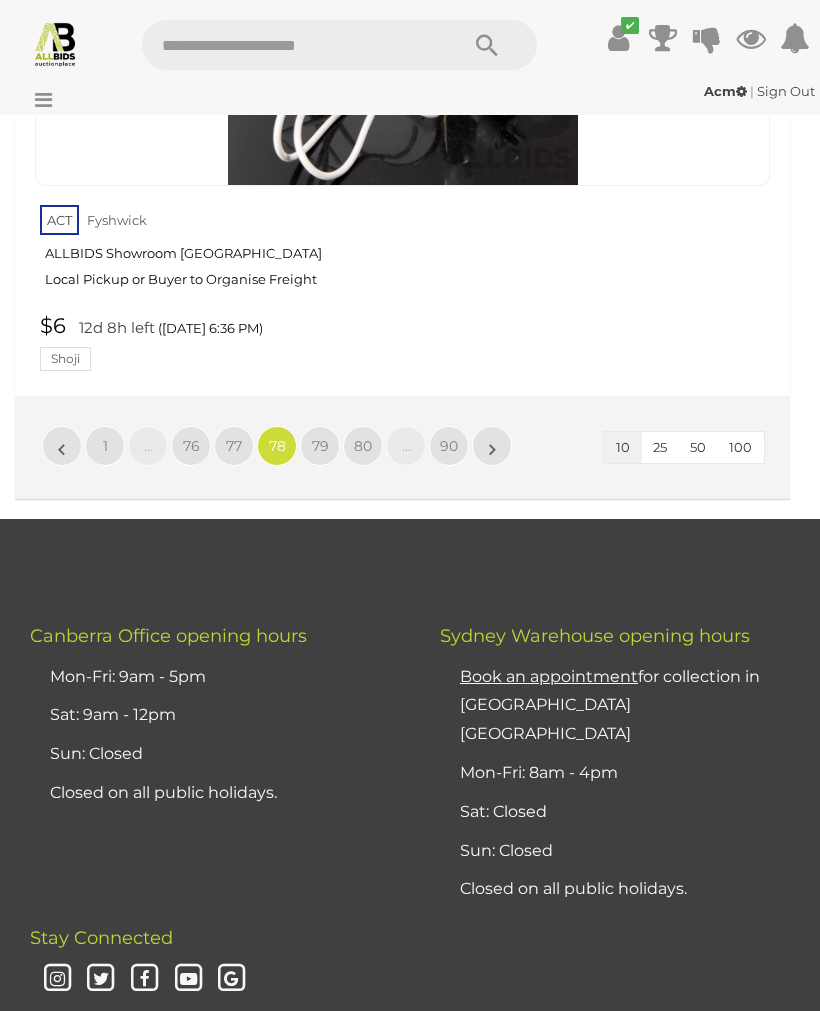 click on "79" at bounding box center (320, 446) 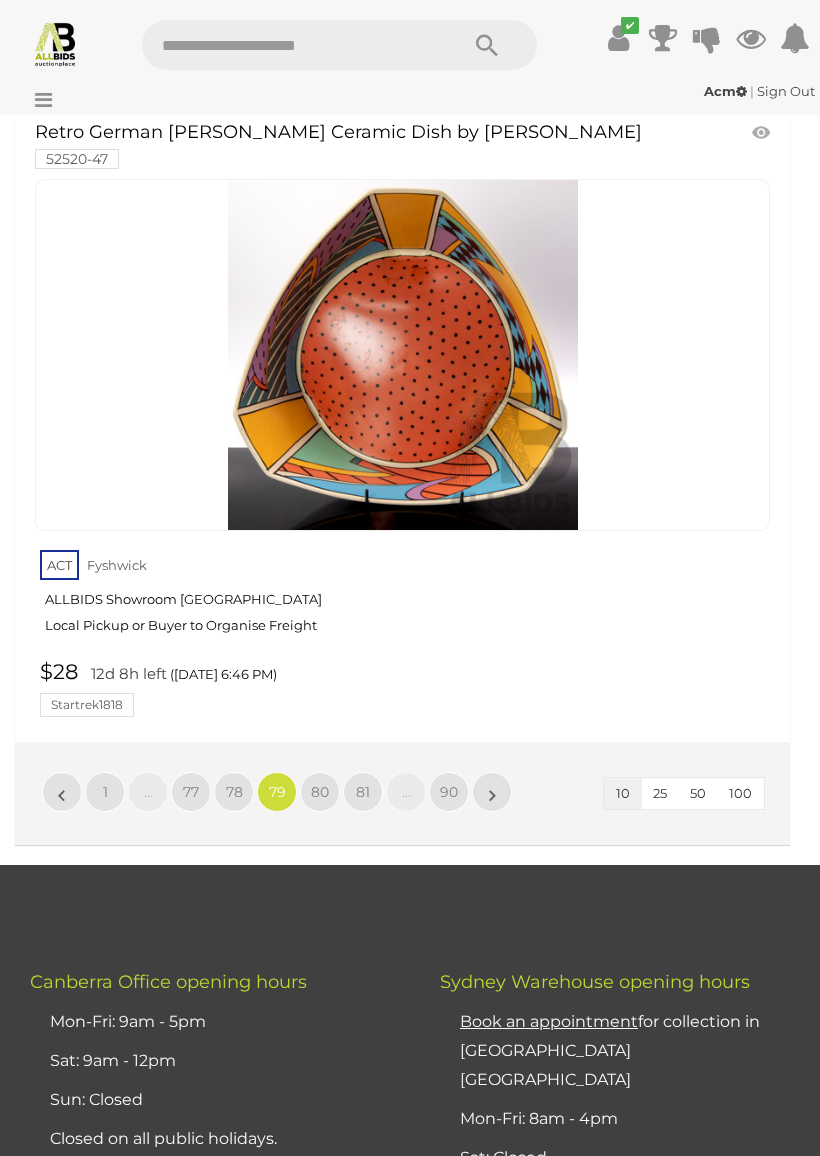 click on "80" at bounding box center (320, 792) 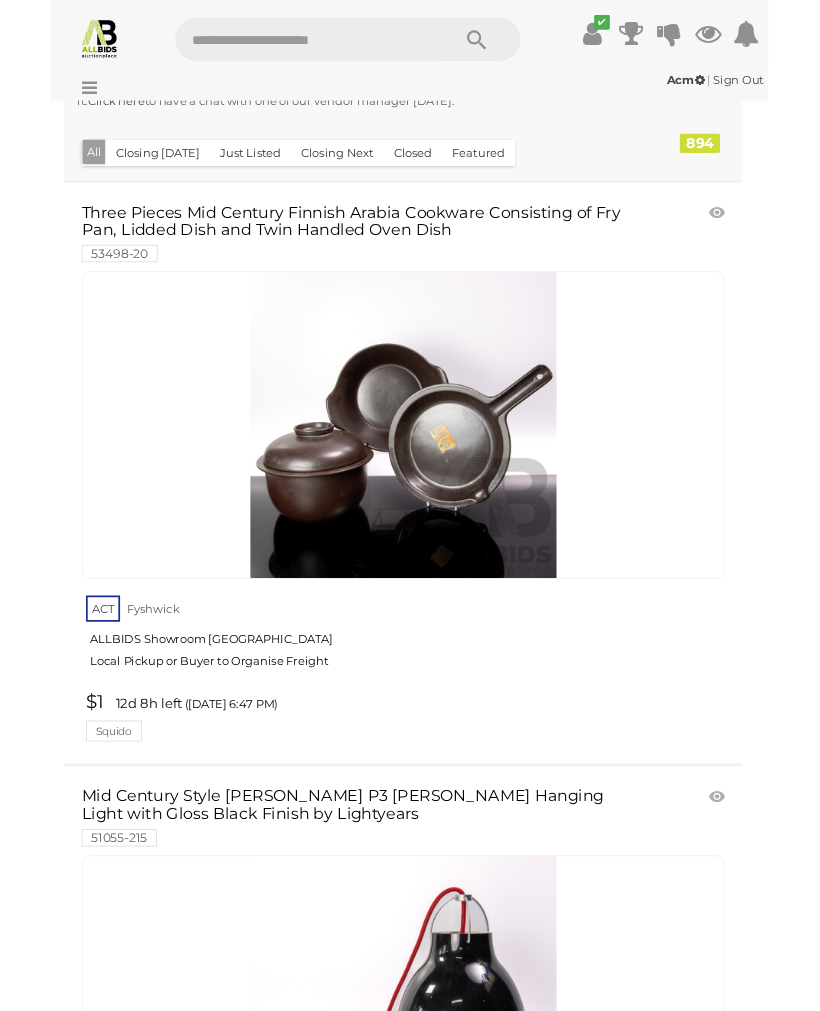 scroll, scrollTop: 535, scrollLeft: 0, axis: vertical 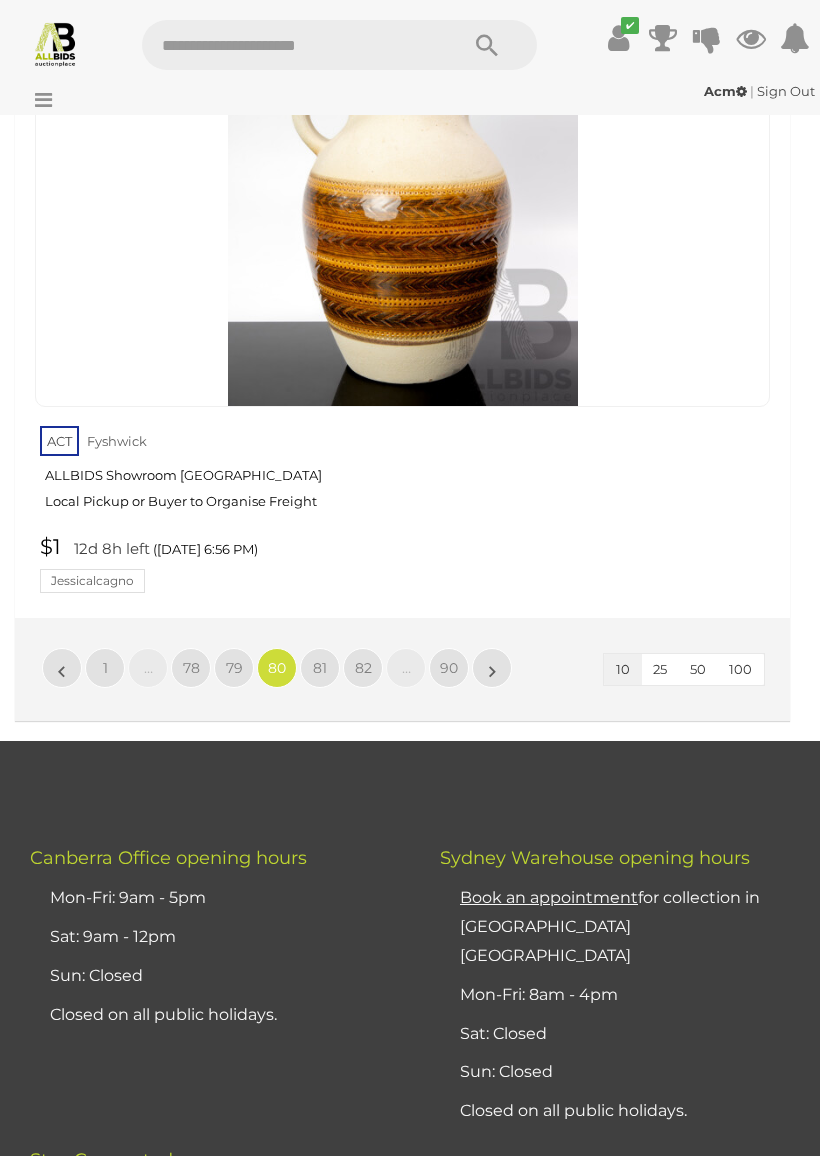 click on "81" at bounding box center (320, 668) 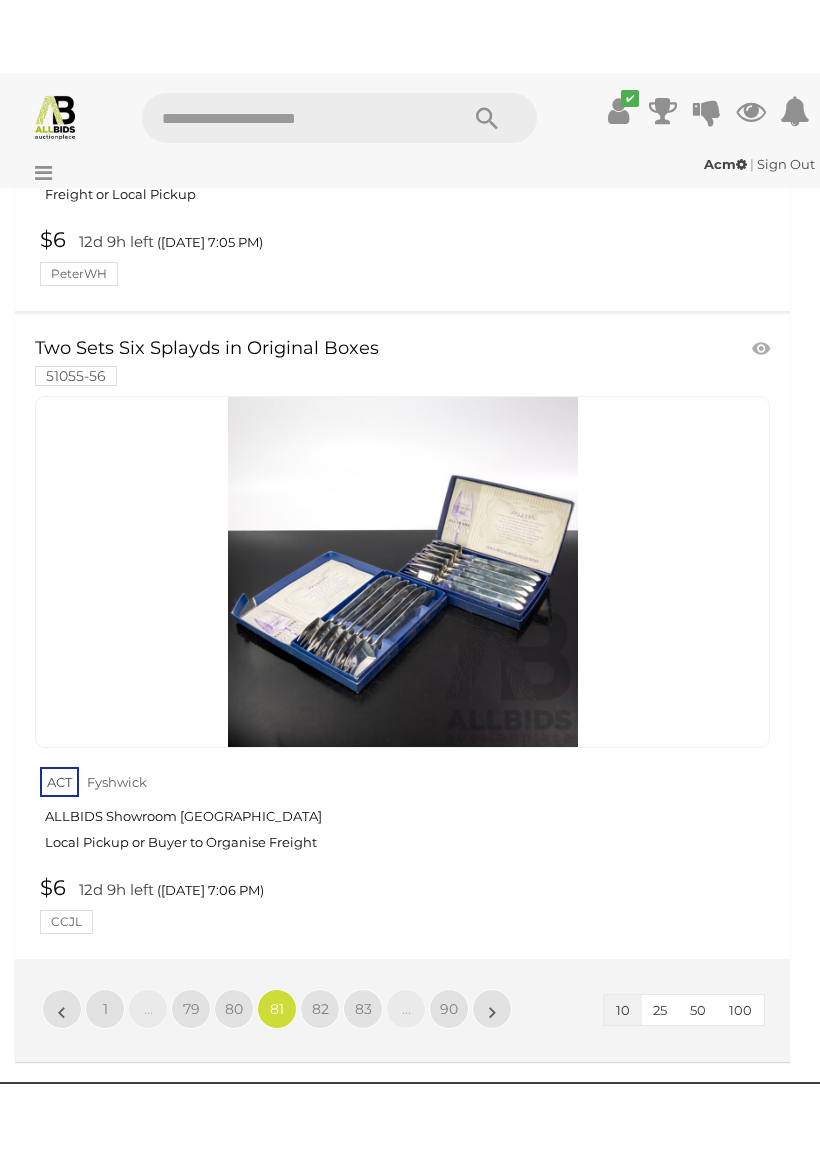 scroll, scrollTop: 6427, scrollLeft: 0, axis: vertical 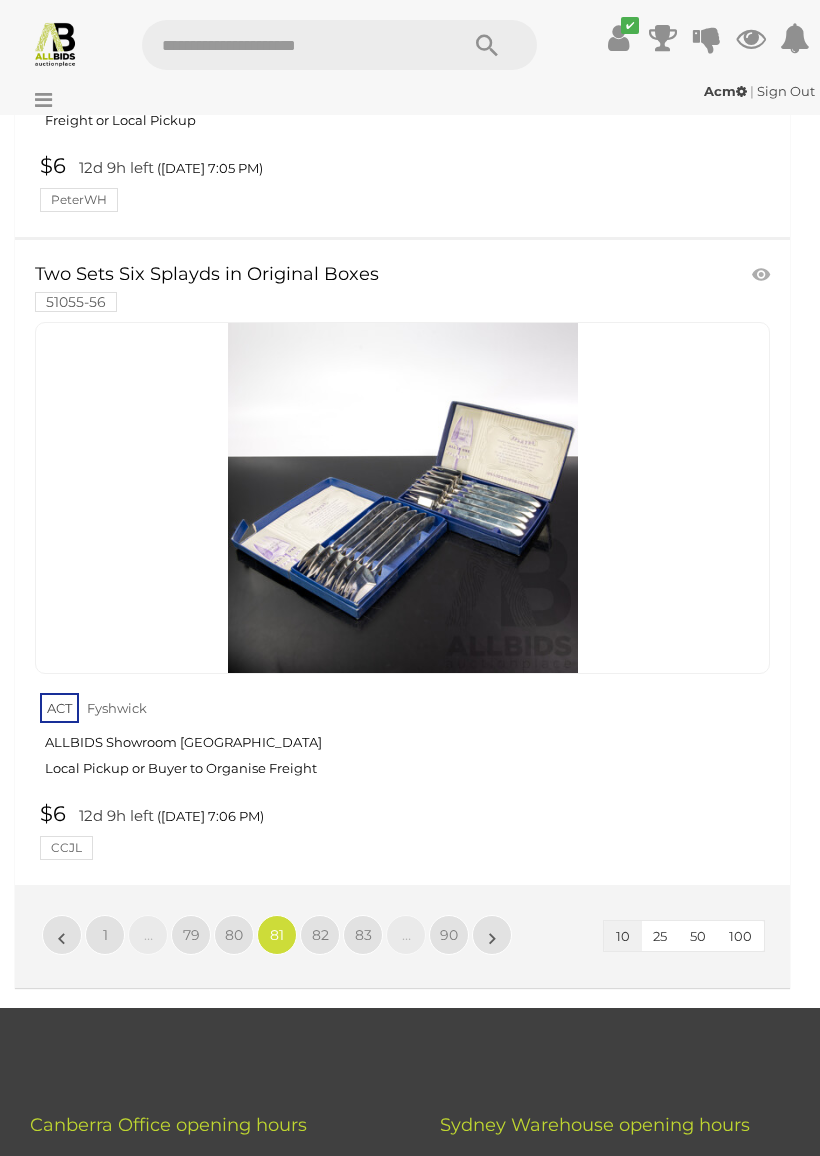 click on "82" at bounding box center (320, 935) 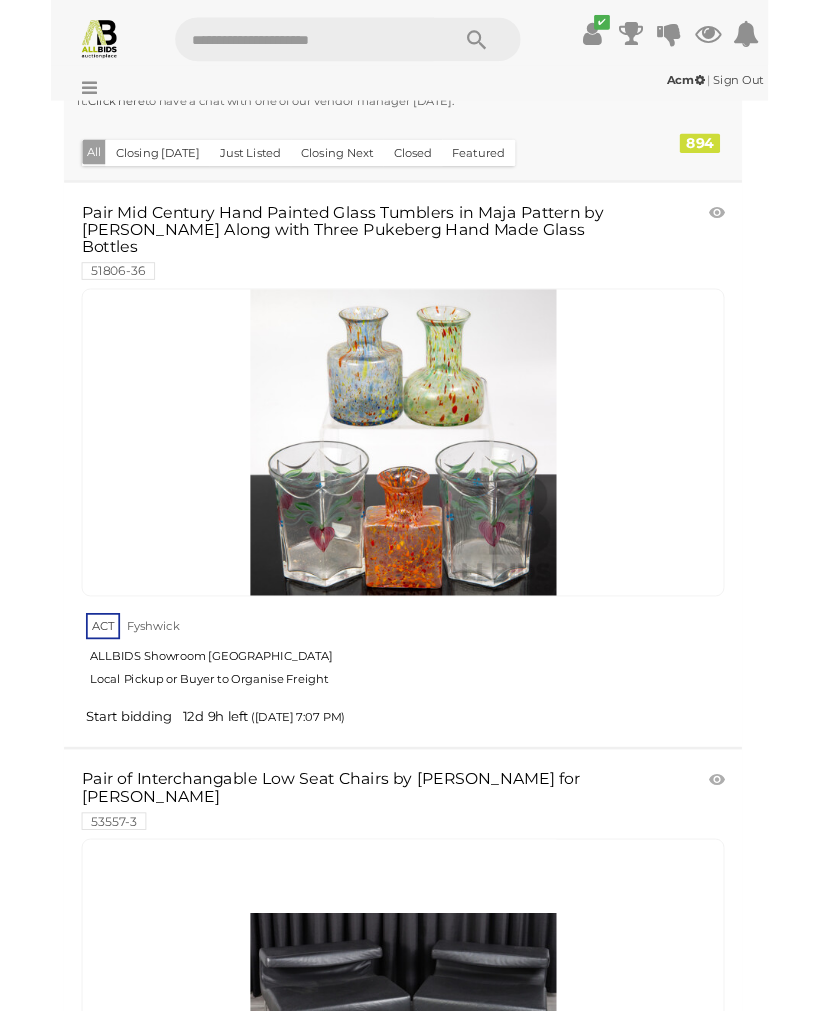 scroll, scrollTop: 535, scrollLeft: 0, axis: vertical 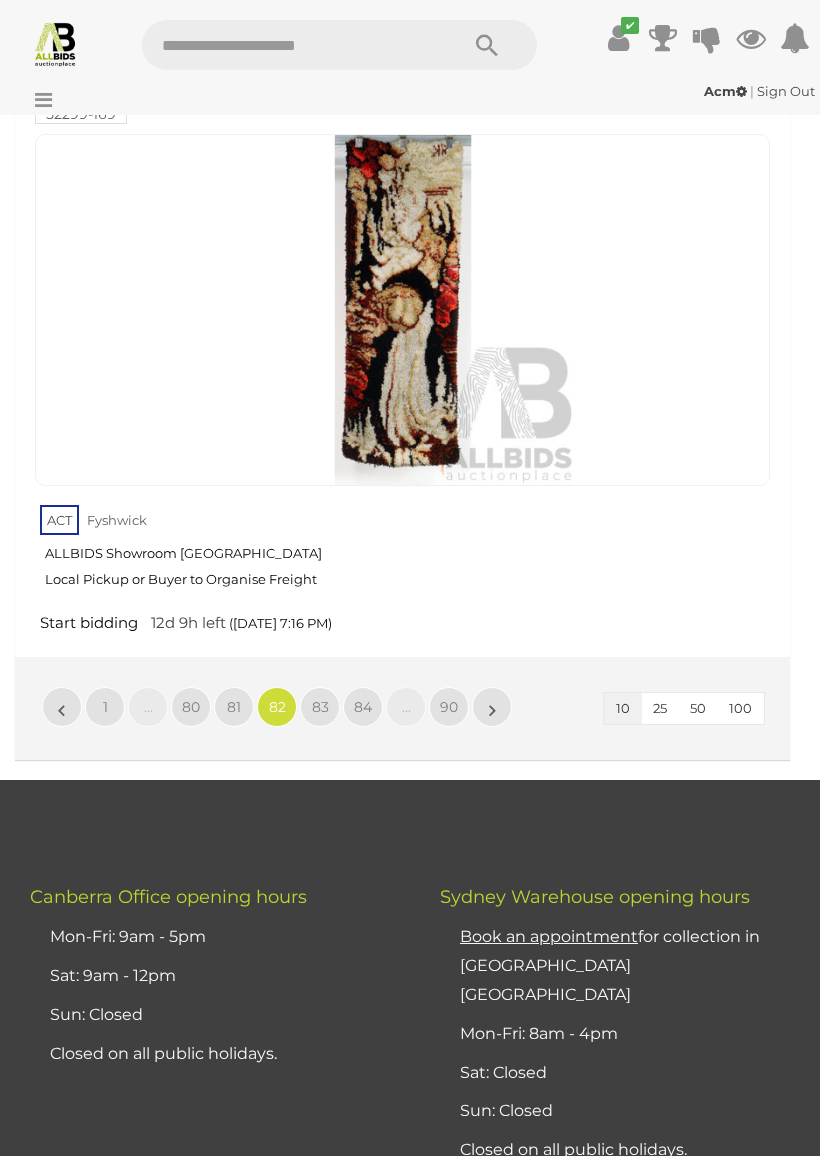 click on "83" at bounding box center (320, 707) 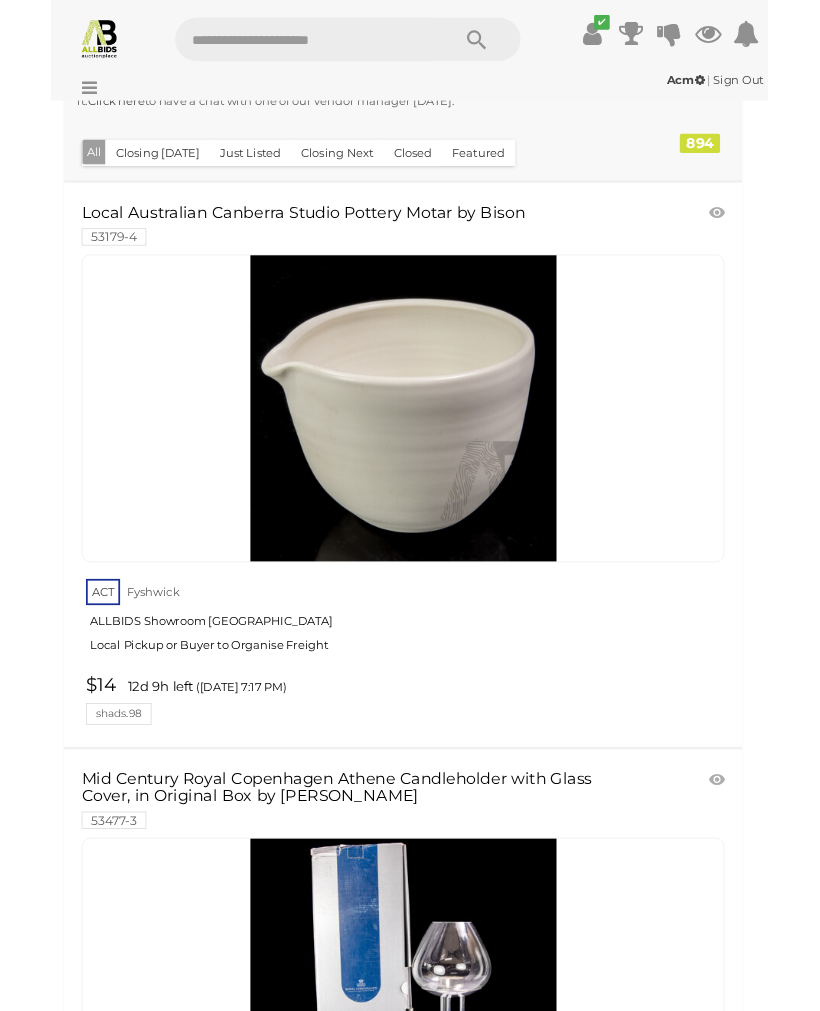 scroll, scrollTop: 535, scrollLeft: 0, axis: vertical 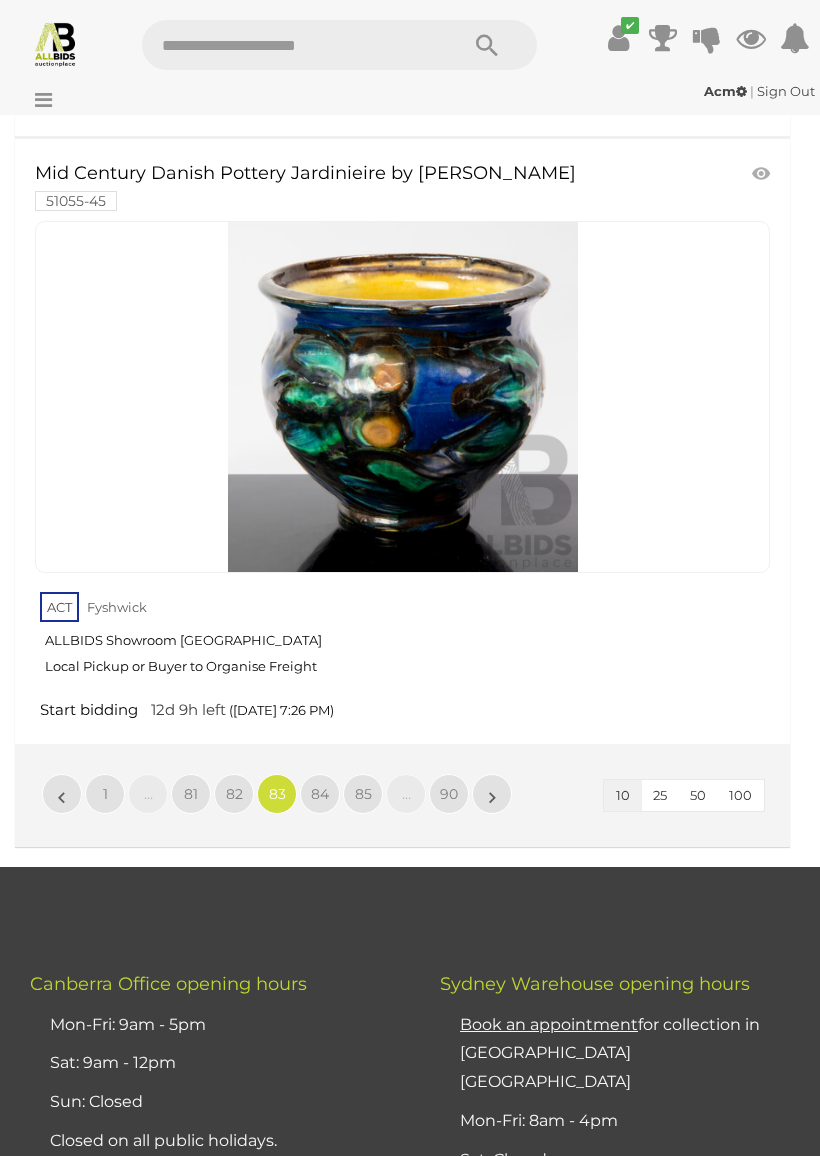 click on "84" at bounding box center [320, 794] 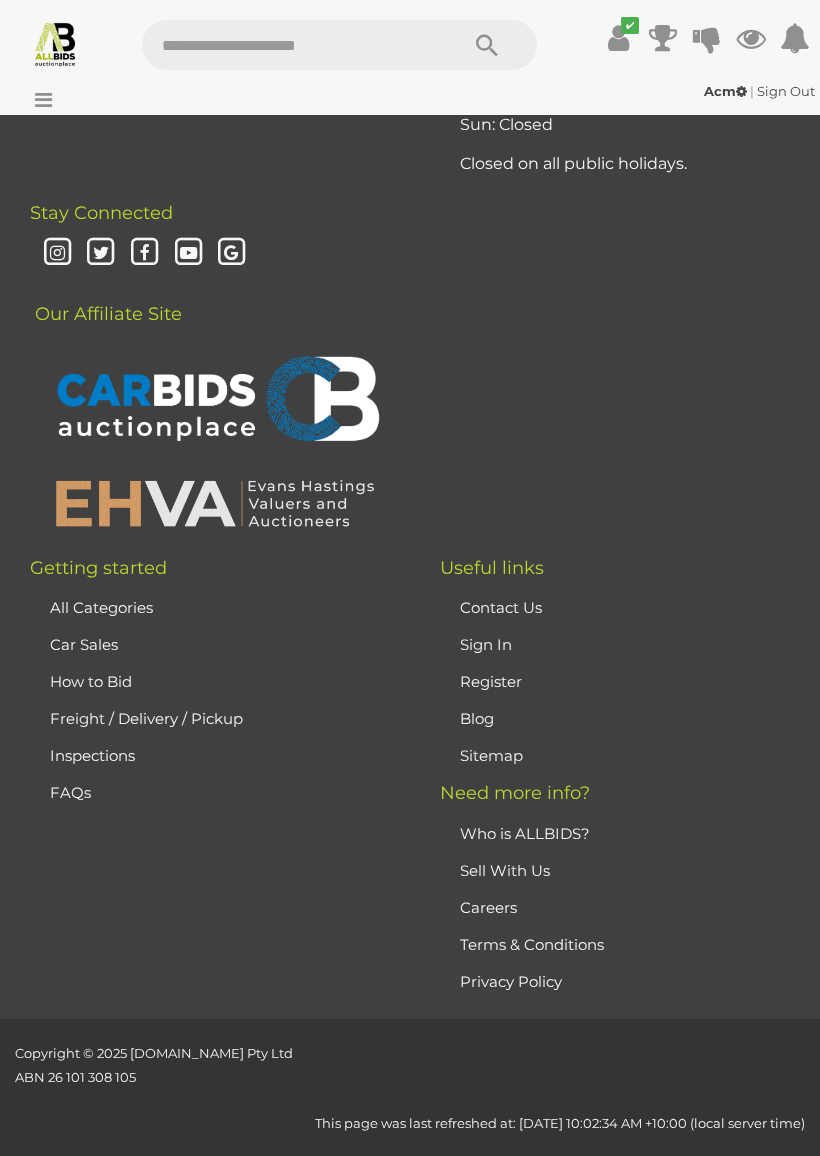 scroll, scrollTop: 471, scrollLeft: 0, axis: vertical 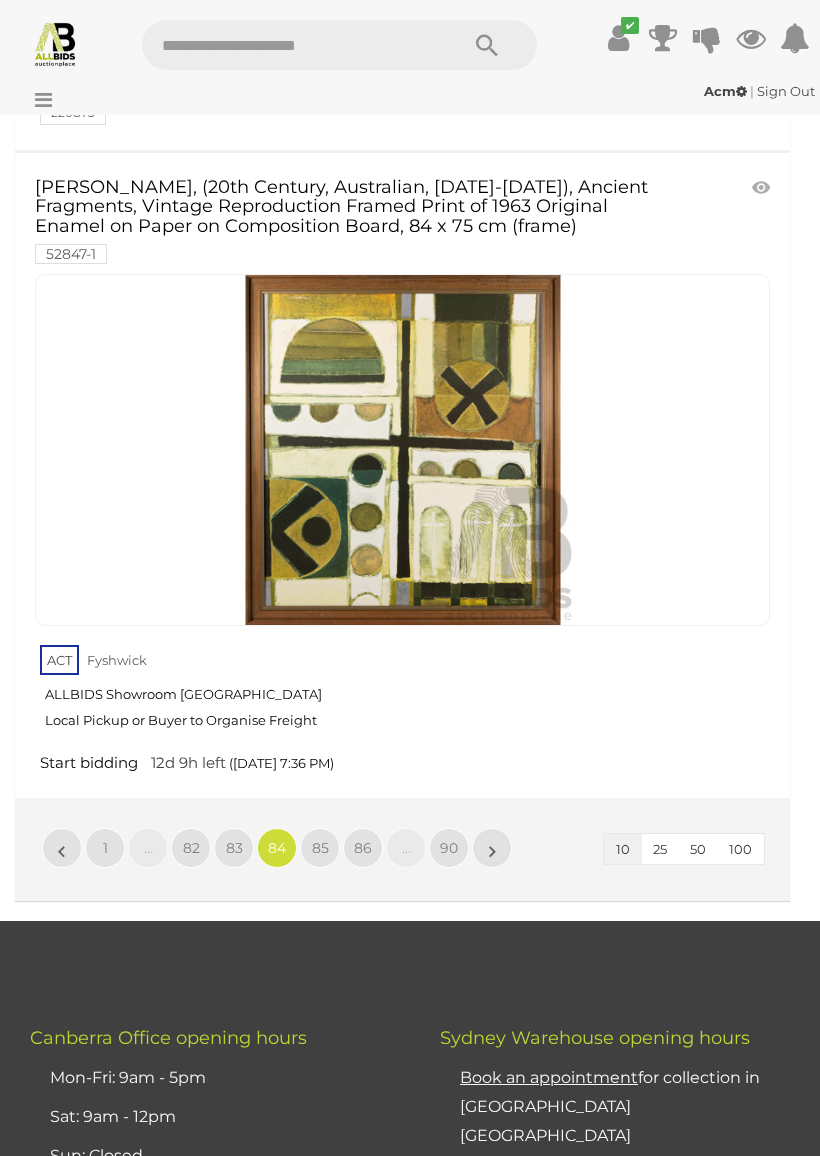 click on "85" at bounding box center [320, 848] 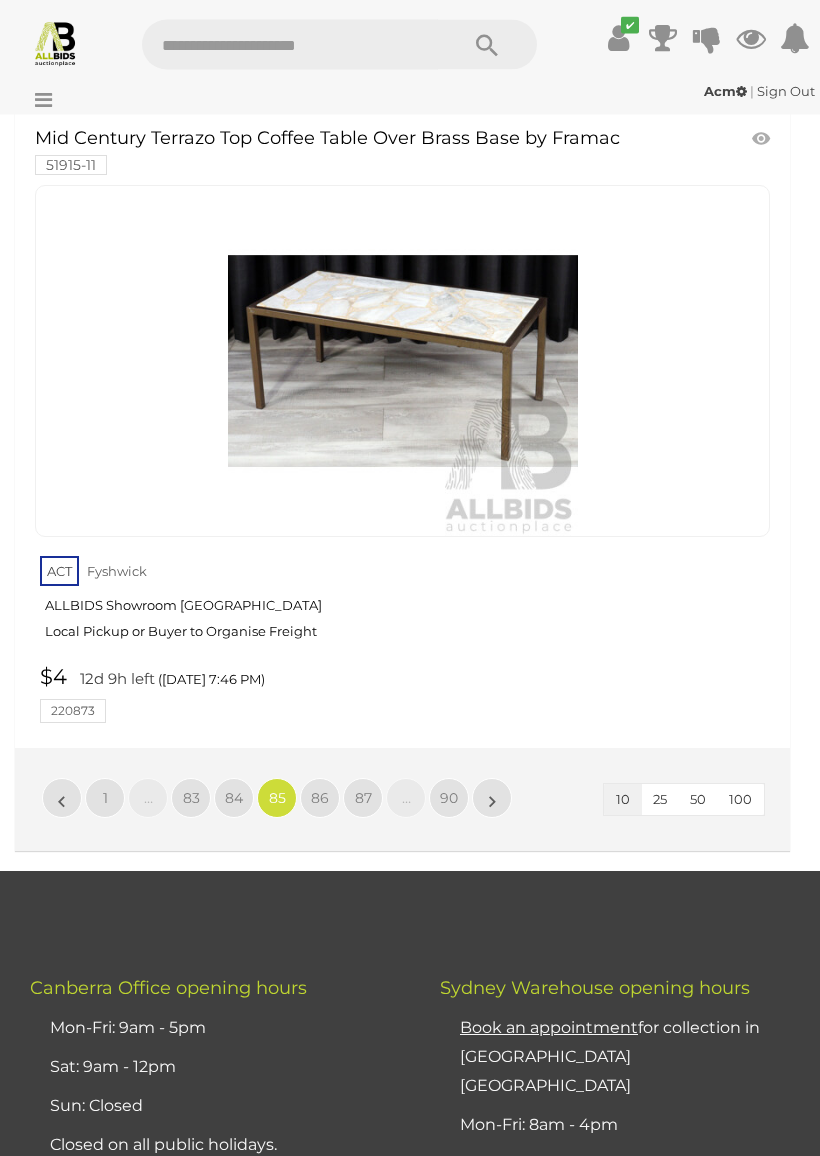 scroll, scrollTop: 6466, scrollLeft: 0, axis: vertical 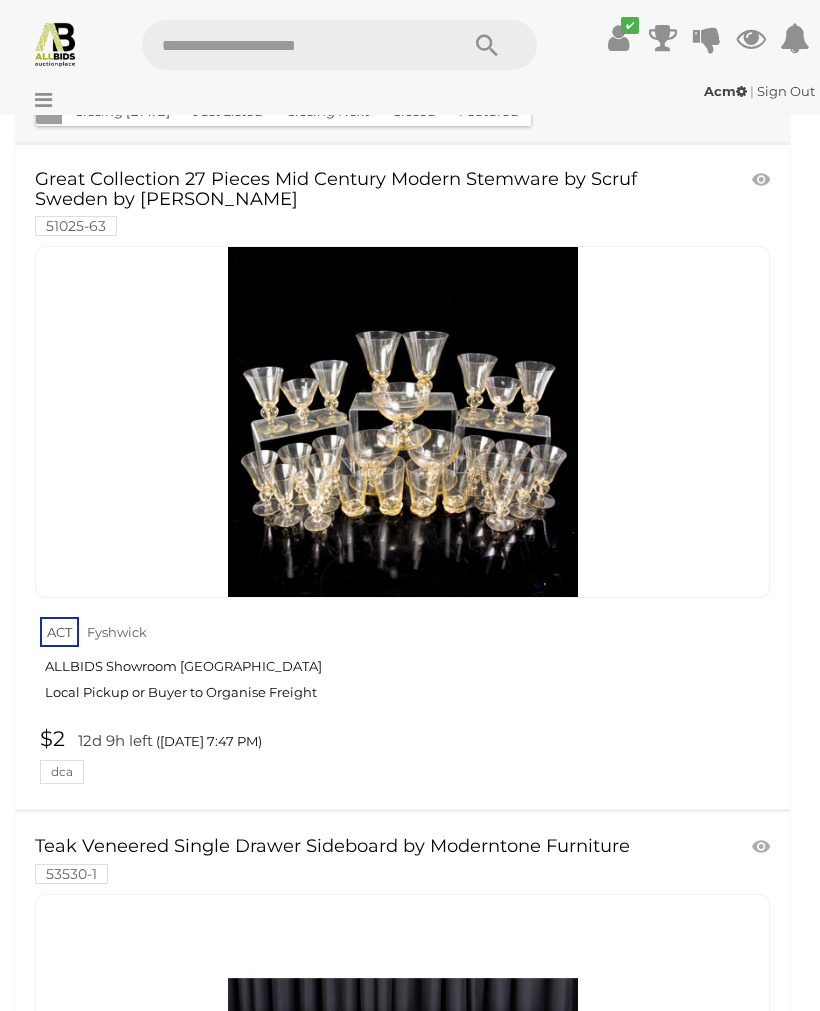 click on "Private Wine Collection
(55)" at bounding box center (-88, 943) 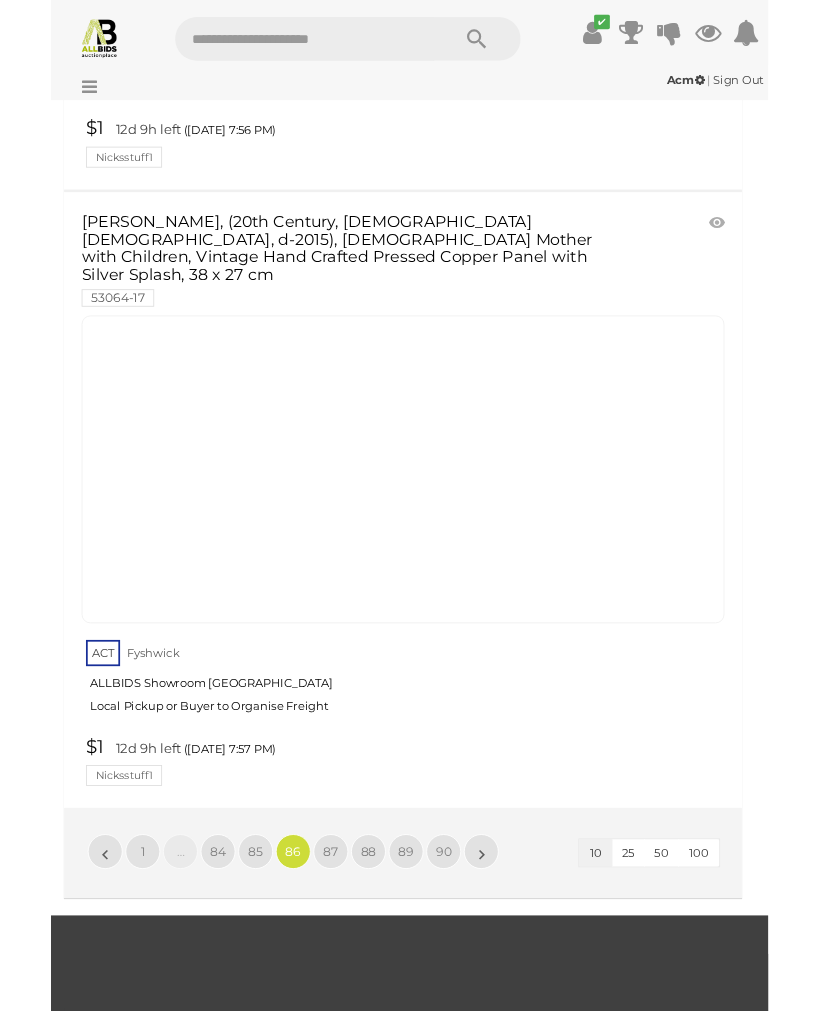 scroll, scrollTop: 6391, scrollLeft: 0, axis: vertical 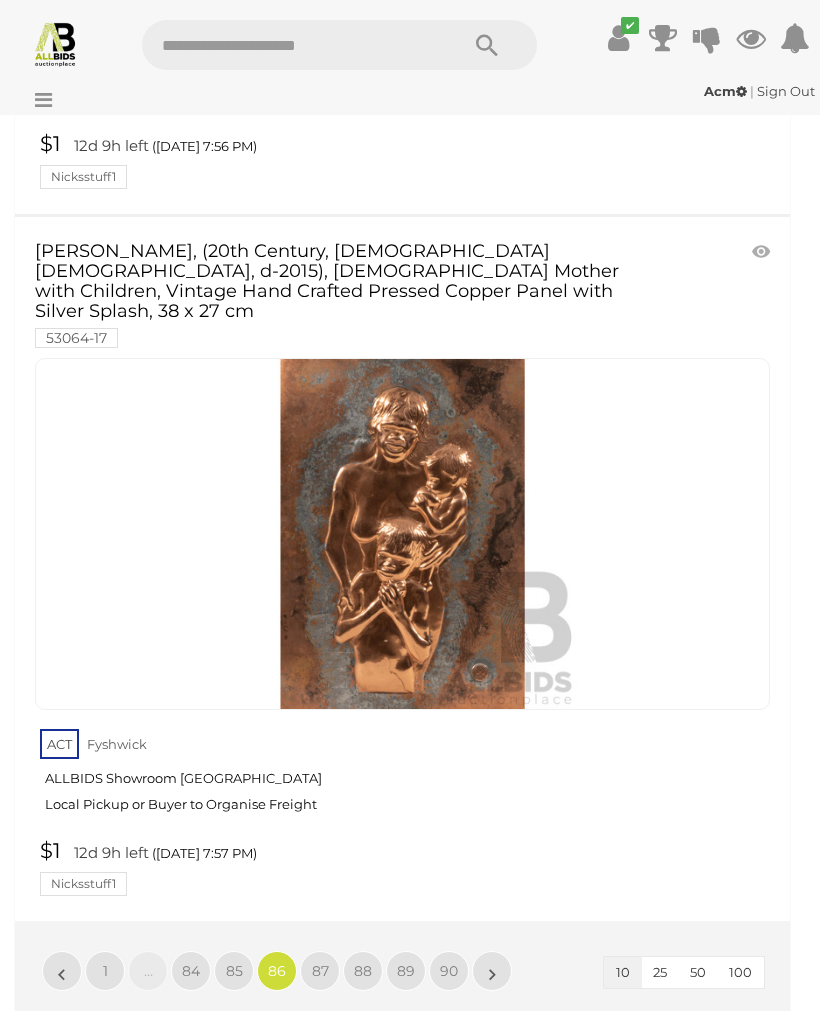 click on "87" at bounding box center [320, 971] 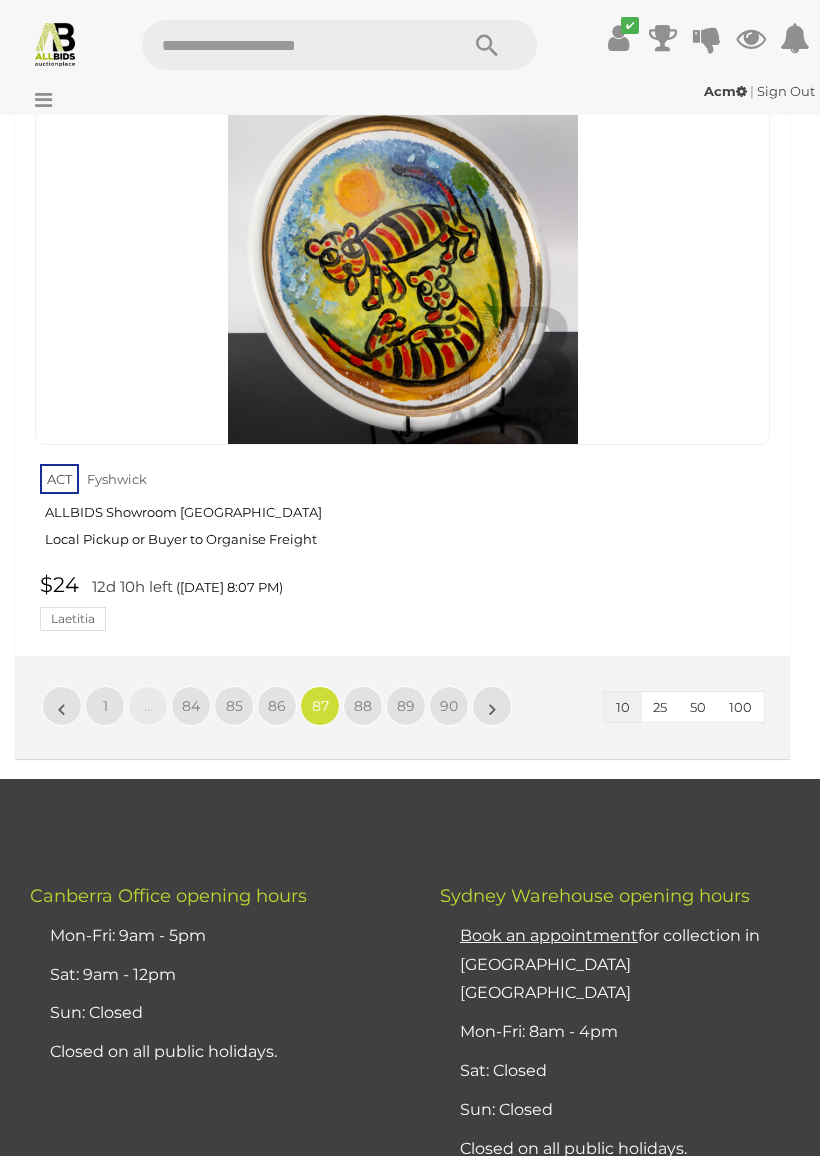 click on "88" at bounding box center (363, 706) 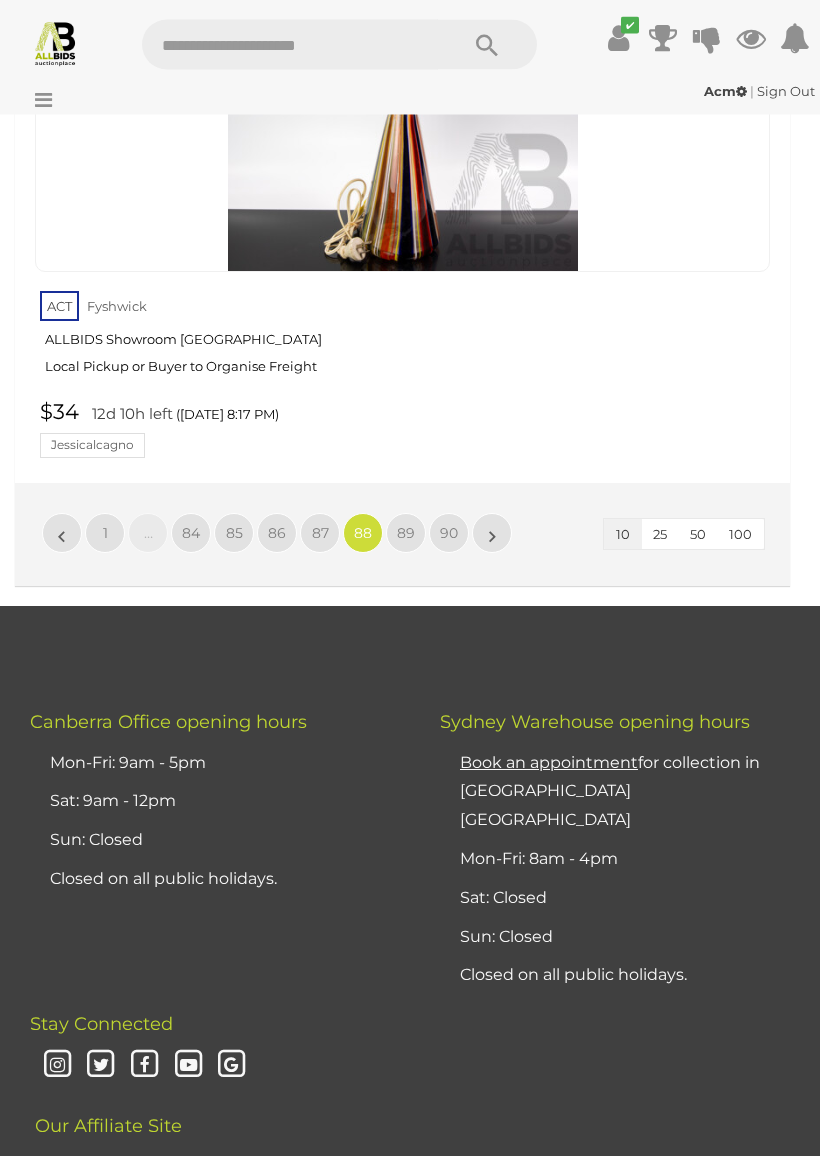 scroll, scrollTop: 6751, scrollLeft: 0, axis: vertical 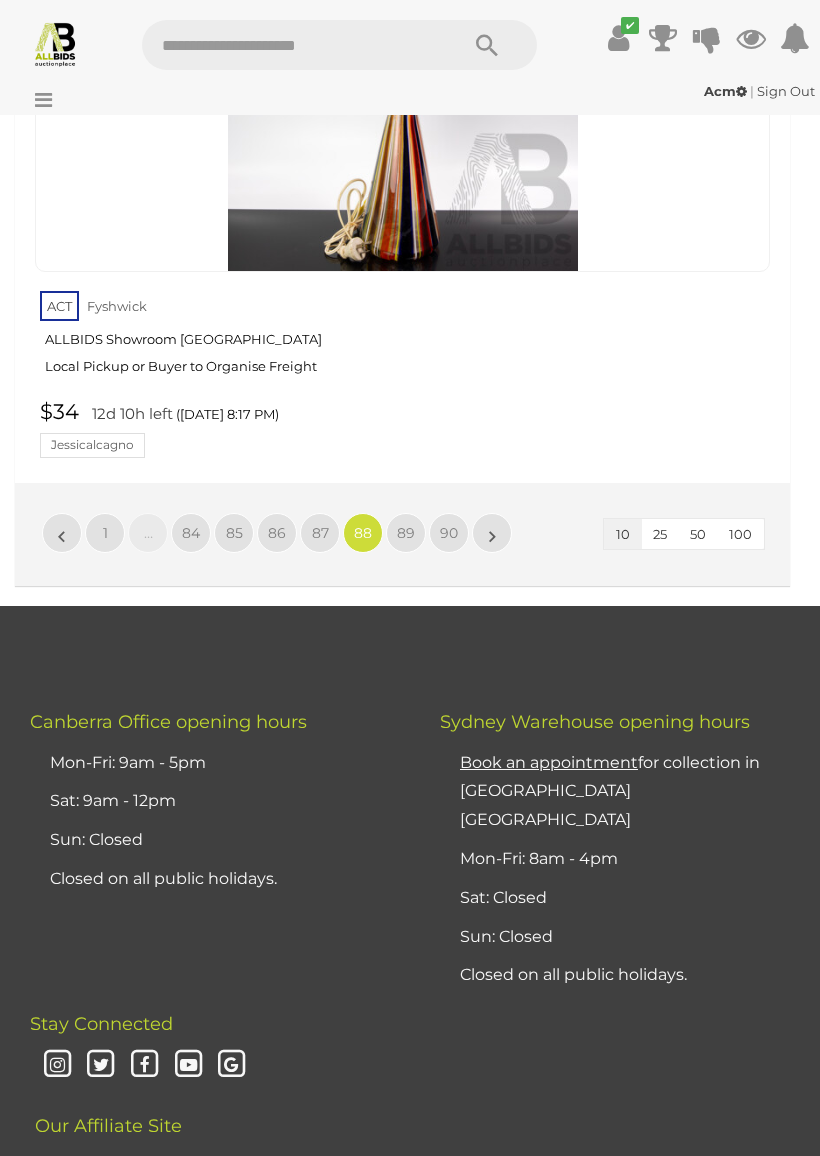 click on "89" at bounding box center [406, 533] 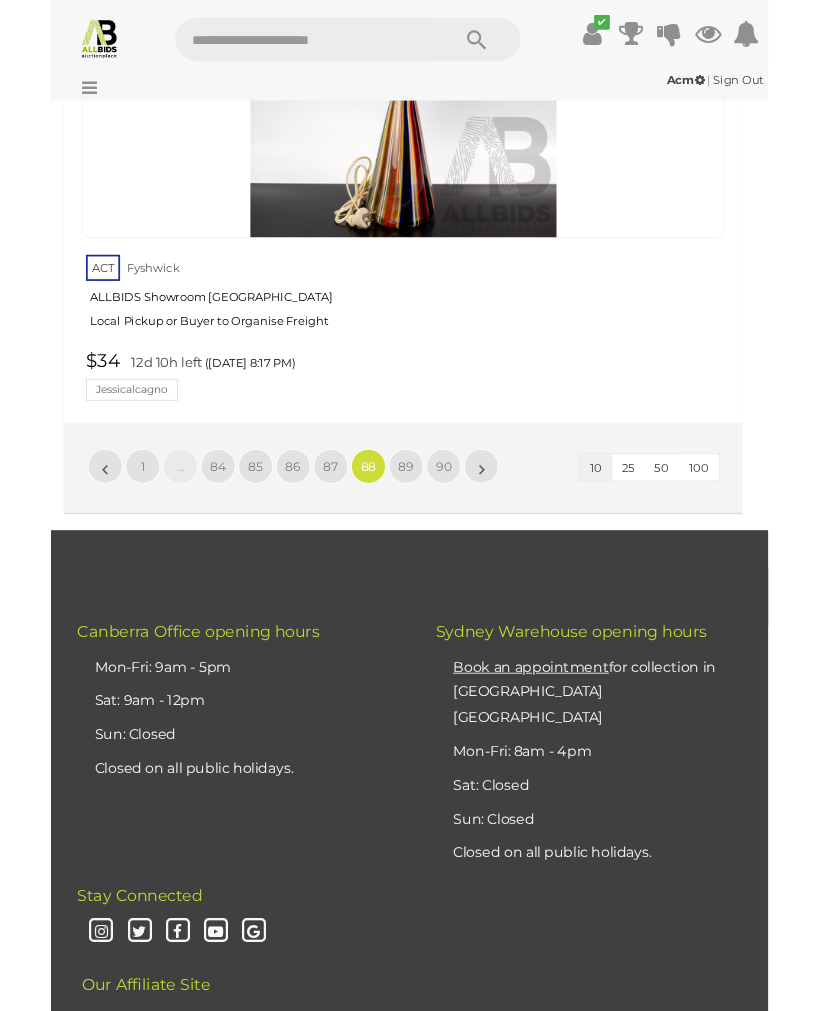 scroll, scrollTop: 471, scrollLeft: 0, axis: vertical 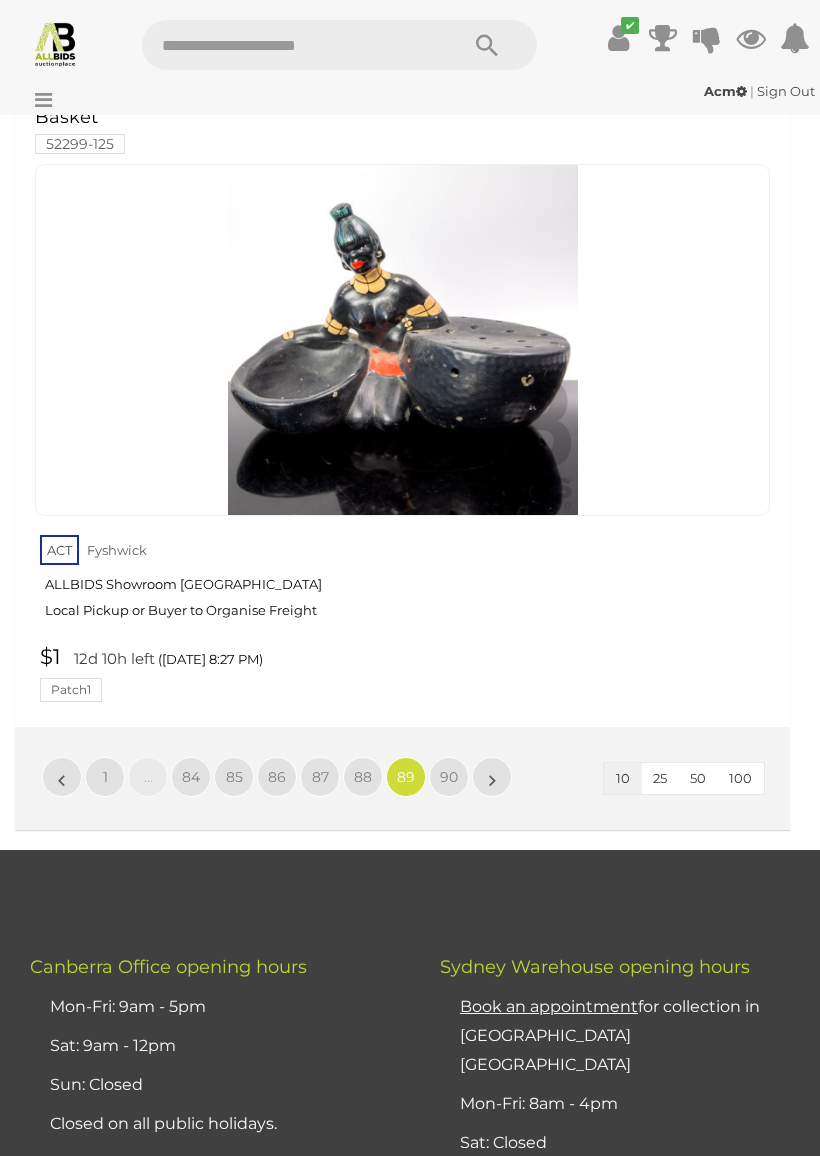 click on "90" at bounding box center (449, 777) 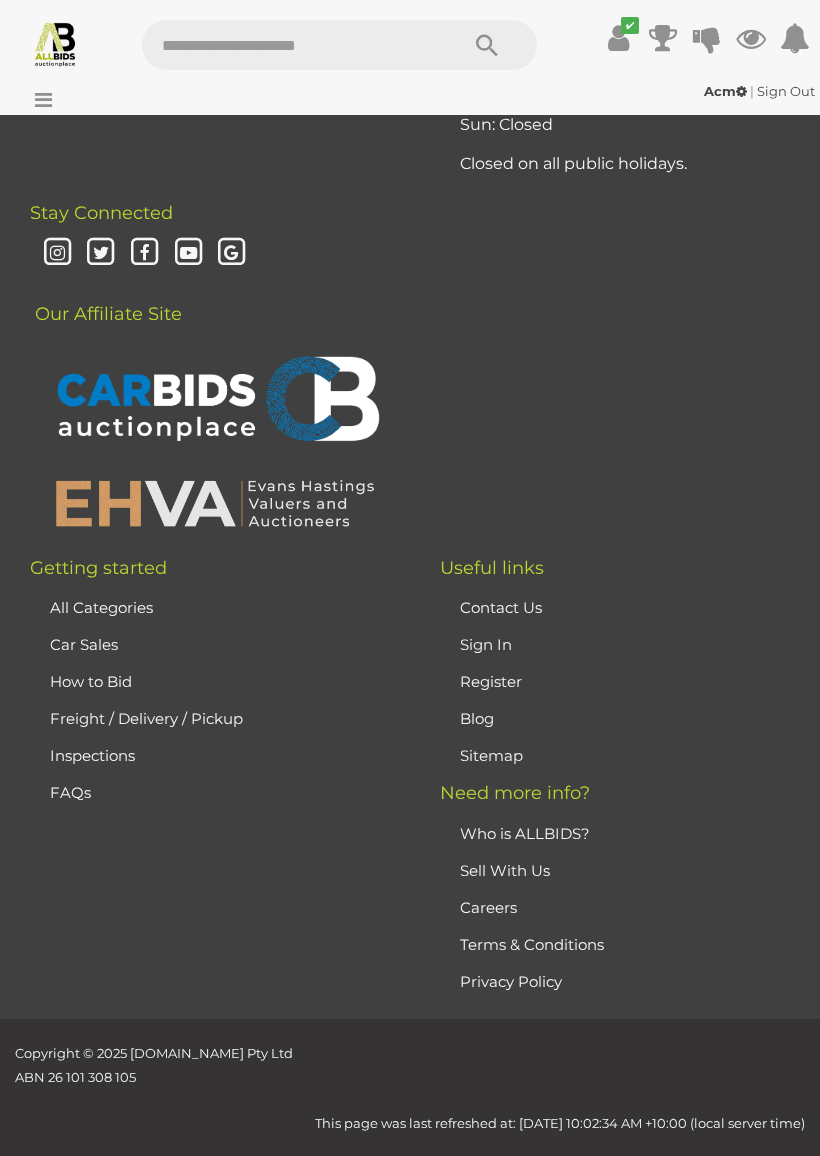 scroll, scrollTop: 471, scrollLeft: 0, axis: vertical 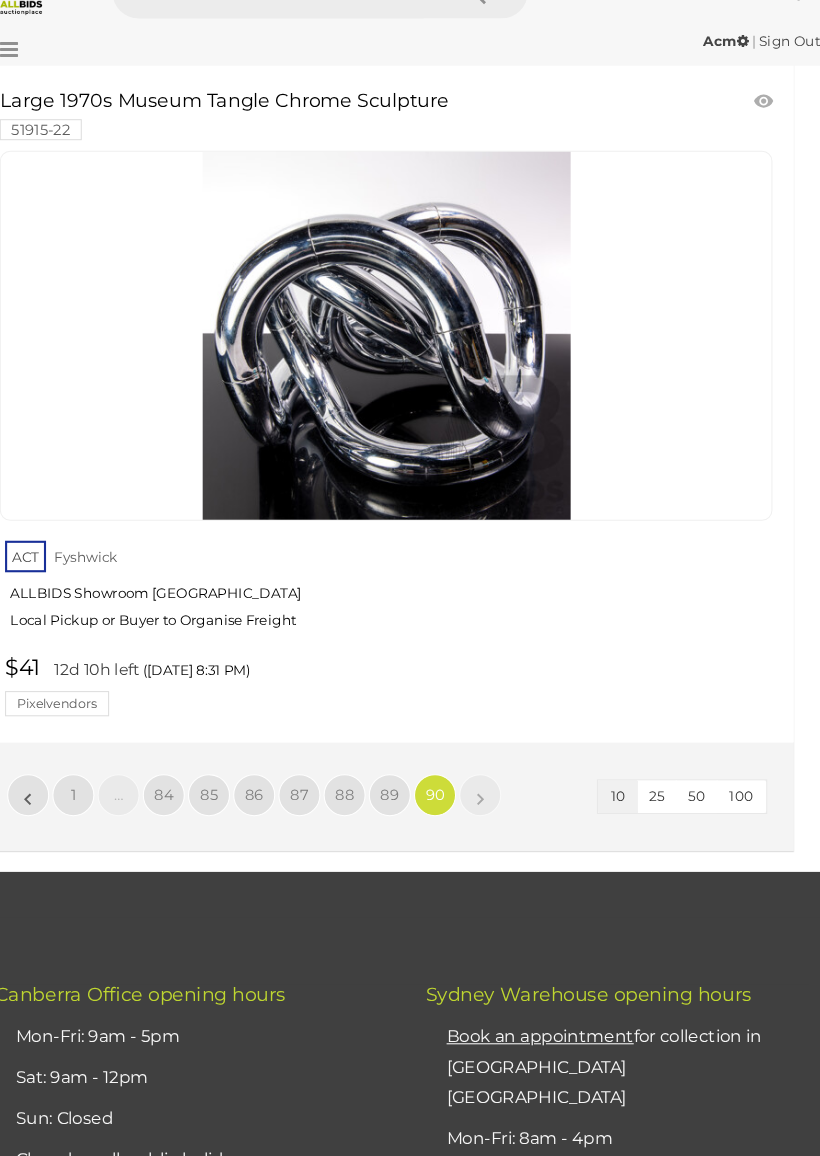 click on "»" at bounding box center [492, 809] 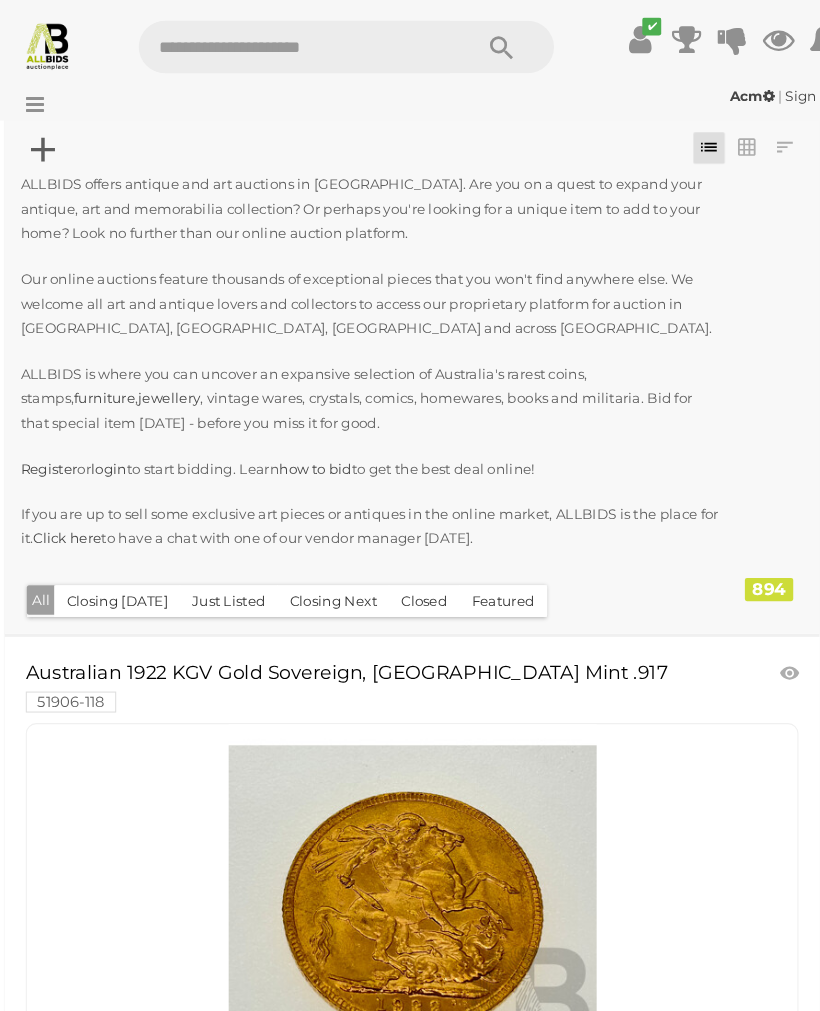 scroll, scrollTop: 0, scrollLeft: 0, axis: both 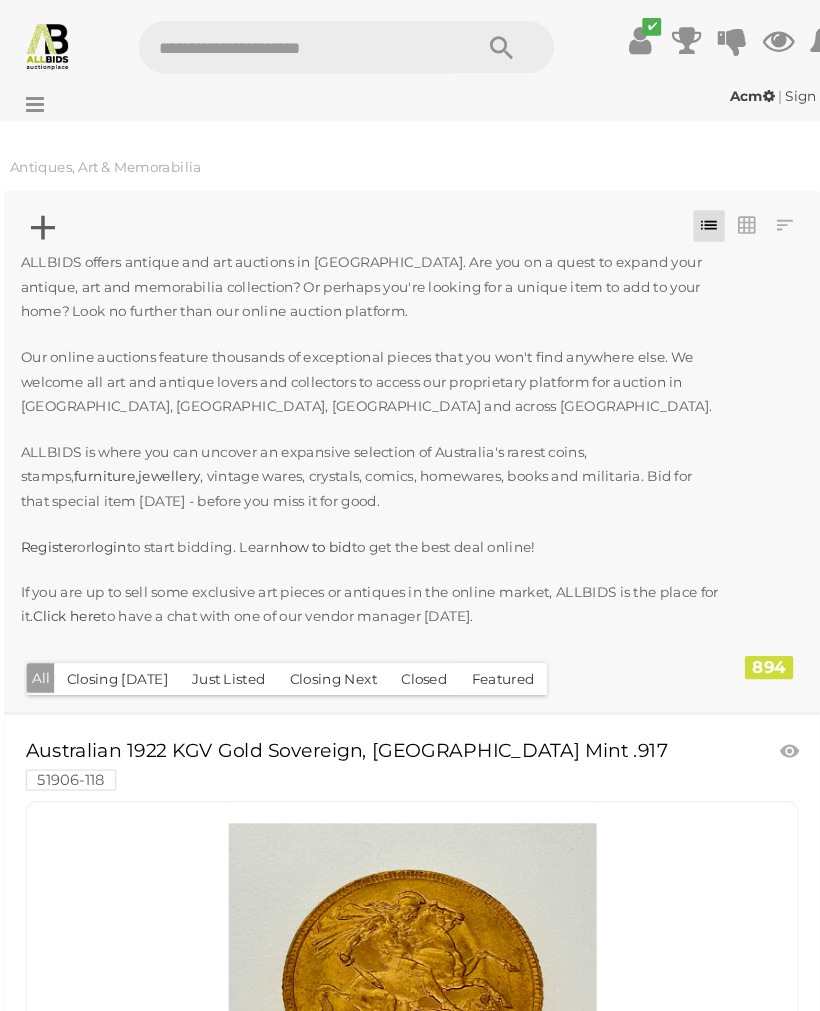 click at bounding box center (402, 938) 